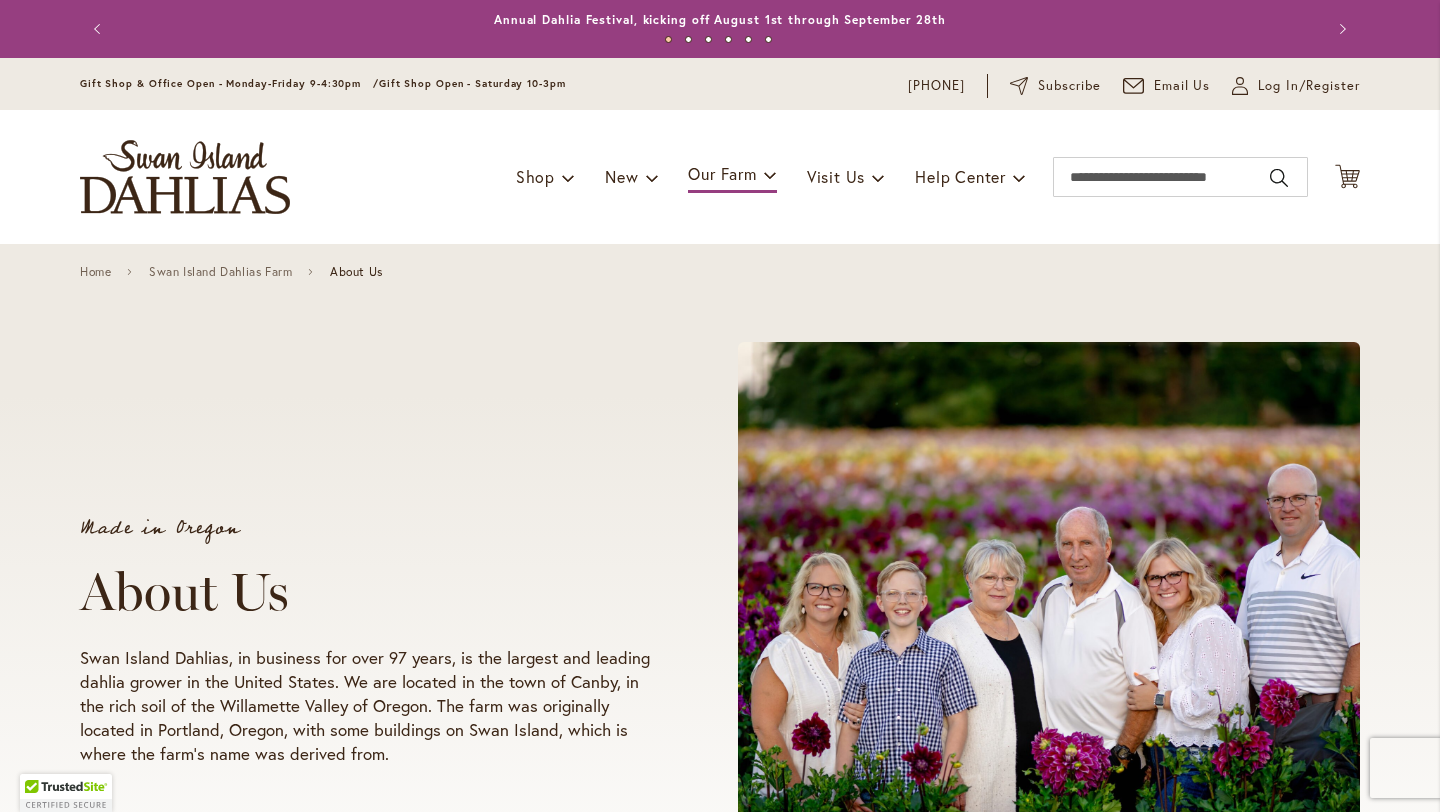 scroll, scrollTop: 0, scrollLeft: 0, axis: both 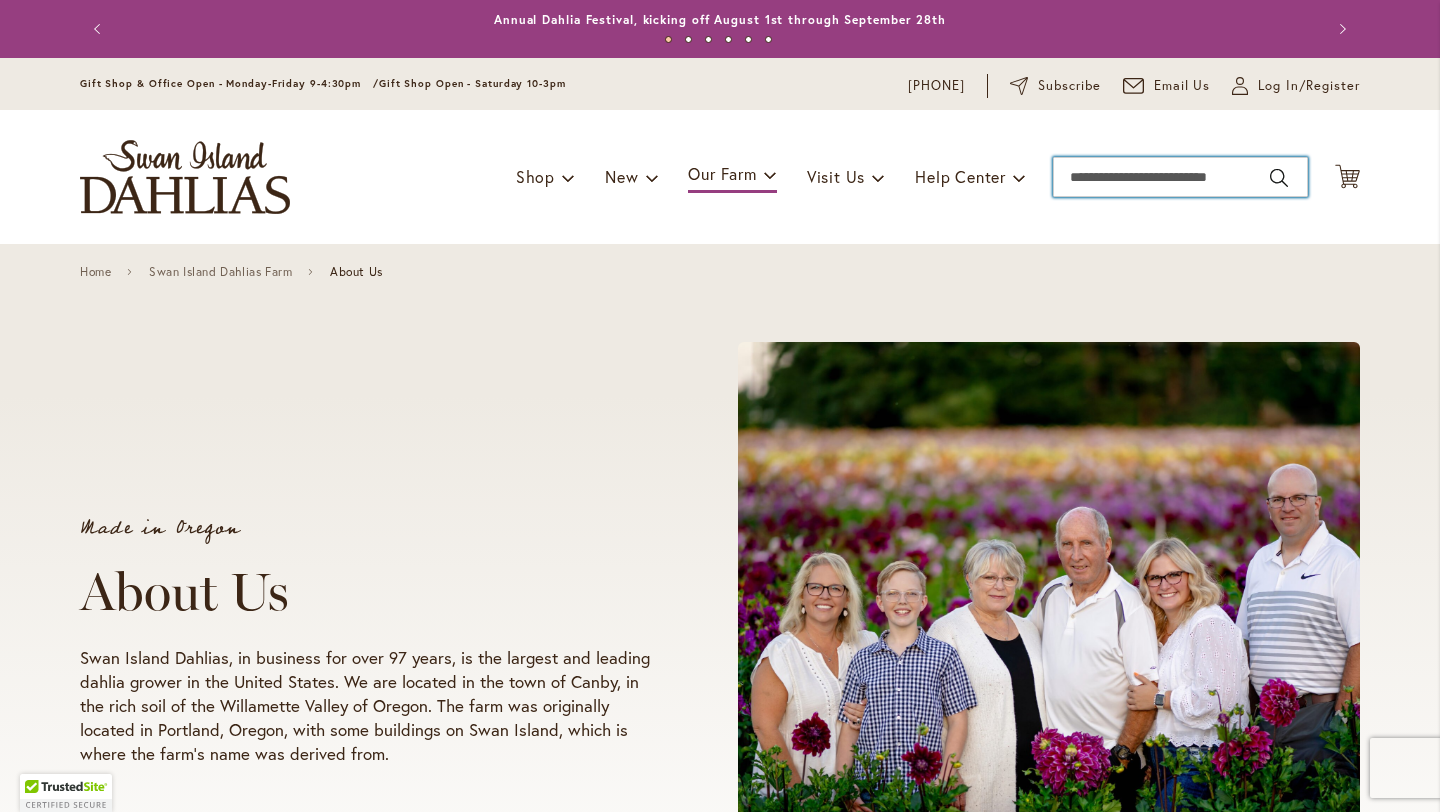 click on "Search" at bounding box center [1180, 177] 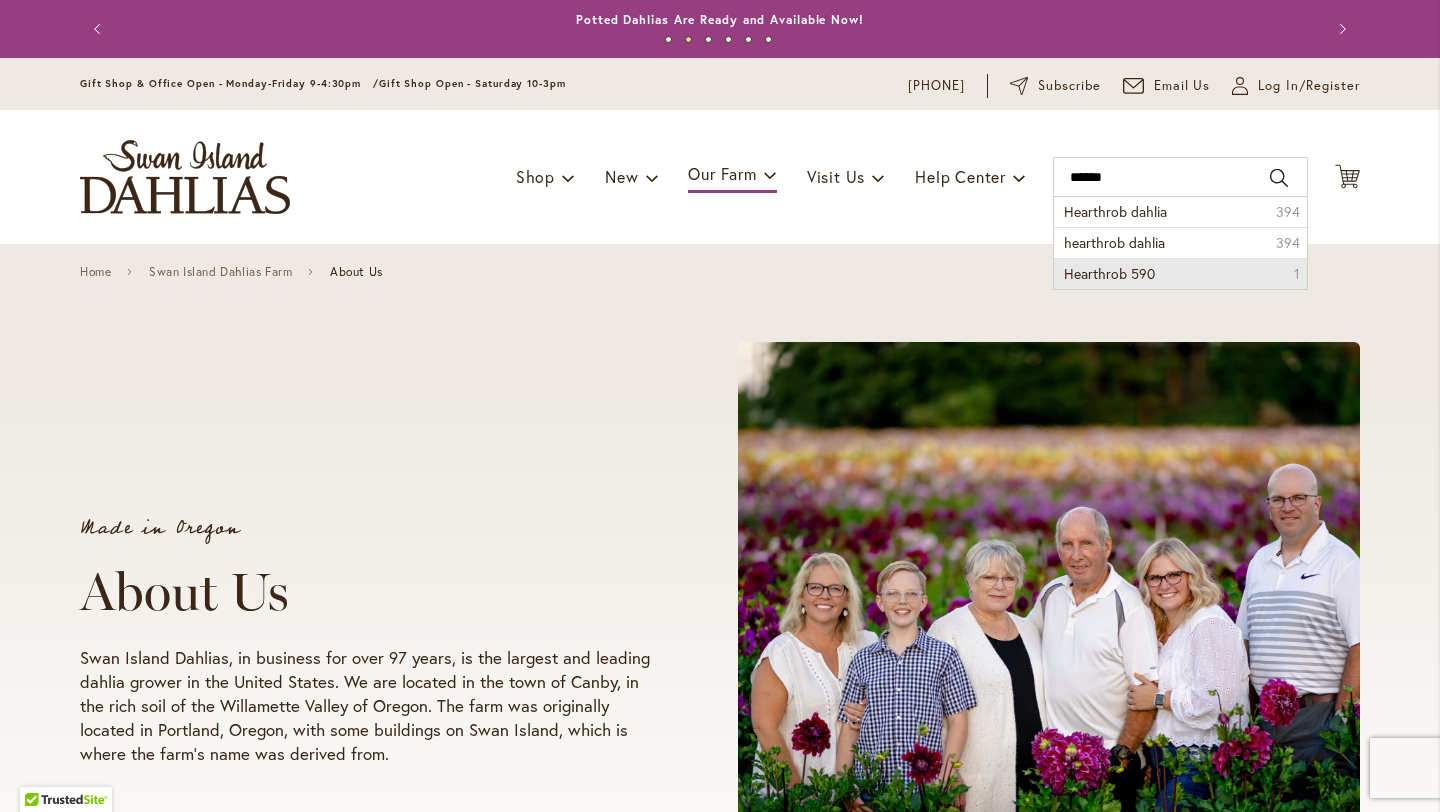 click on "Hearthrob 590" at bounding box center (1109, 273) 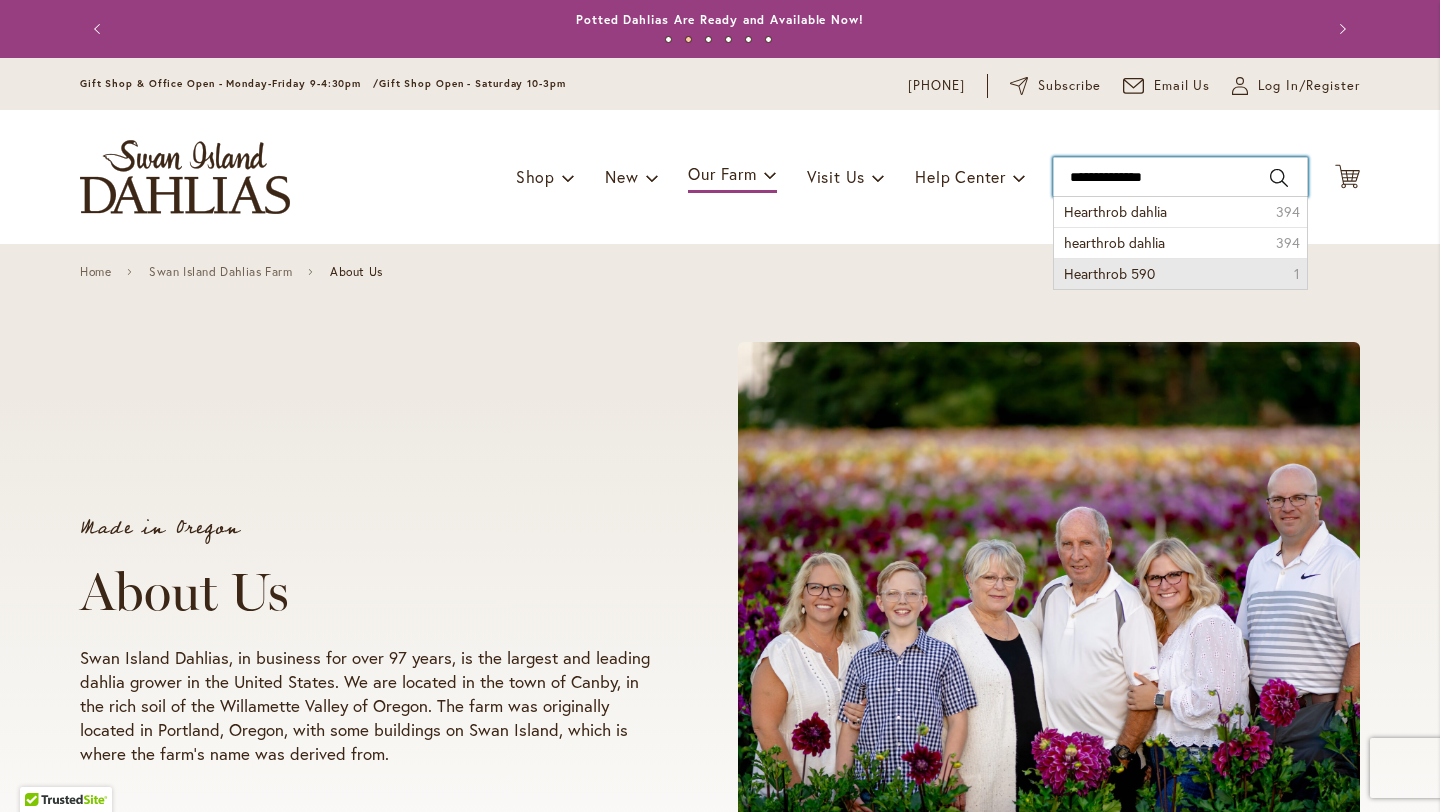 type on "**********" 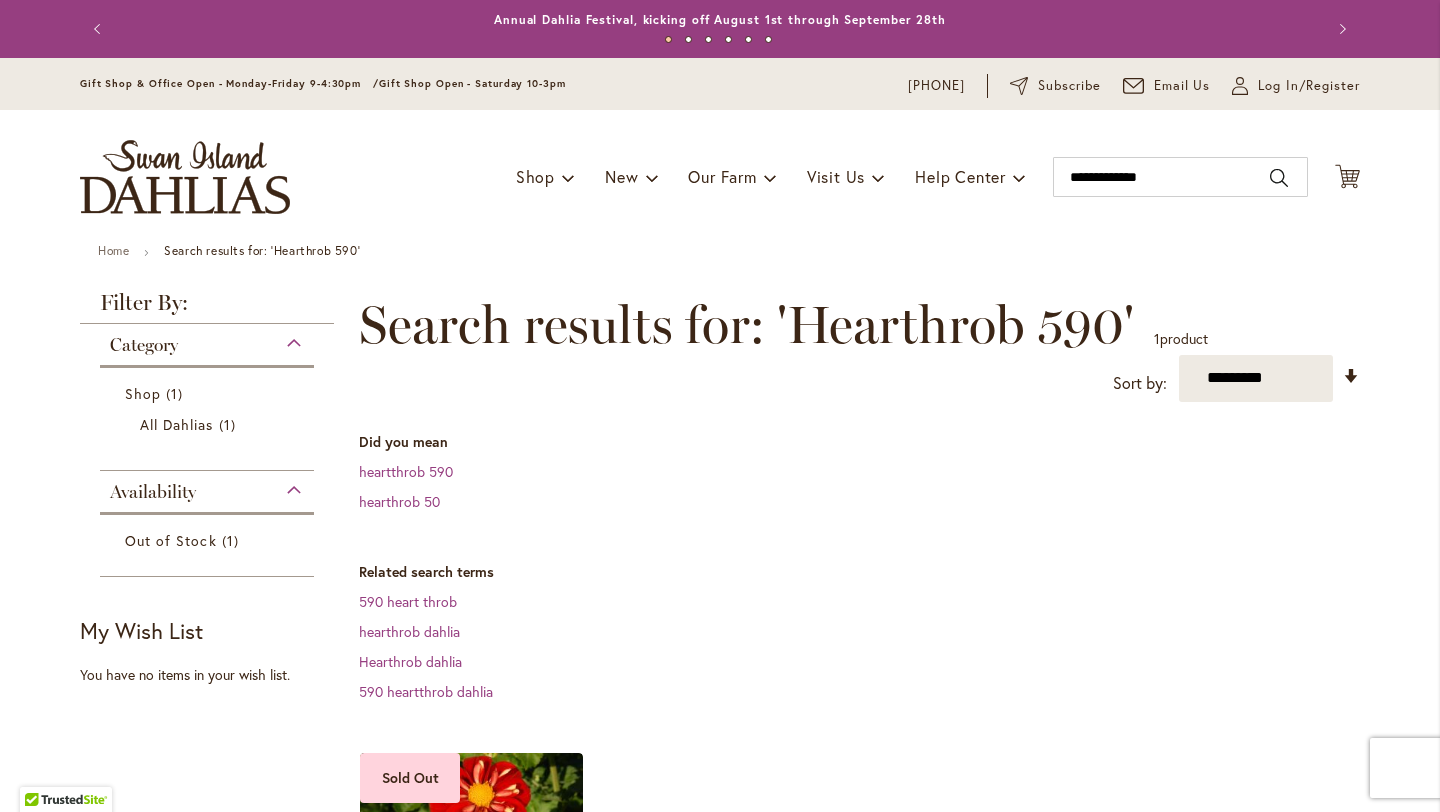 scroll, scrollTop: 0, scrollLeft: 0, axis: both 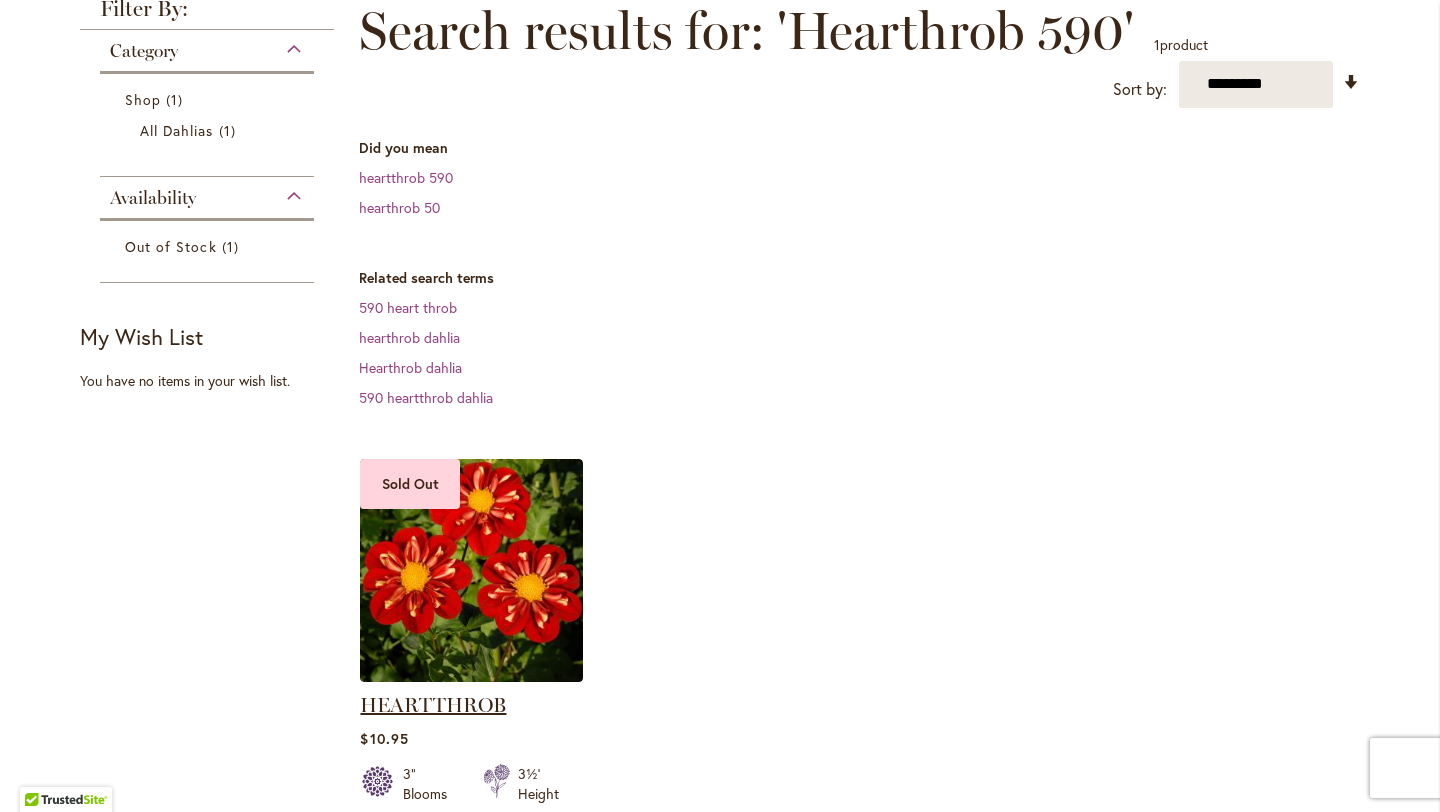 click on "HEARTTHROB" at bounding box center (433, 705) 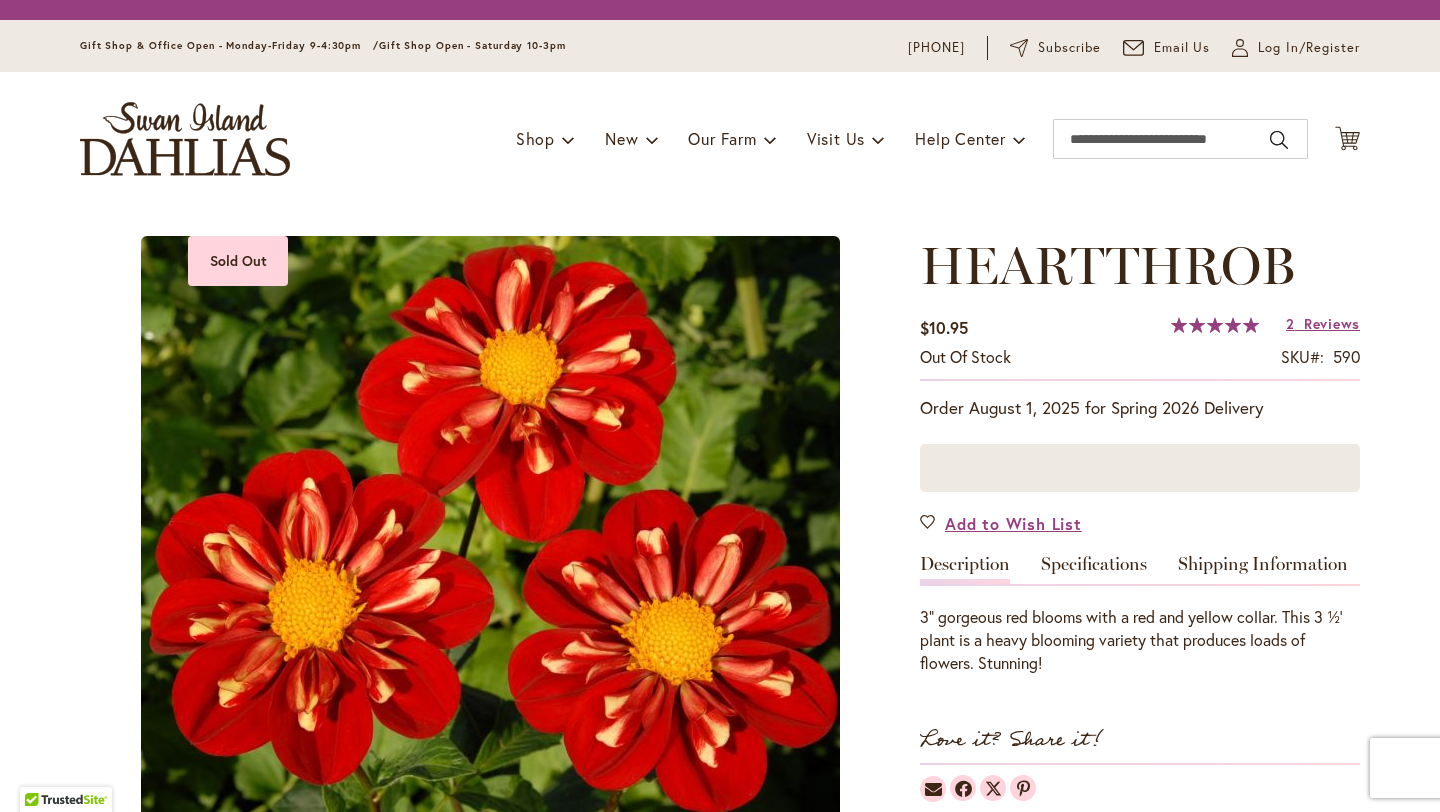 scroll, scrollTop: 0, scrollLeft: 0, axis: both 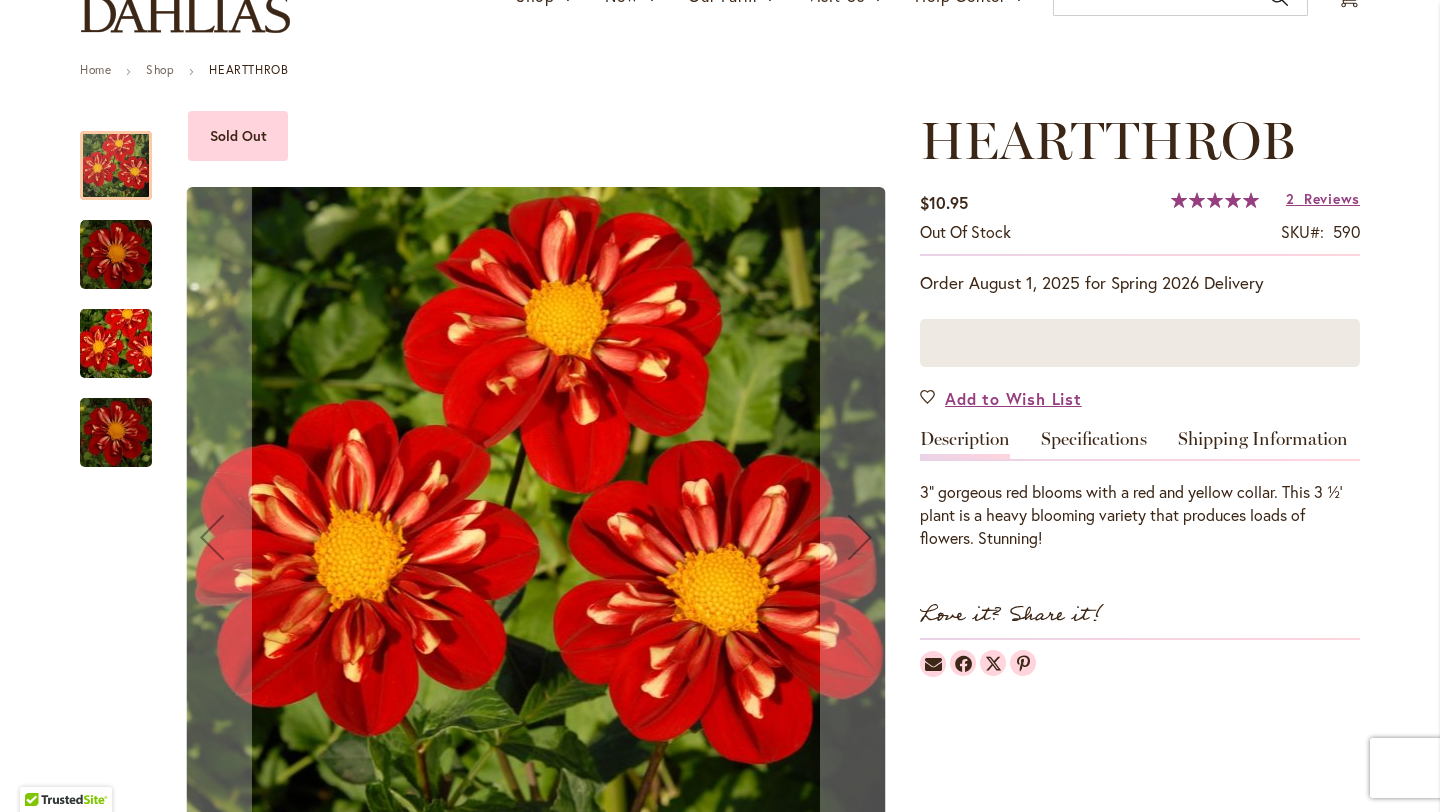 click at bounding box center [116, 255] 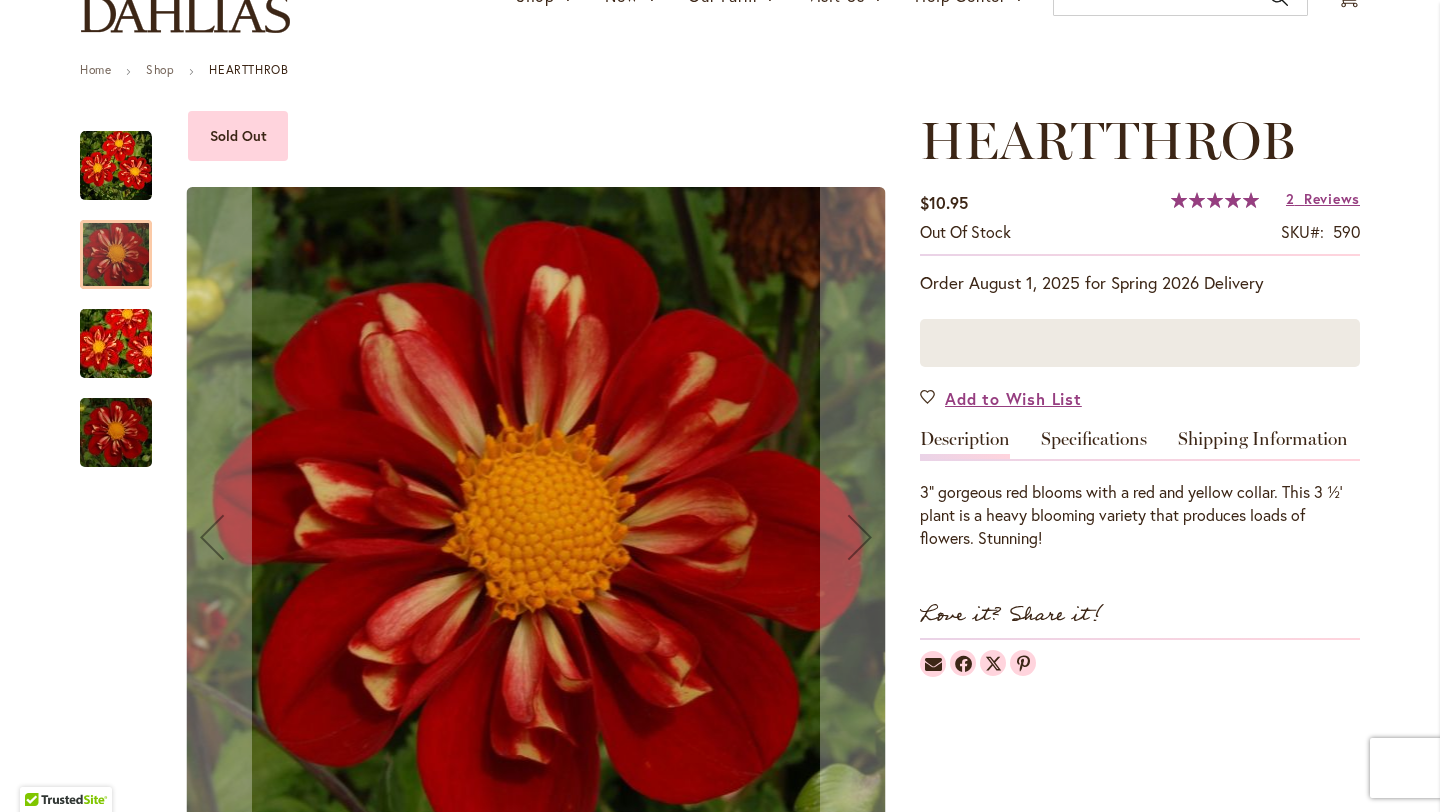 click at bounding box center (116, 344) 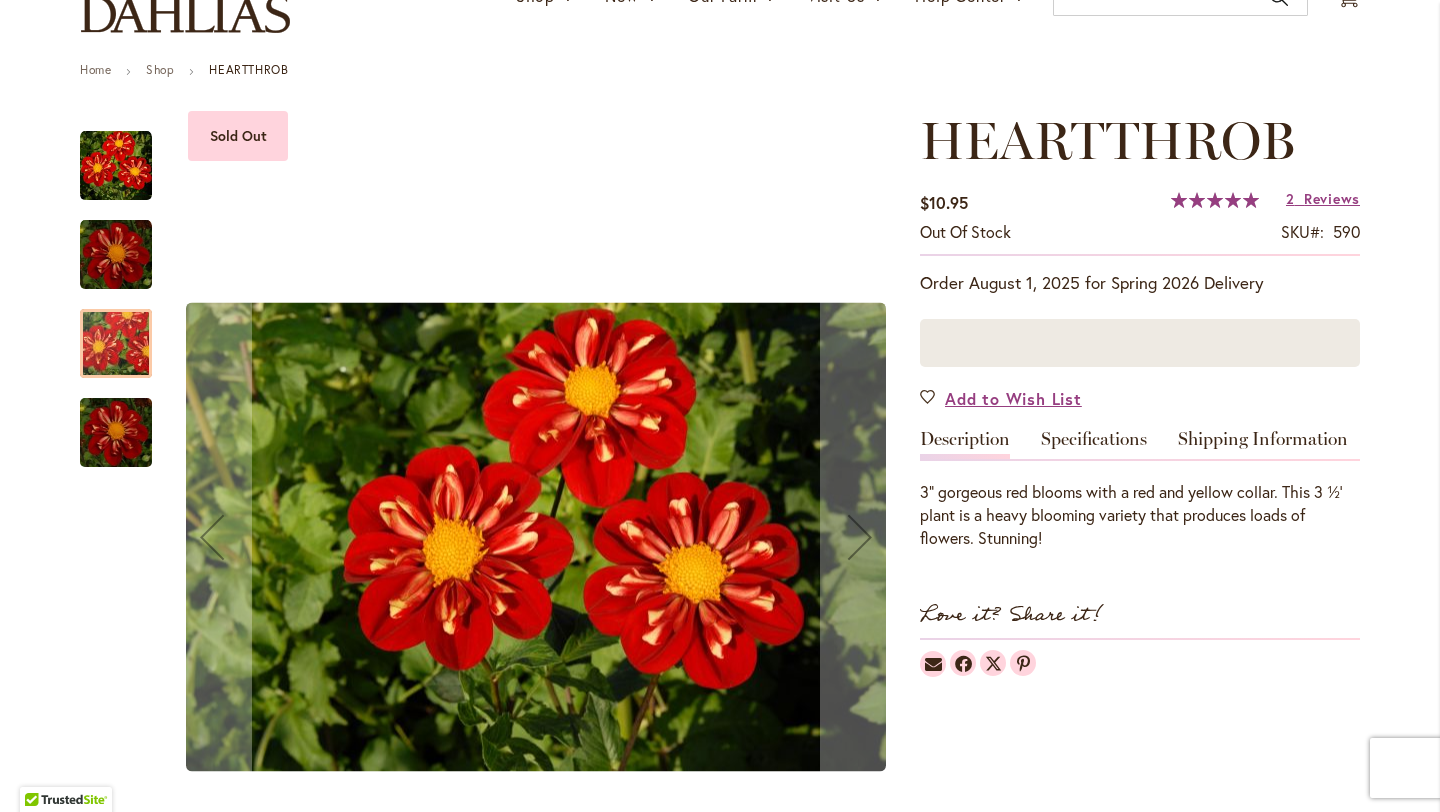click at bounding box center [116, 432] 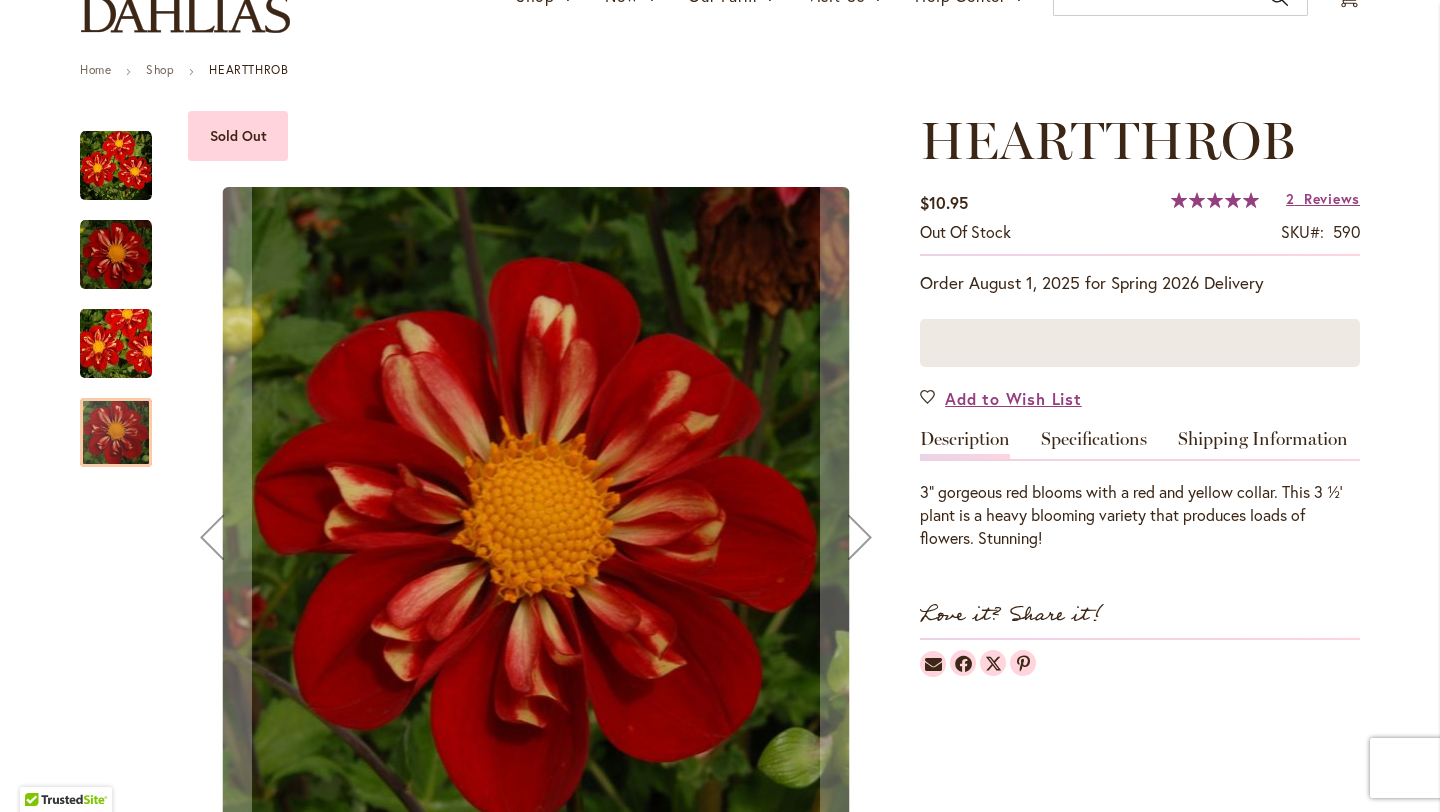 click at bounding box center (116, 166) 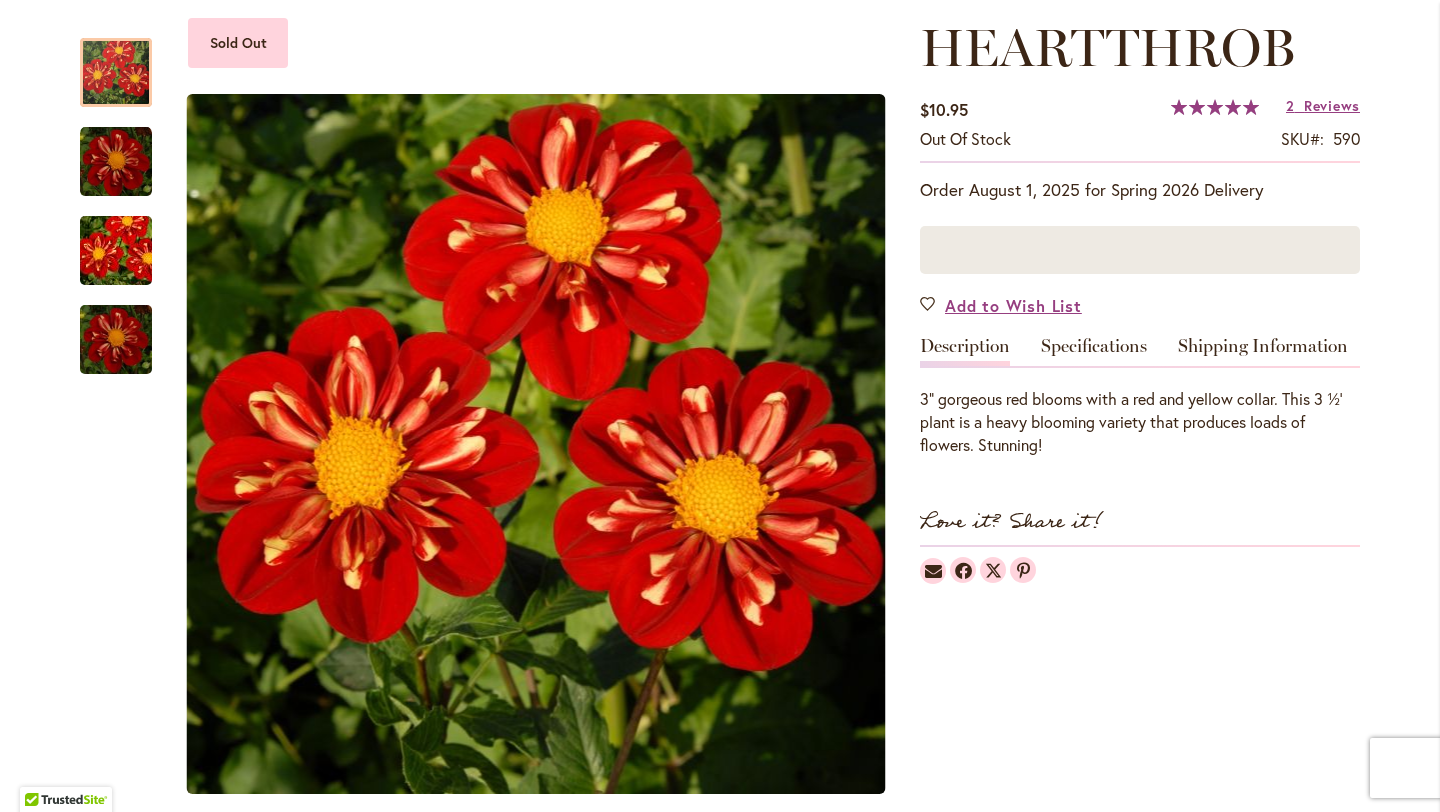 scroll, scrollTop: 272, scrollLeft: 0, axis: vertical 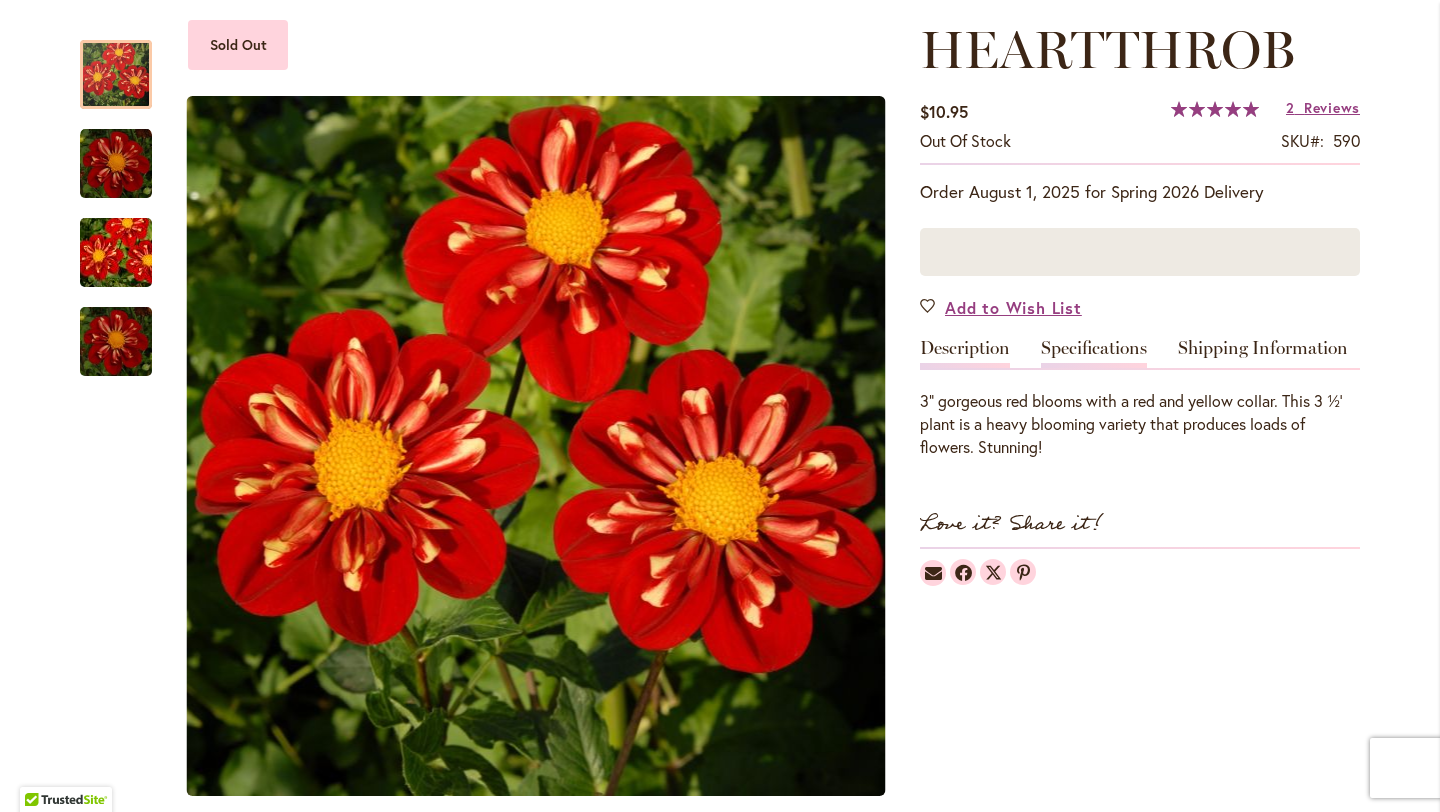 click on "Specifications" at bounding box center (1094, 353) 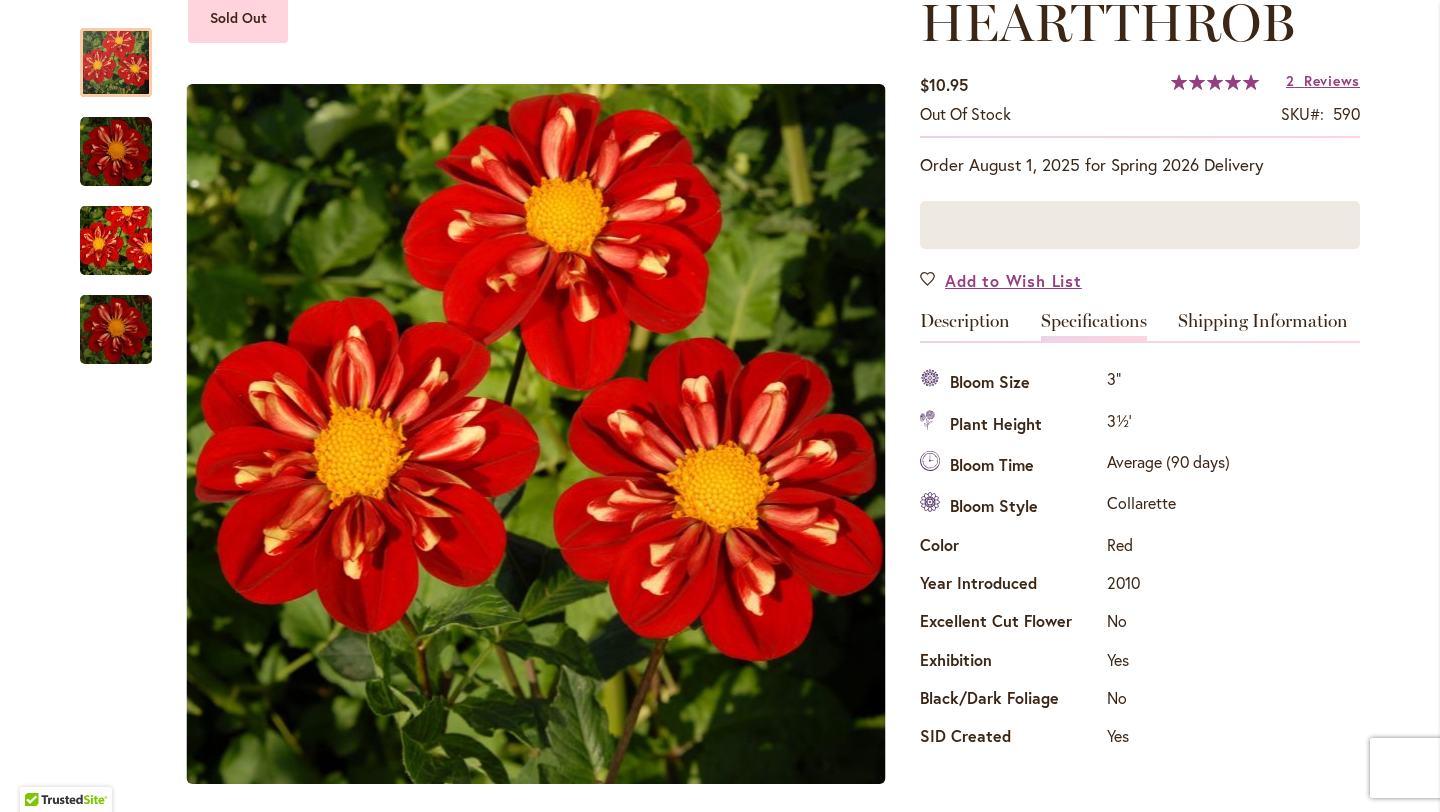 scroll, scrollTop: 282, scrollLeft: 0, axis: vertical 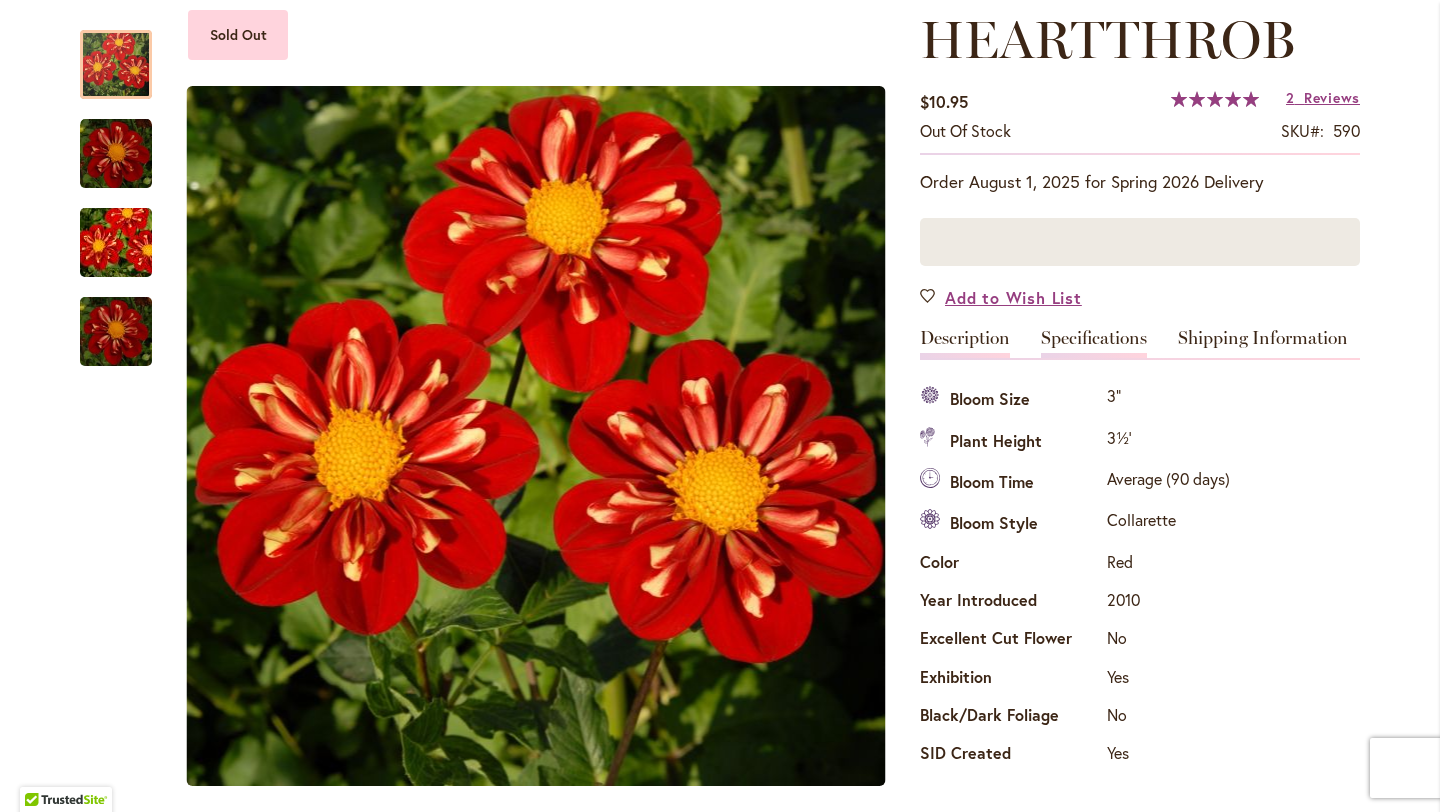 click on "Description" at bounding box center [965, 343] 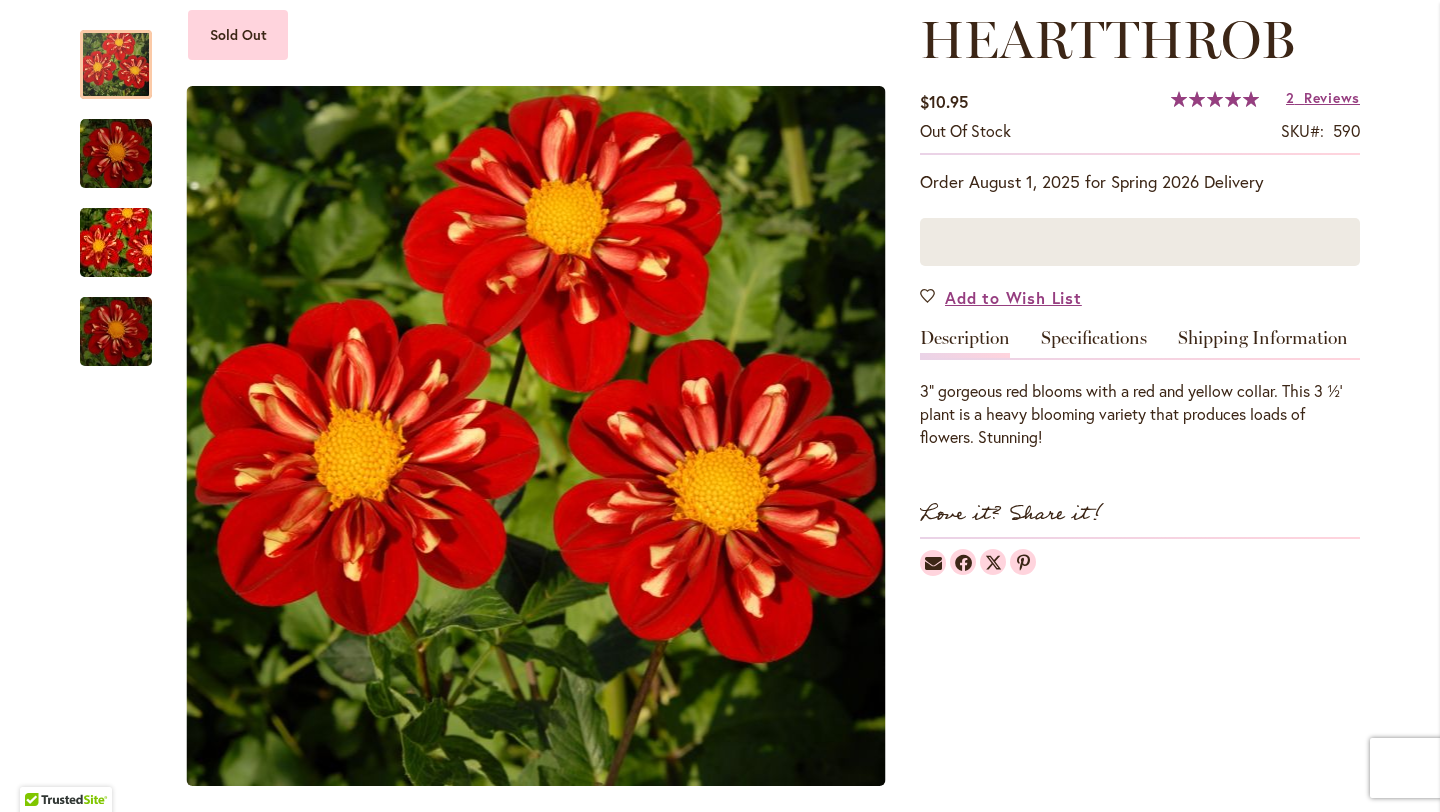 scroll, scrollTop: 0, scrollLeft: 0, axis: both 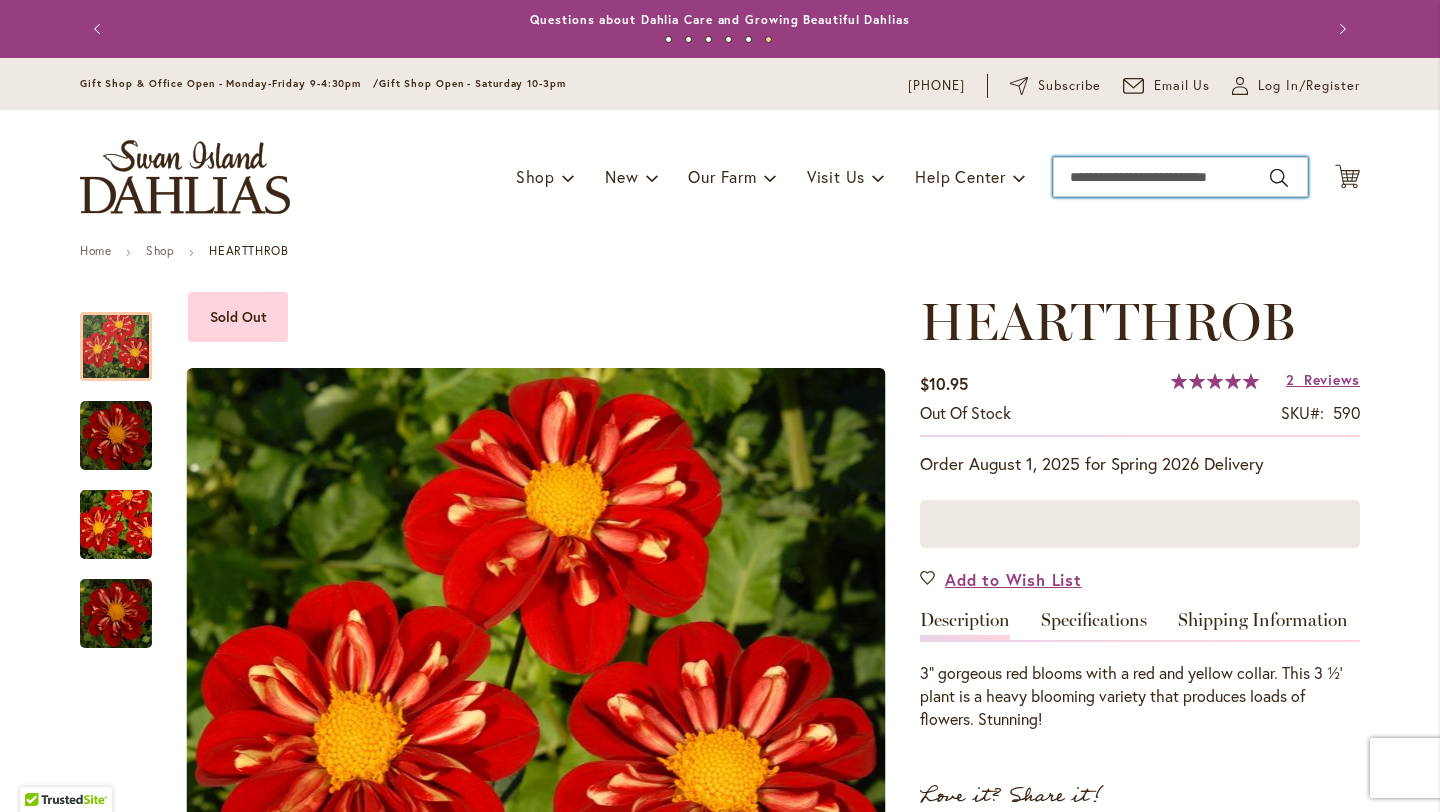 click on "Search" at bounding box center (1180, 177) 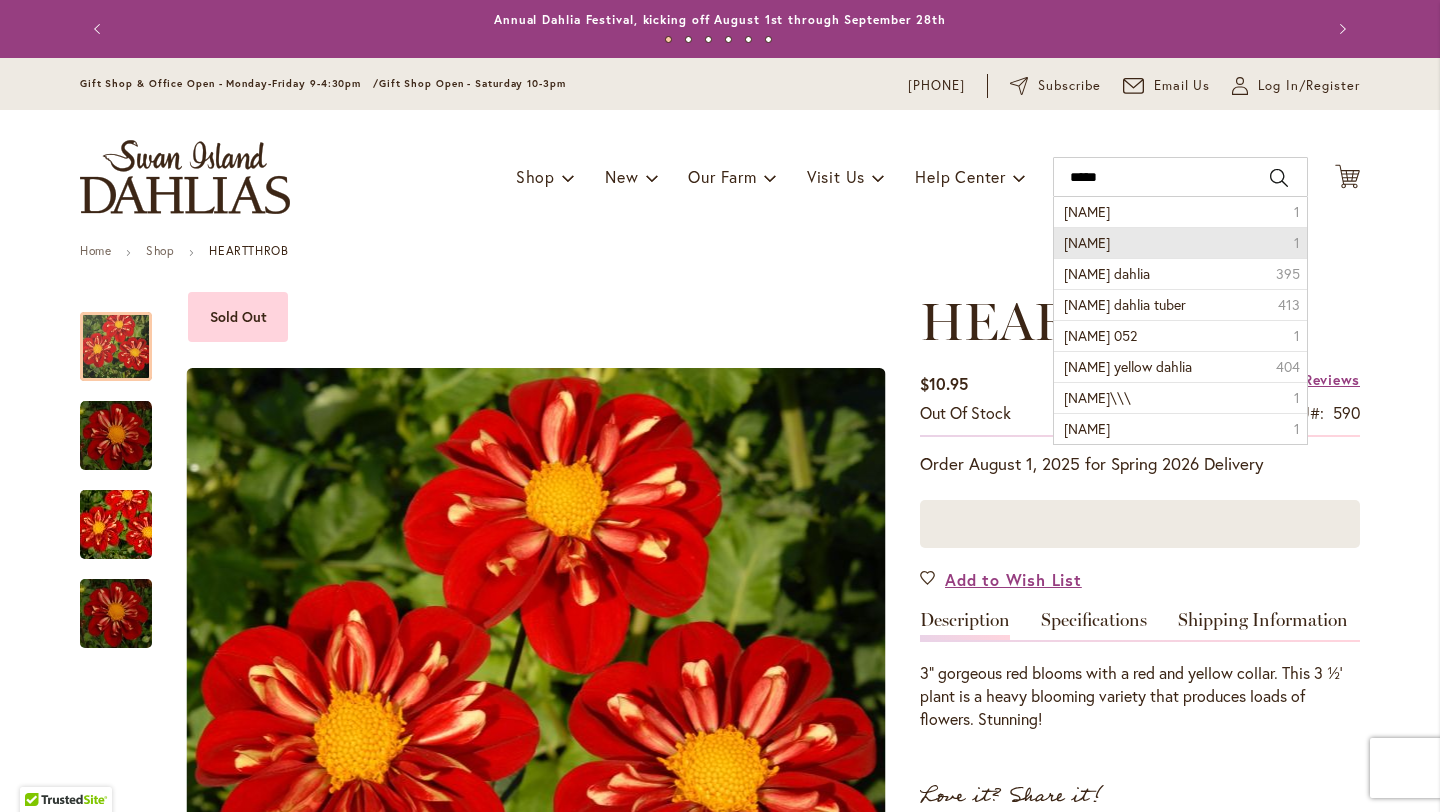 click on "Bonaventure" at bounding box center (1087, 242) 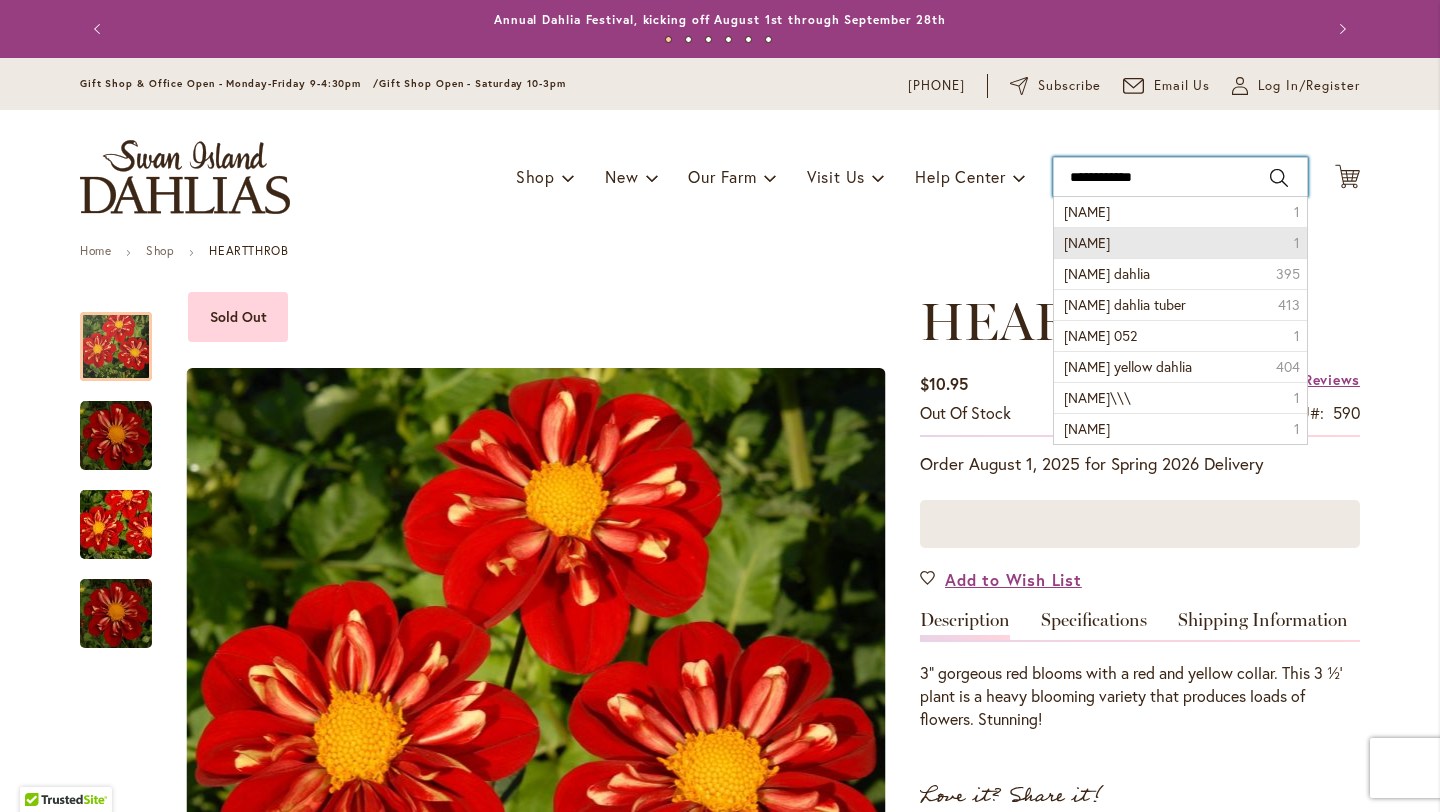 type on "**********" 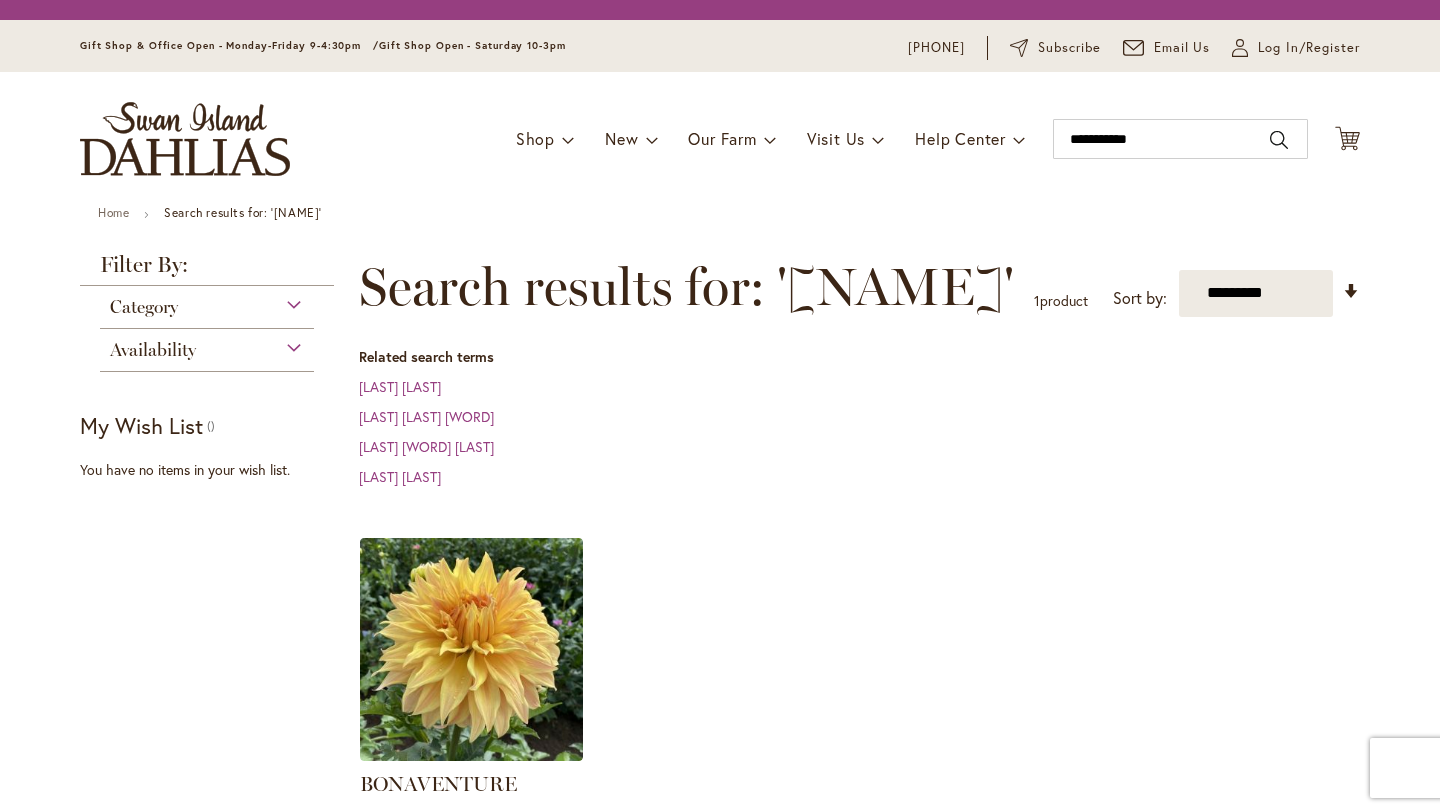 scroll, scrollTop: 0, scrollLeft: 0, axis: both 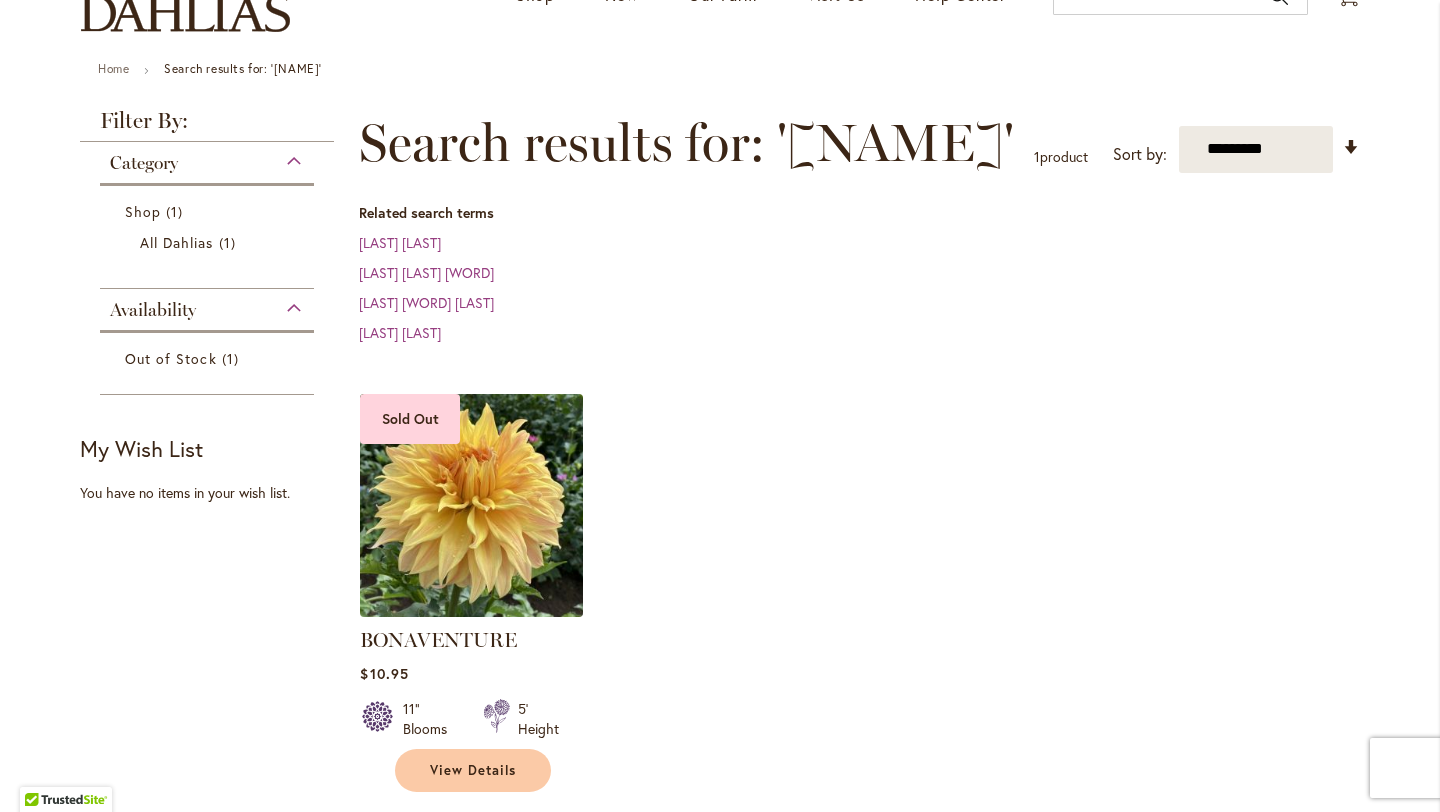 click at bounding box center [472, 505] 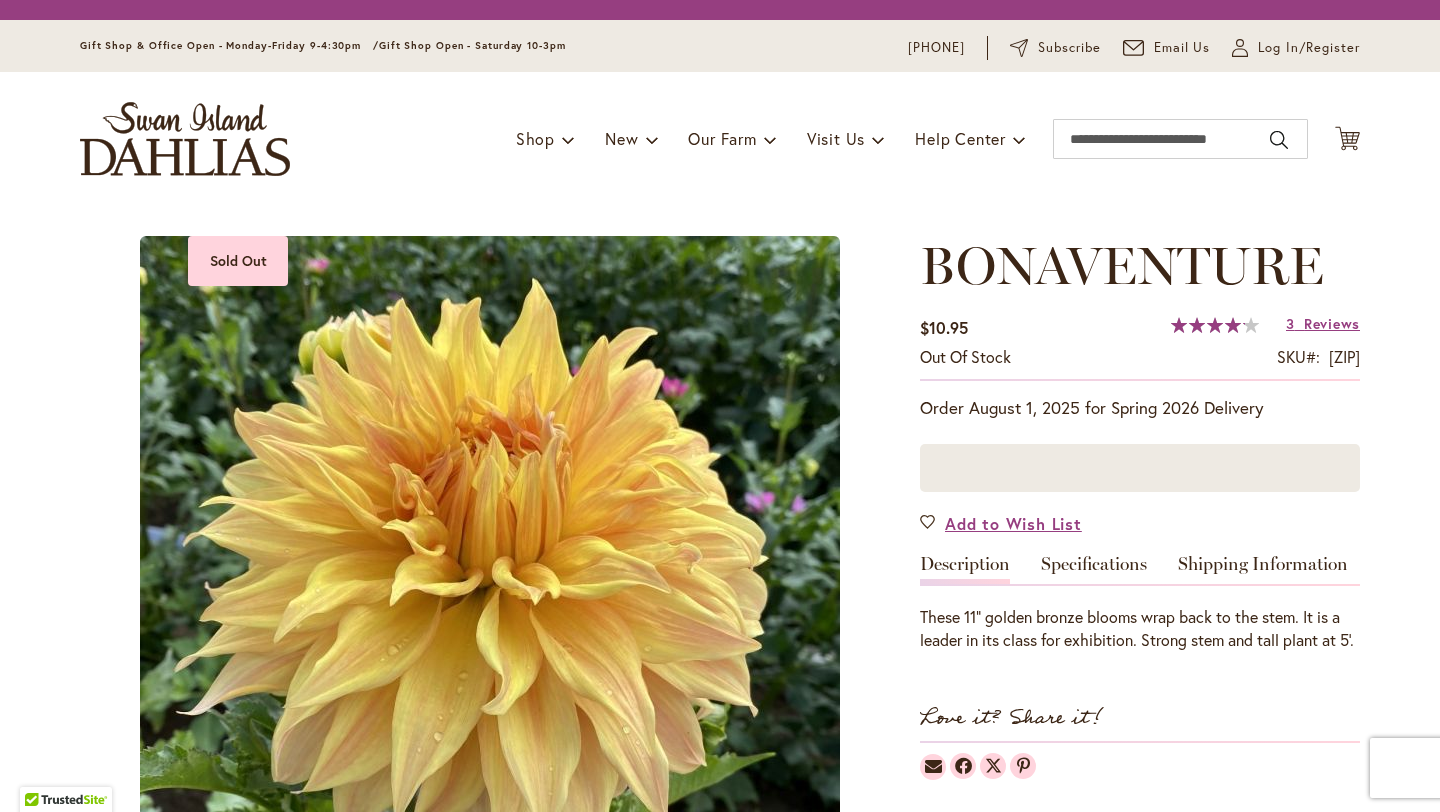 scroll, scrollTop: 0, scrollLeft: 0, axis: both 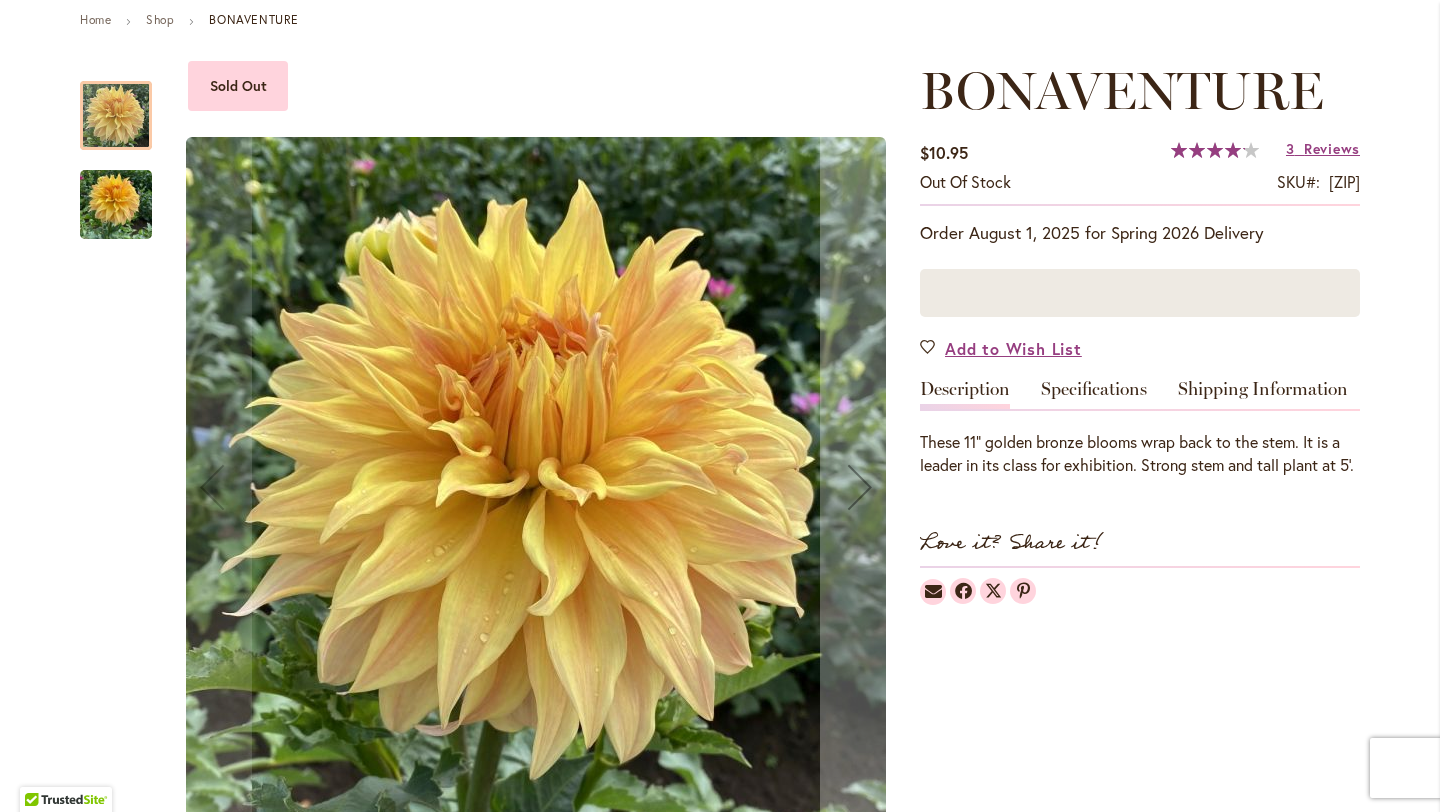 click at bounding box center (116, 205) 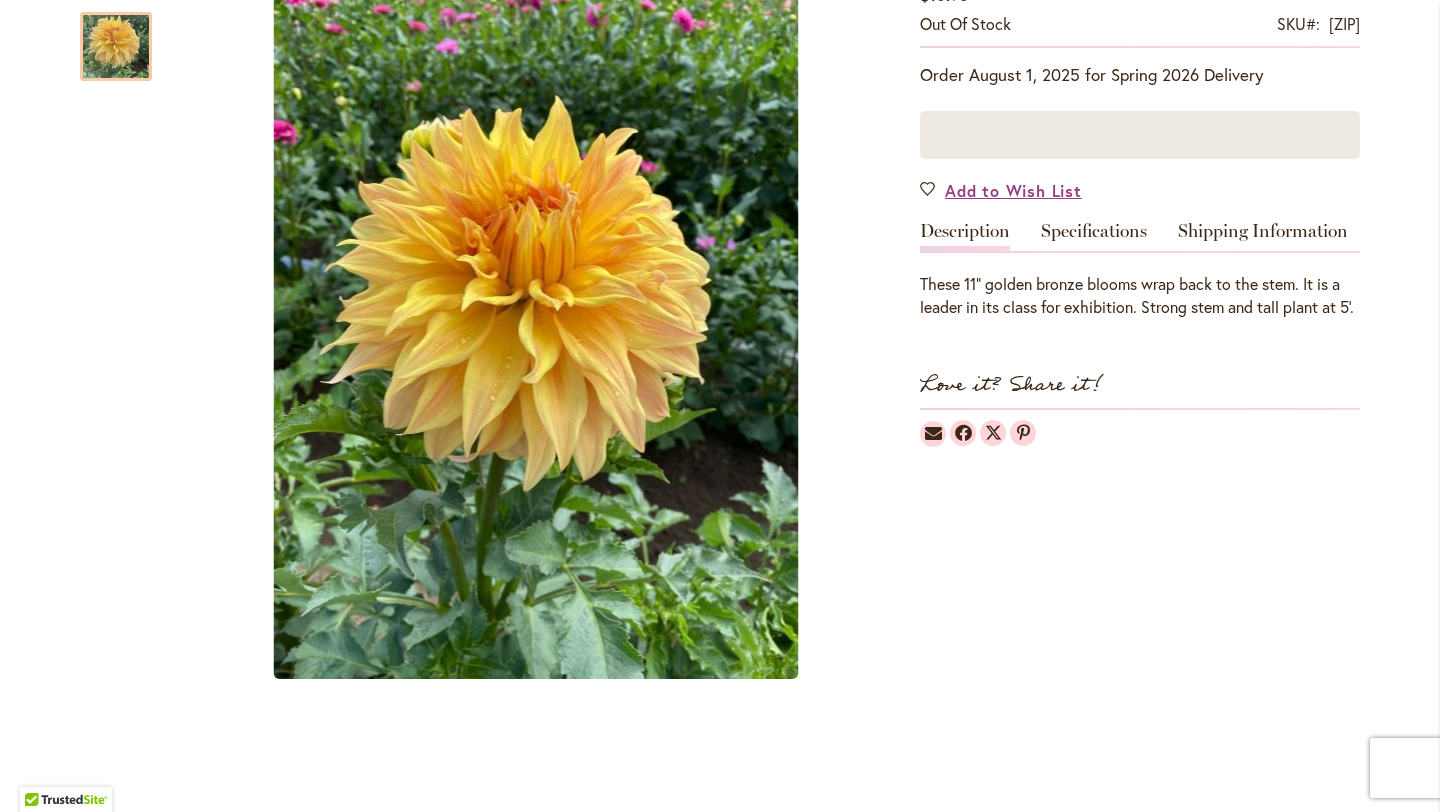 scroll, scrollTop: 381, scrollLeft: 0, axis: vertical 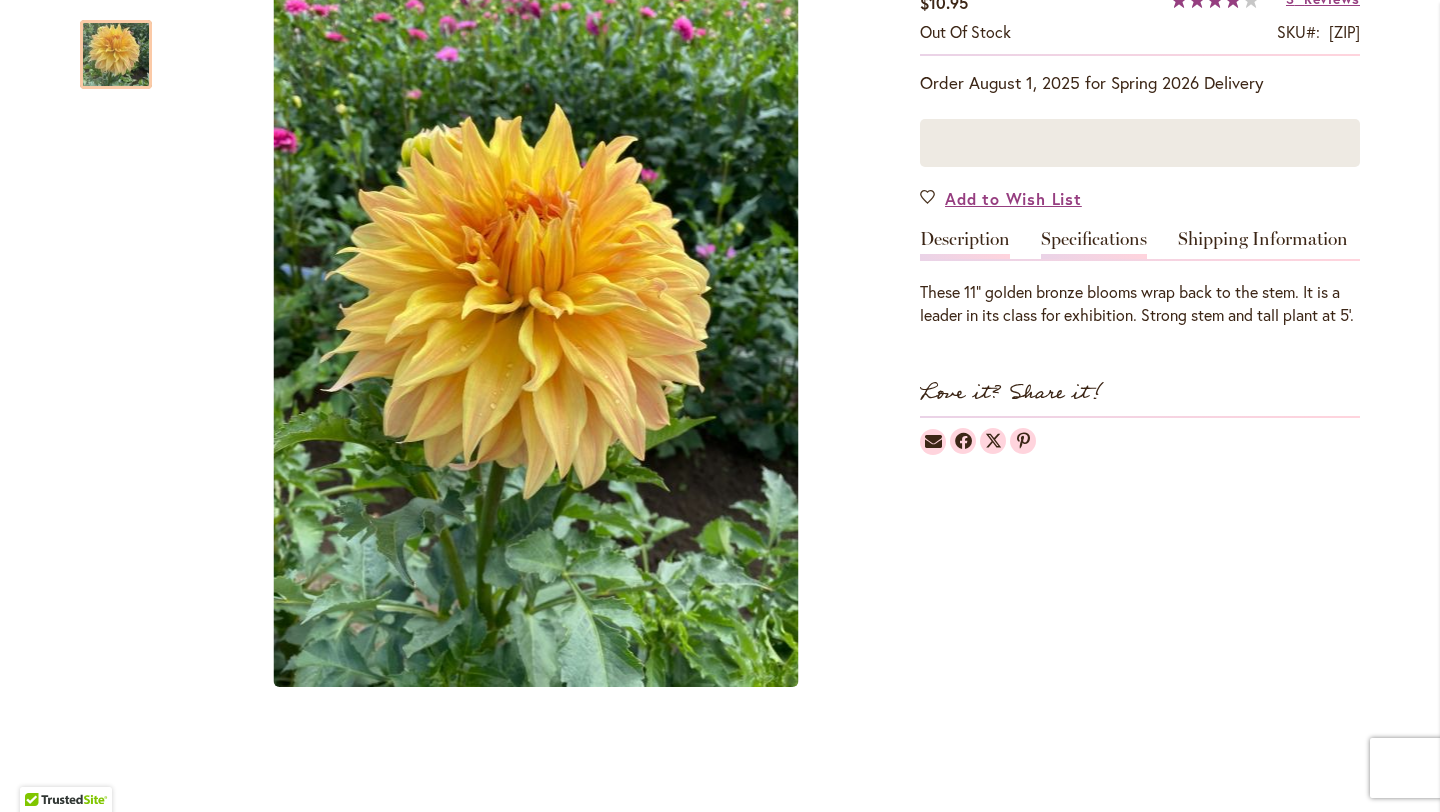 click on "Specifications" at bounding box center [1094, 244] 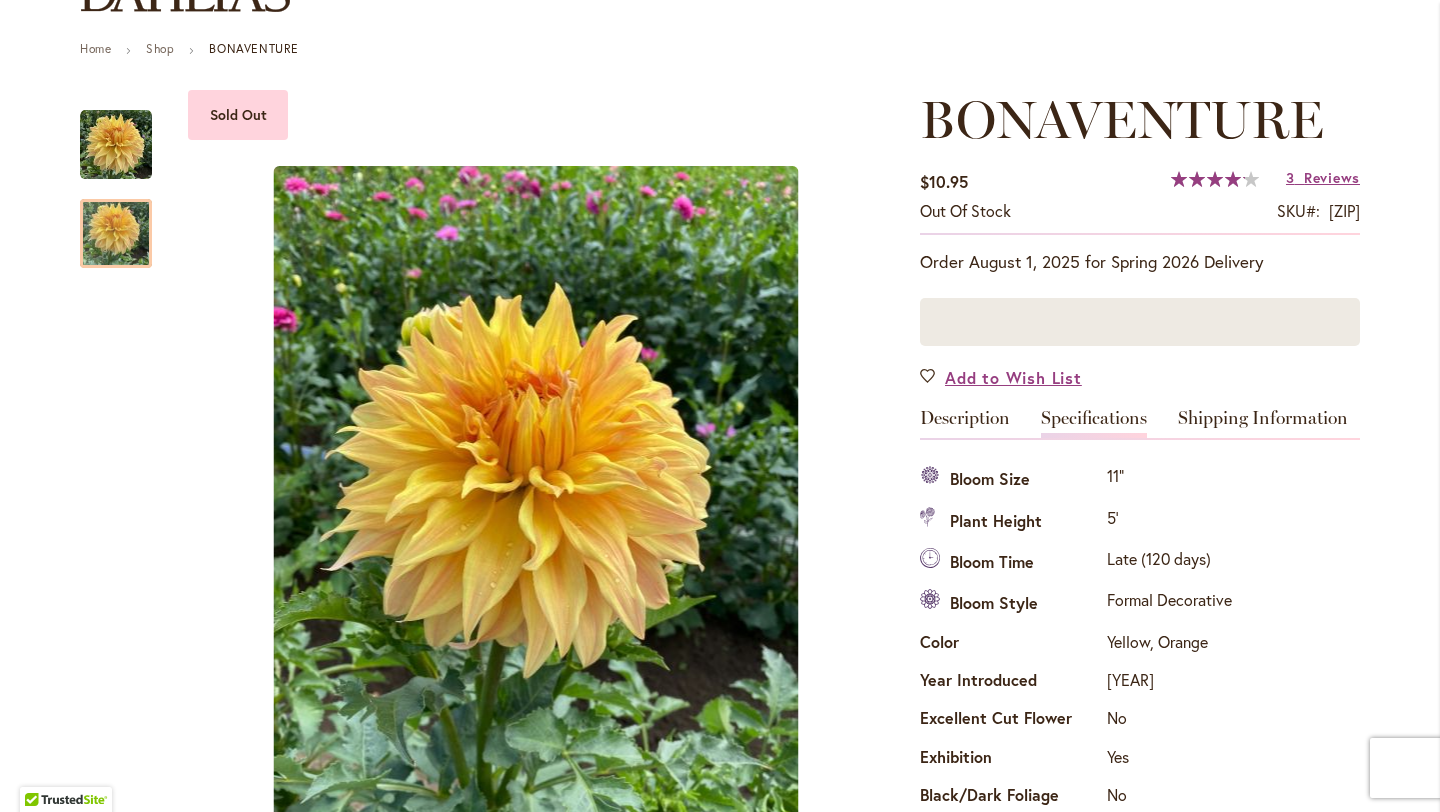 scroll, scrollTop: 0, scrollLeft: 0, axis: both 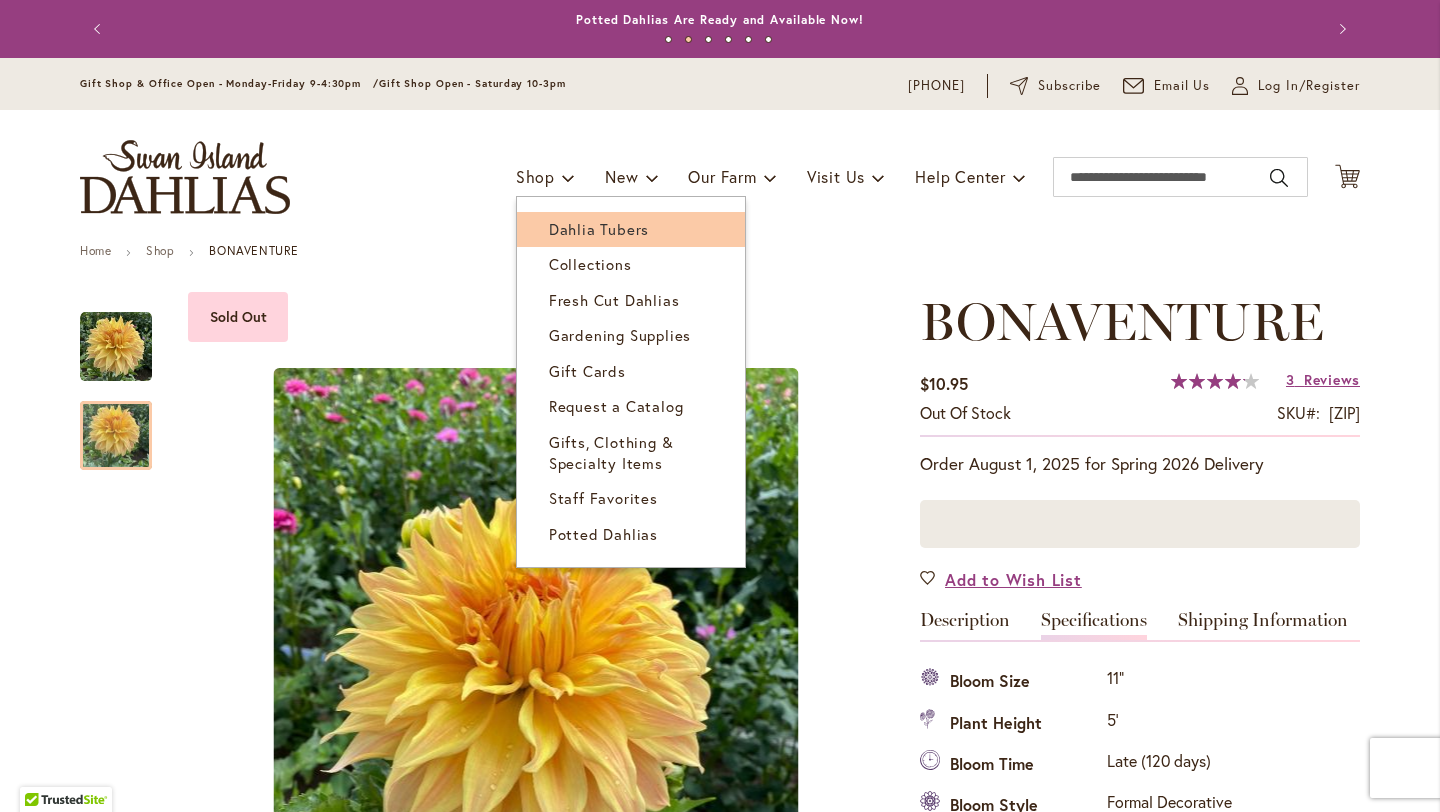 click on "Dahlia Tubers" at bounding box center (631, 229) 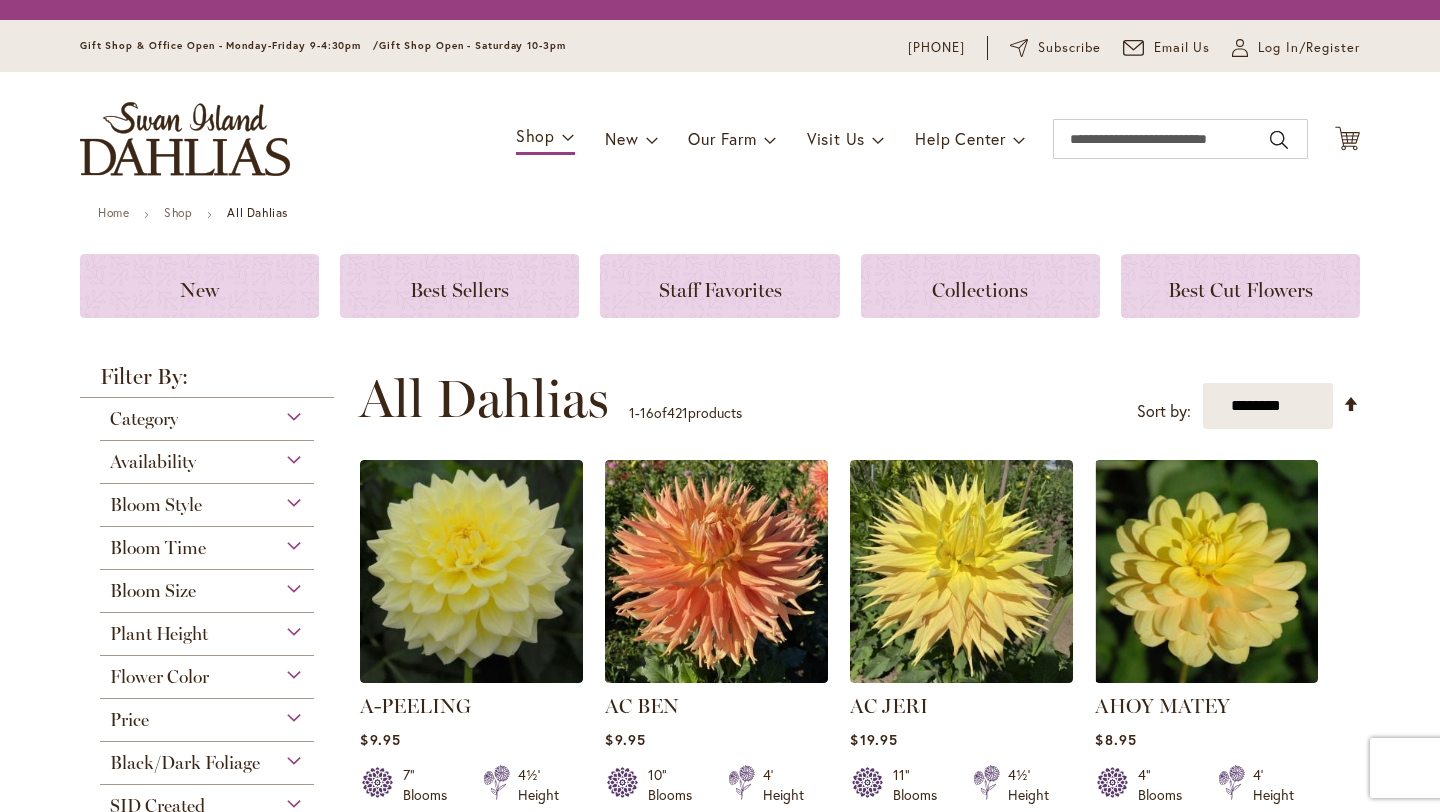 scroll, scrollTop: 0, scrollLeft: 0, axis: both 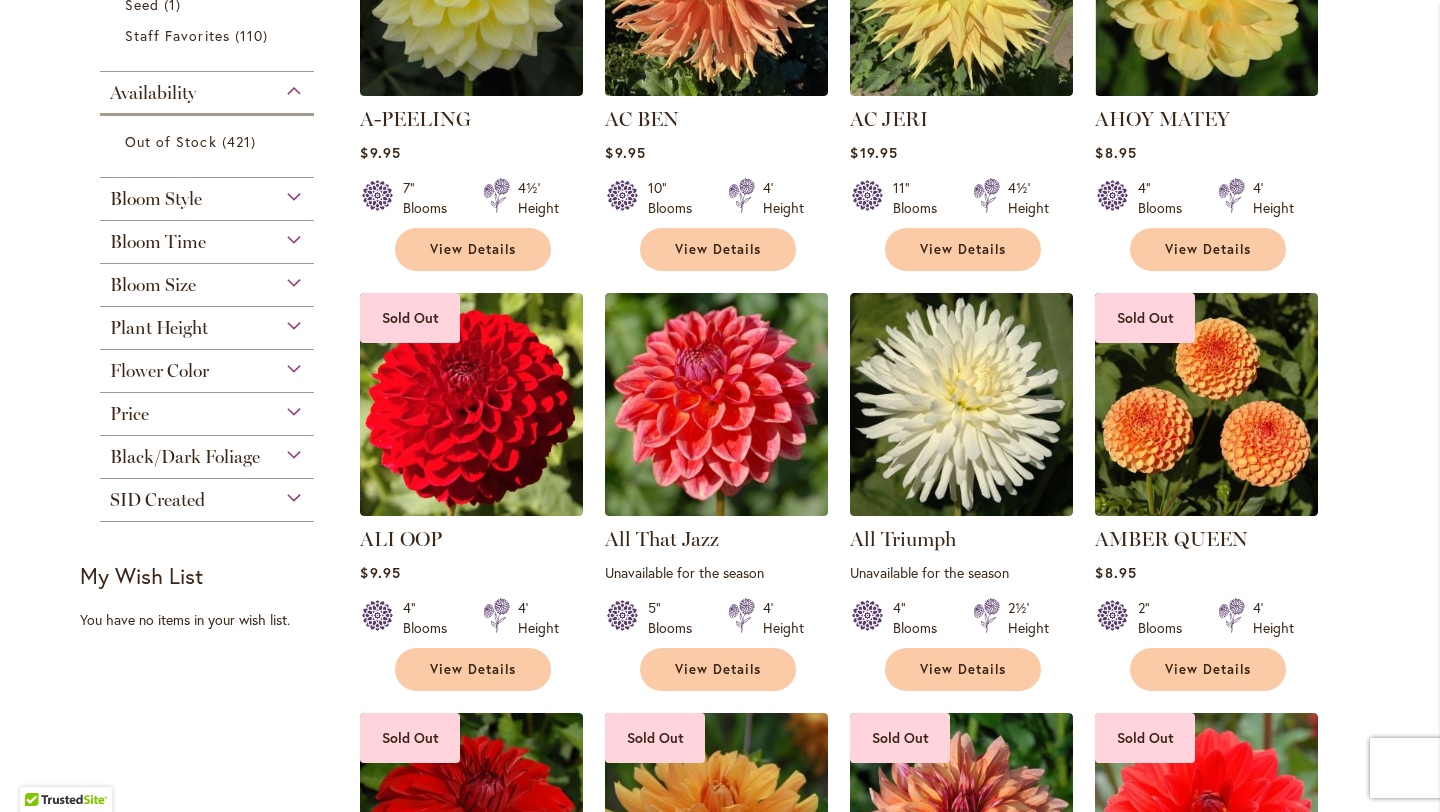 click on "Bloom Style" at bounding box center [207, 194] 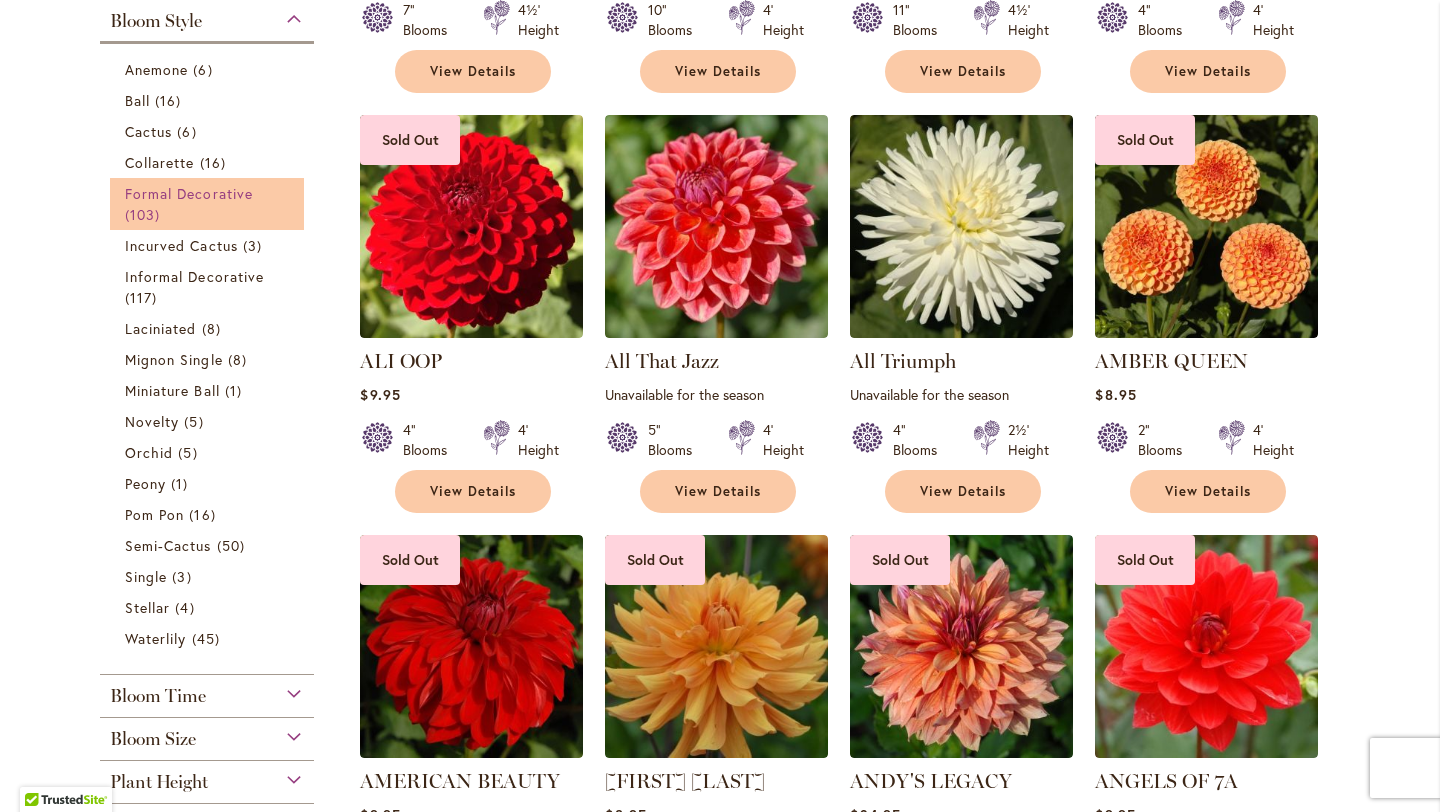 click on "Formal Decorative" at bounding box center (189, 193) 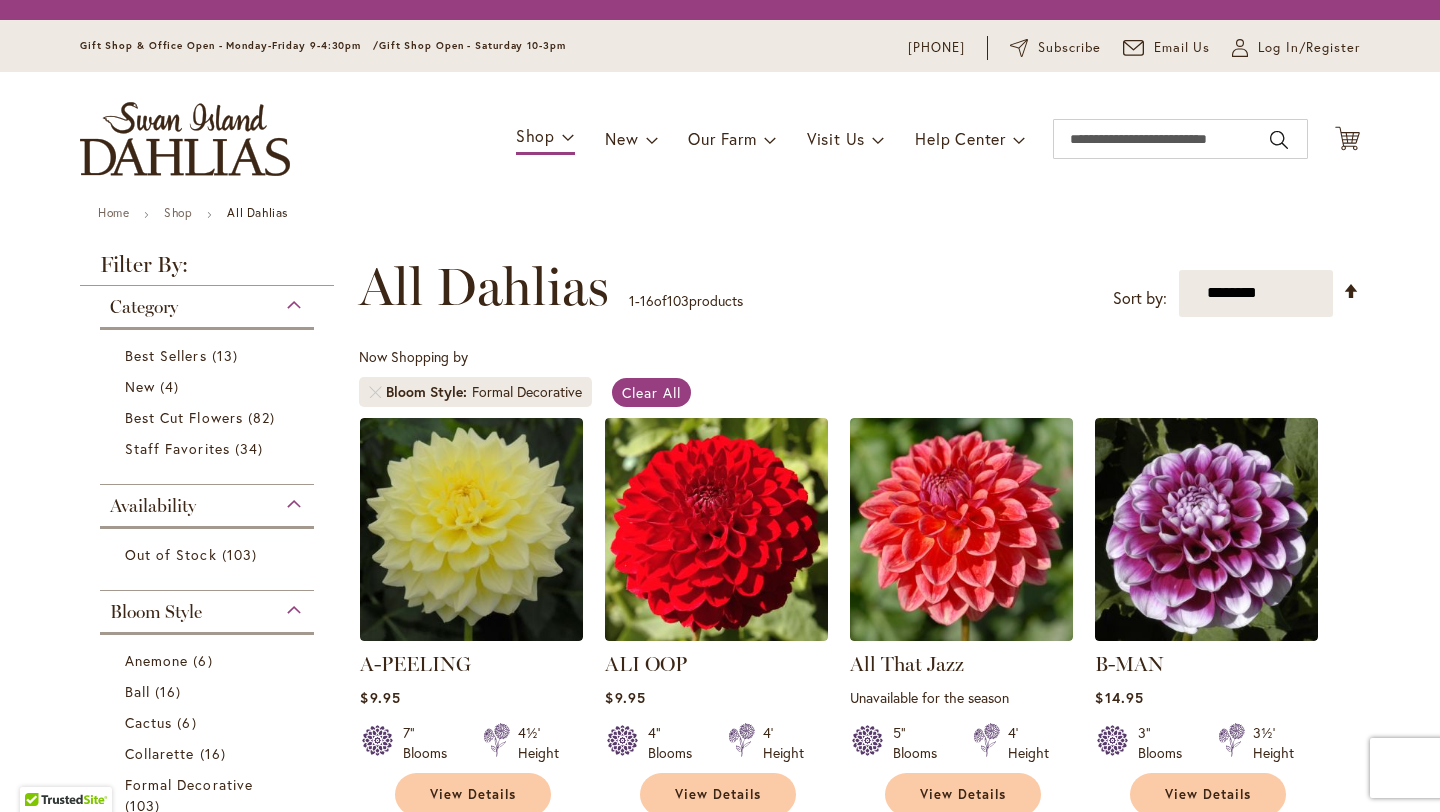 scroll, scrollTop: 0, scrollLeft: 0, axis: both 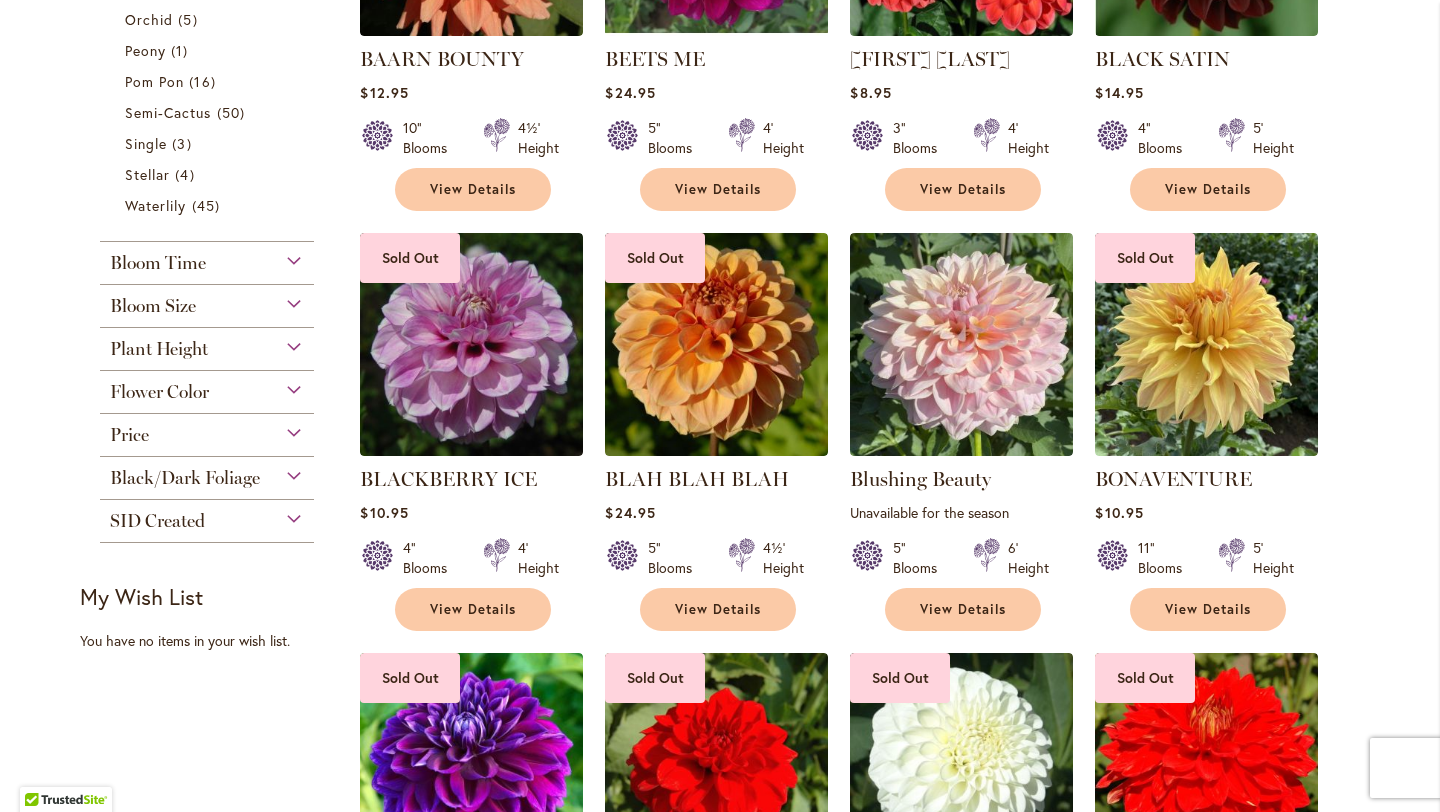 click on "Bloom Size" at bounding box center [207, 301] 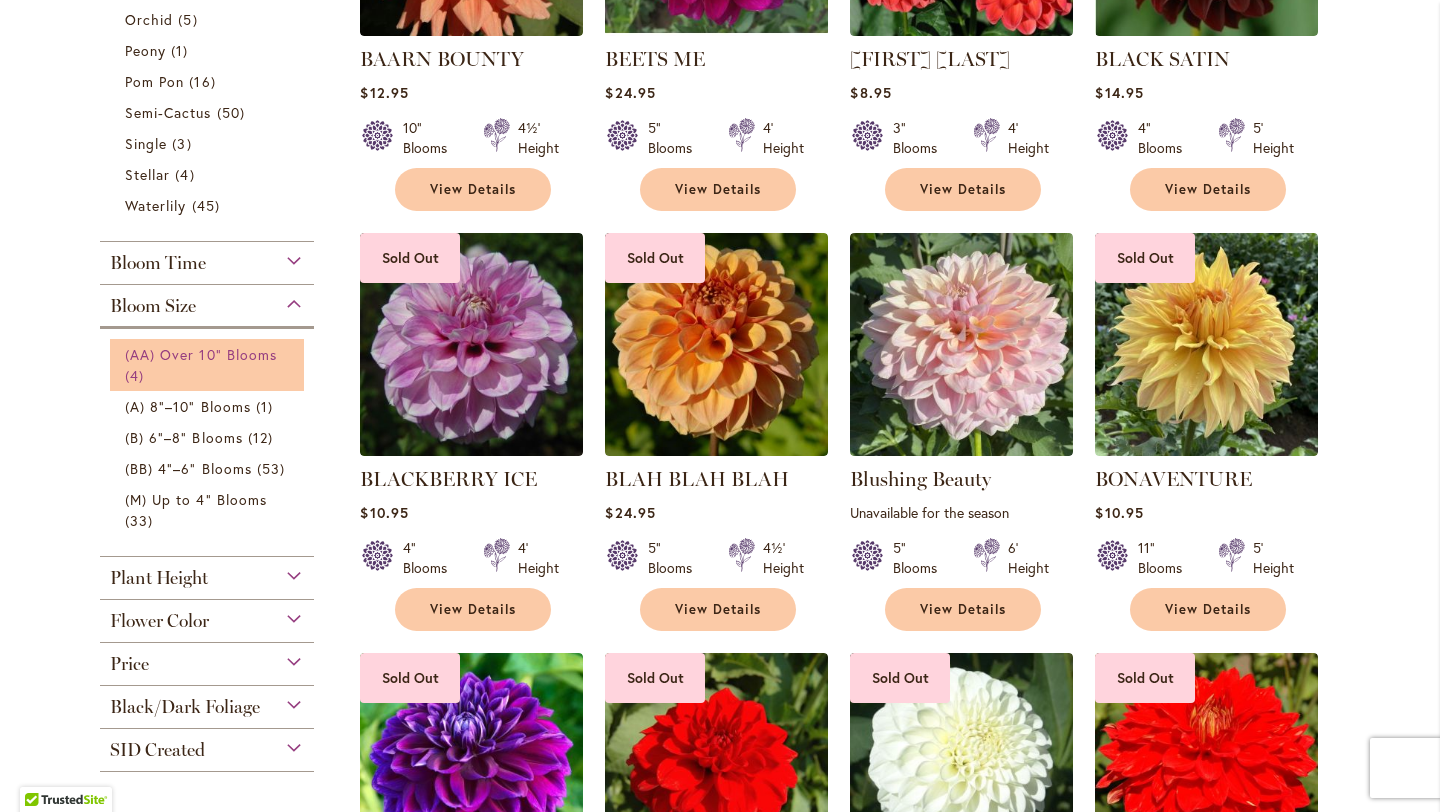 click on "(AA) Over 10" Blooms" at bounding box center (201, 354) 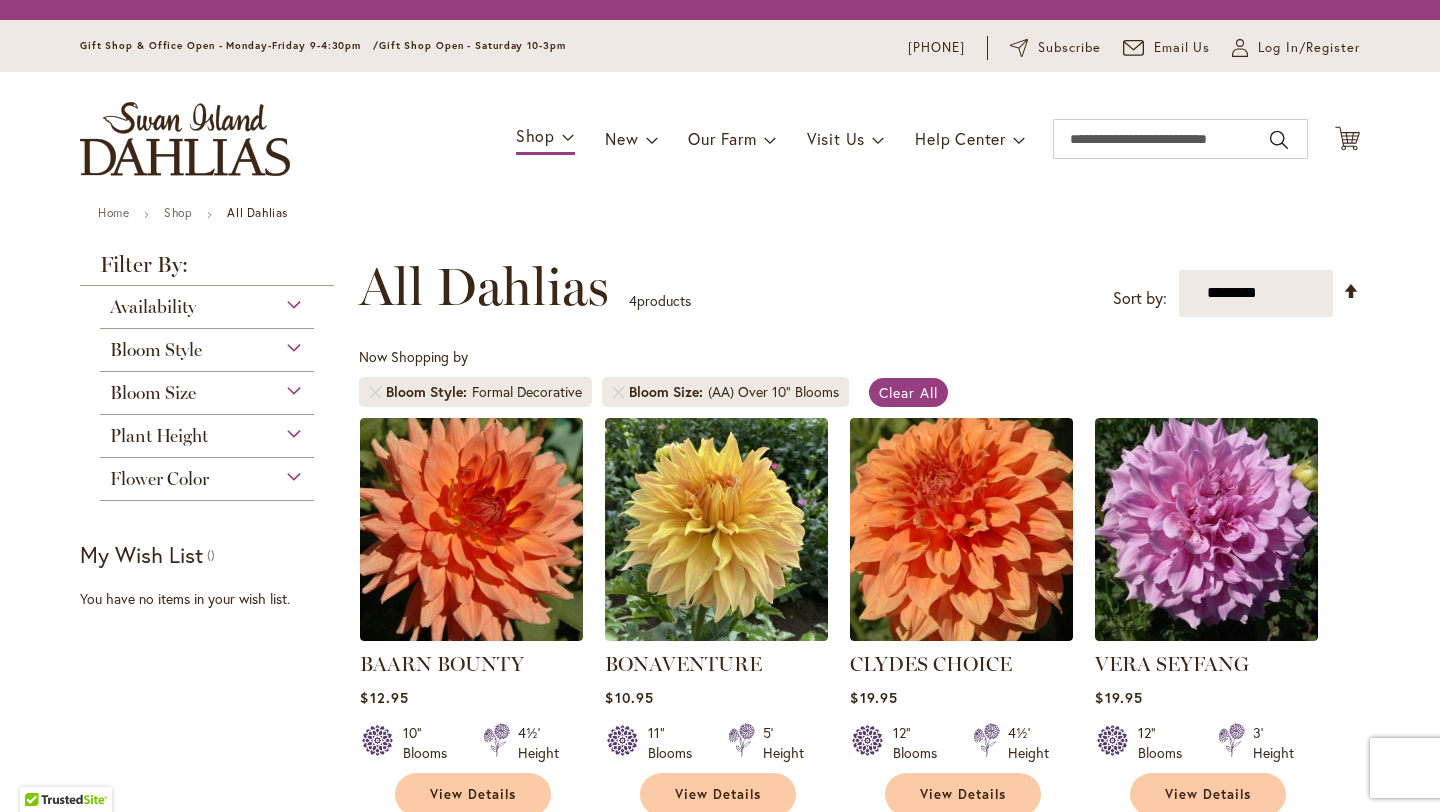 scroll, scrollTop: 0, scrollLeft: 0, axis: both 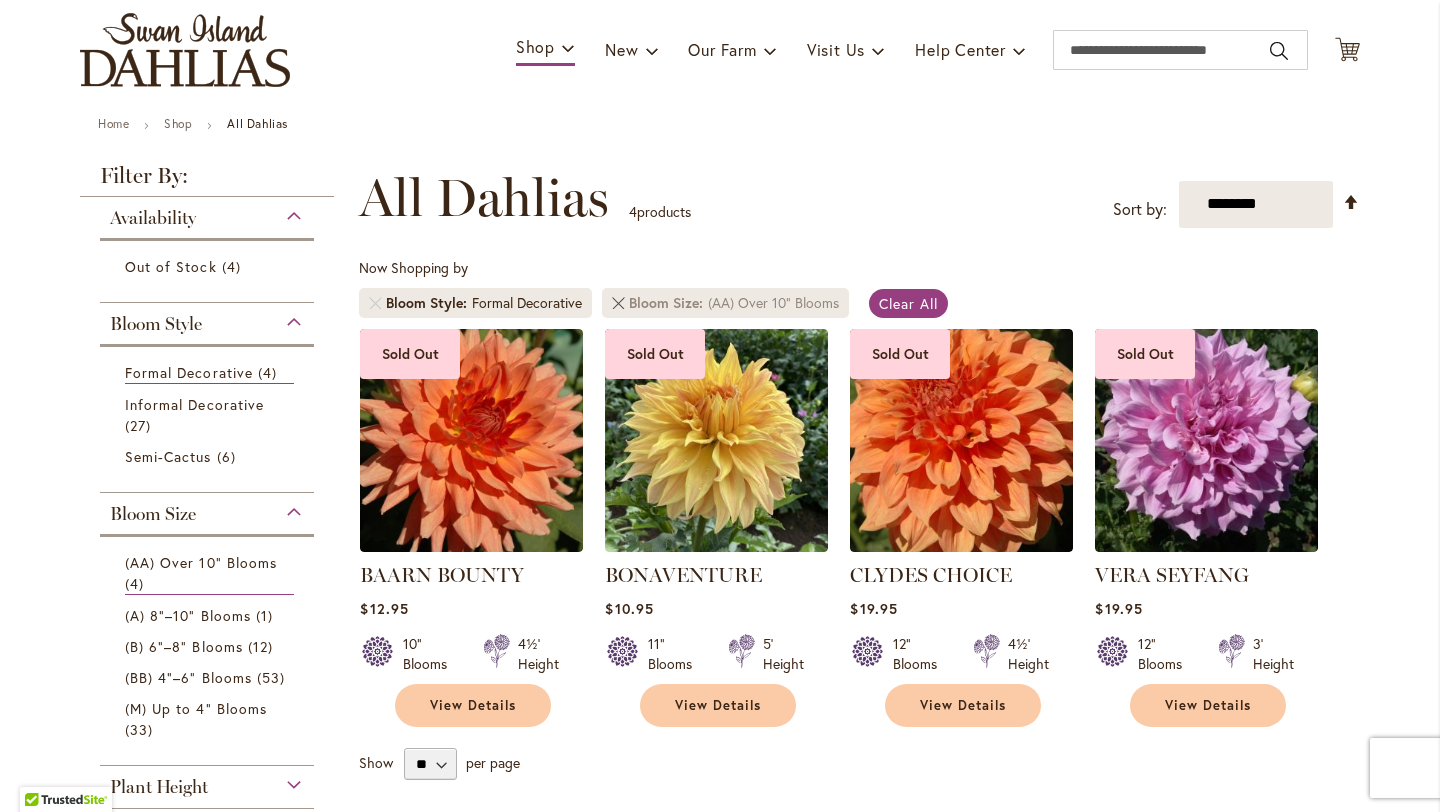 click at bounding box center [618, 303] 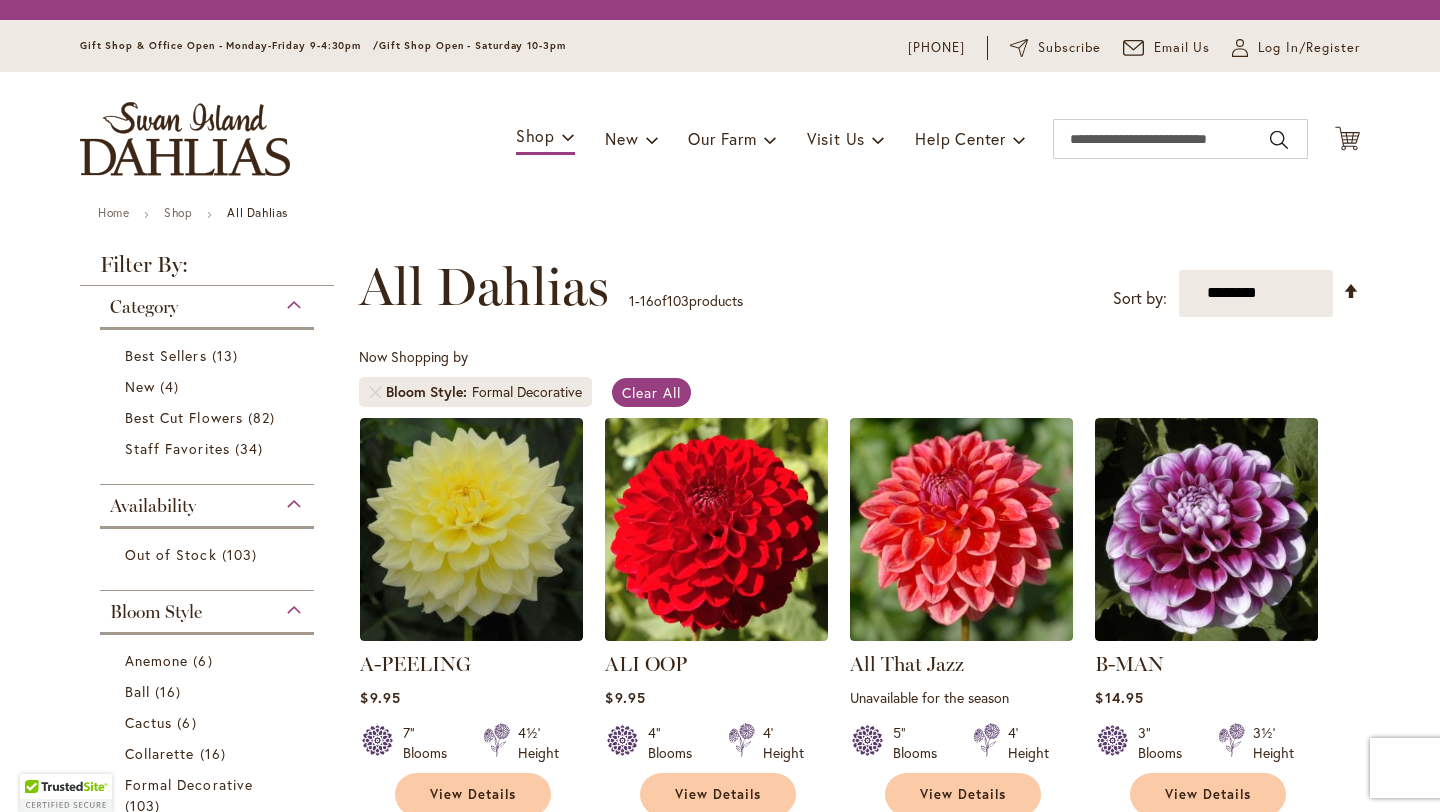 scroll, scrollTop: 0, scrollLeft: 0, axis: both 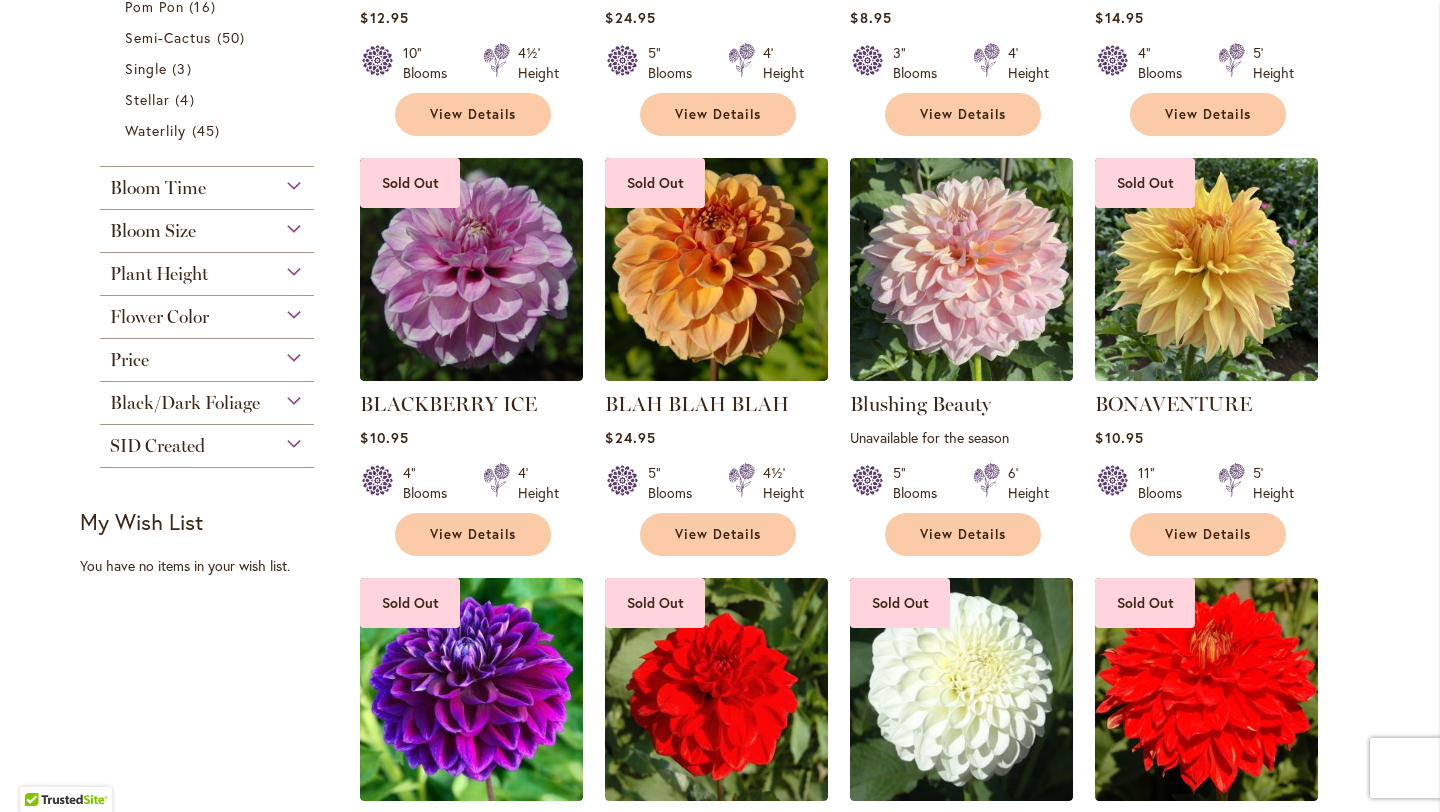 click on "Flower Color" at bounding box center [207, 312] 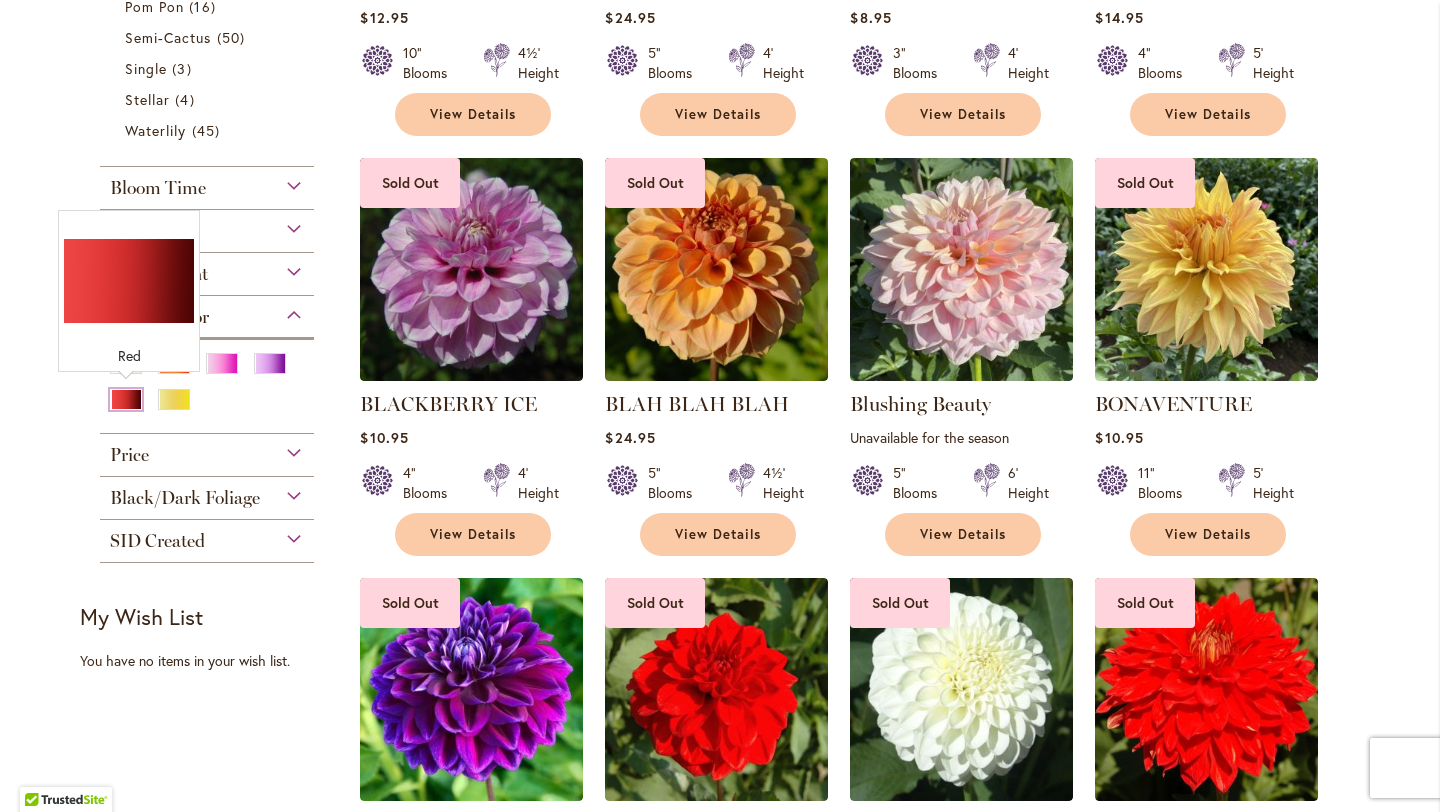 click at bounding box center (126, 399) 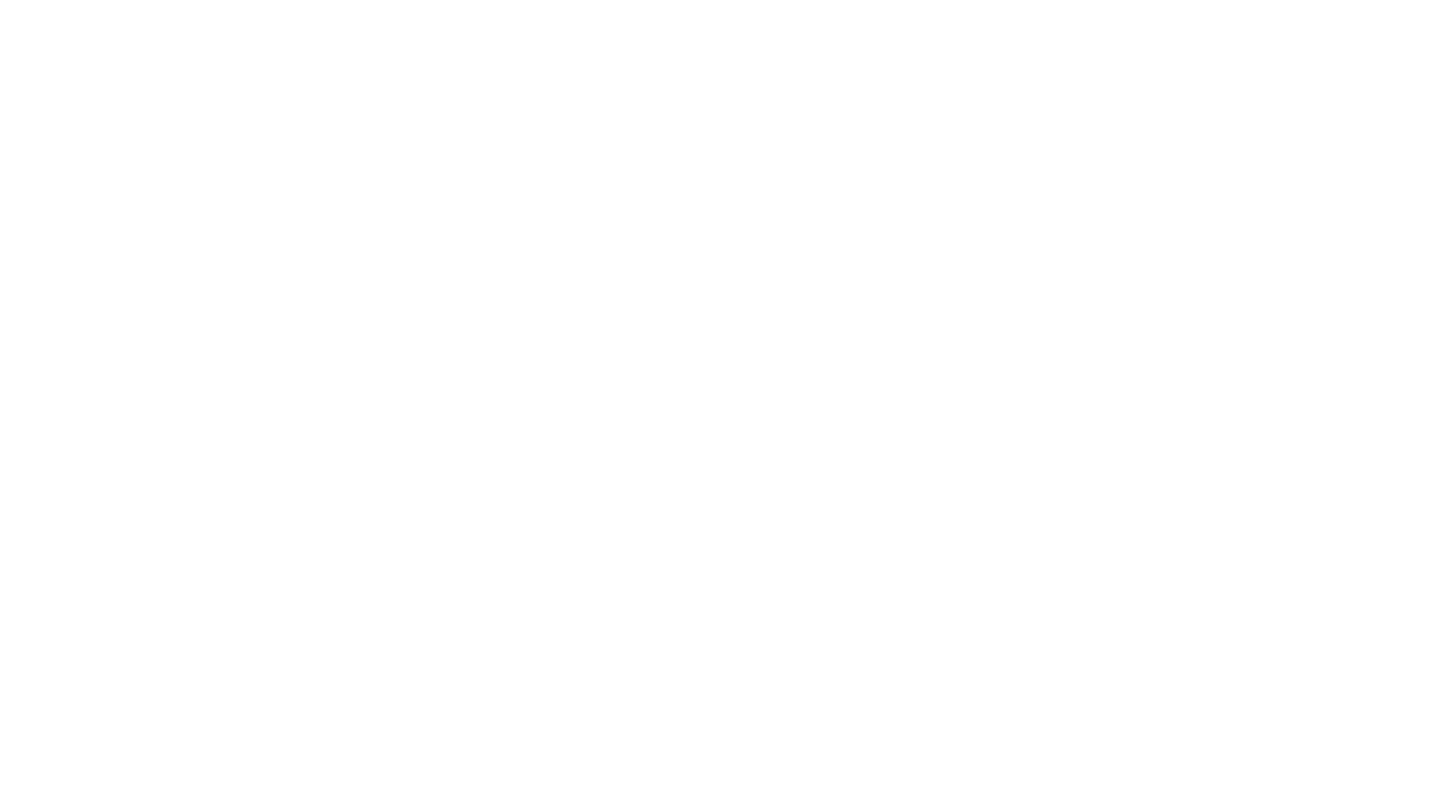 scroll, scrollTop: 0, scrollLeft: 0, axis: both 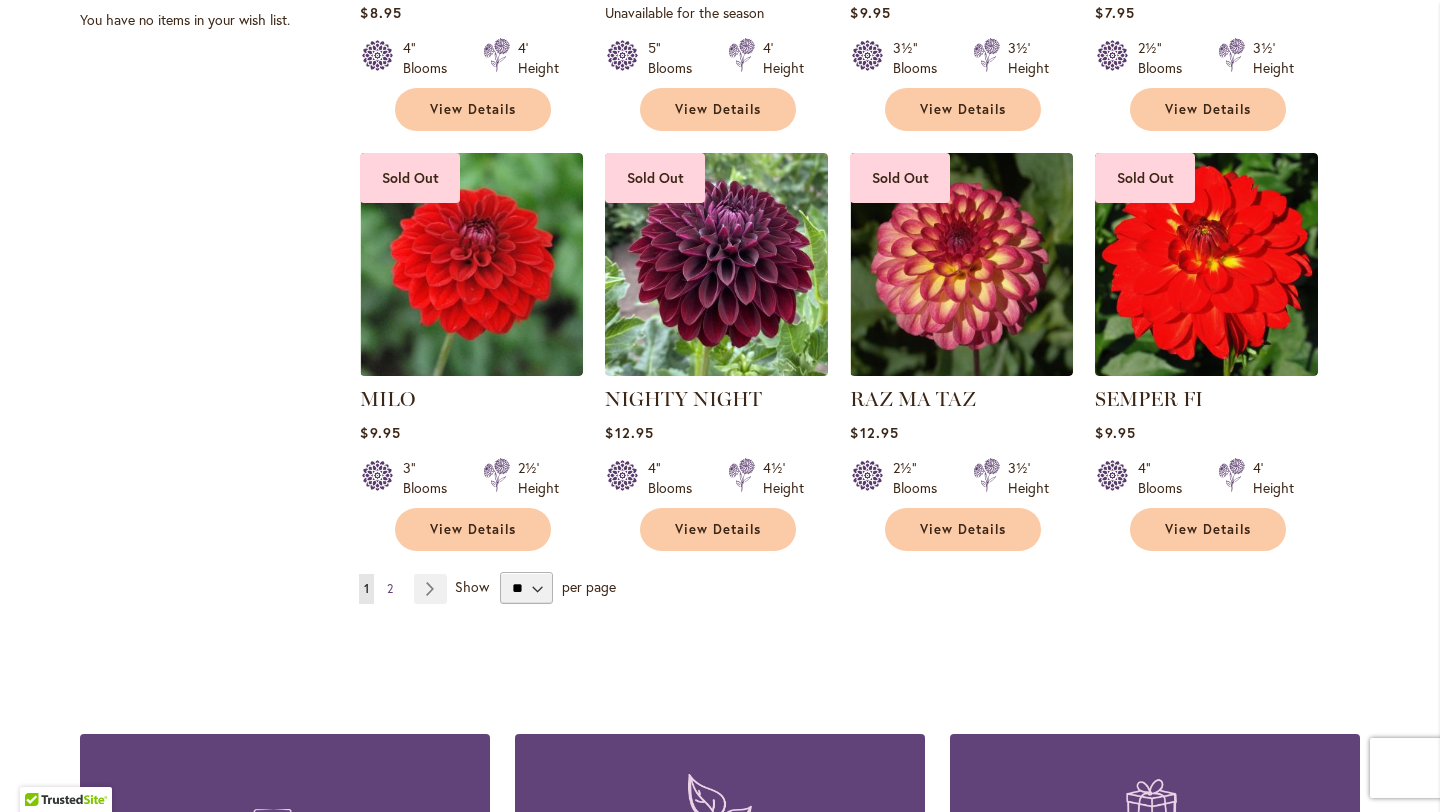 click on "2" at bounding box center [390, 588] 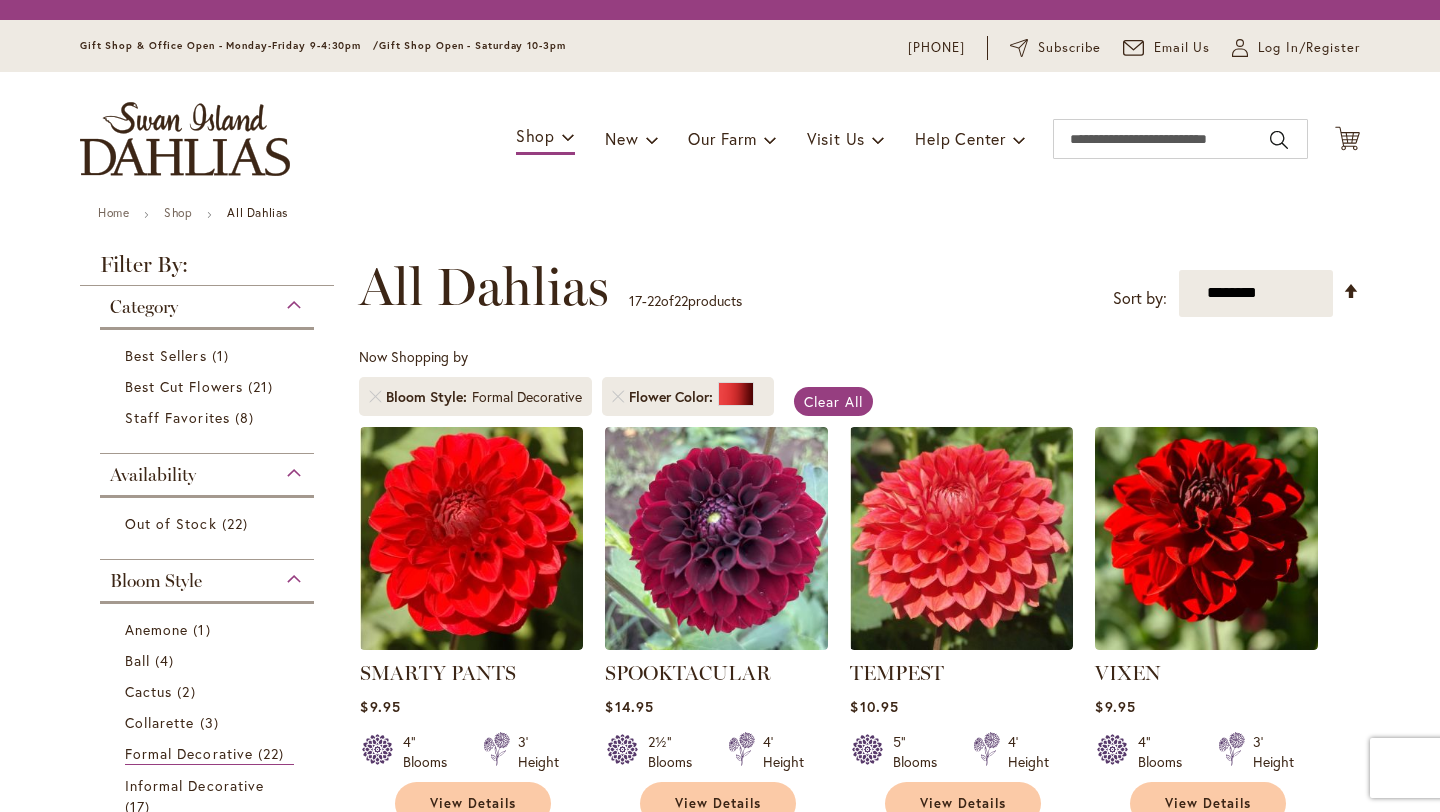 scroll, scrollTop: 0, scrollLeft: 0, axis: both 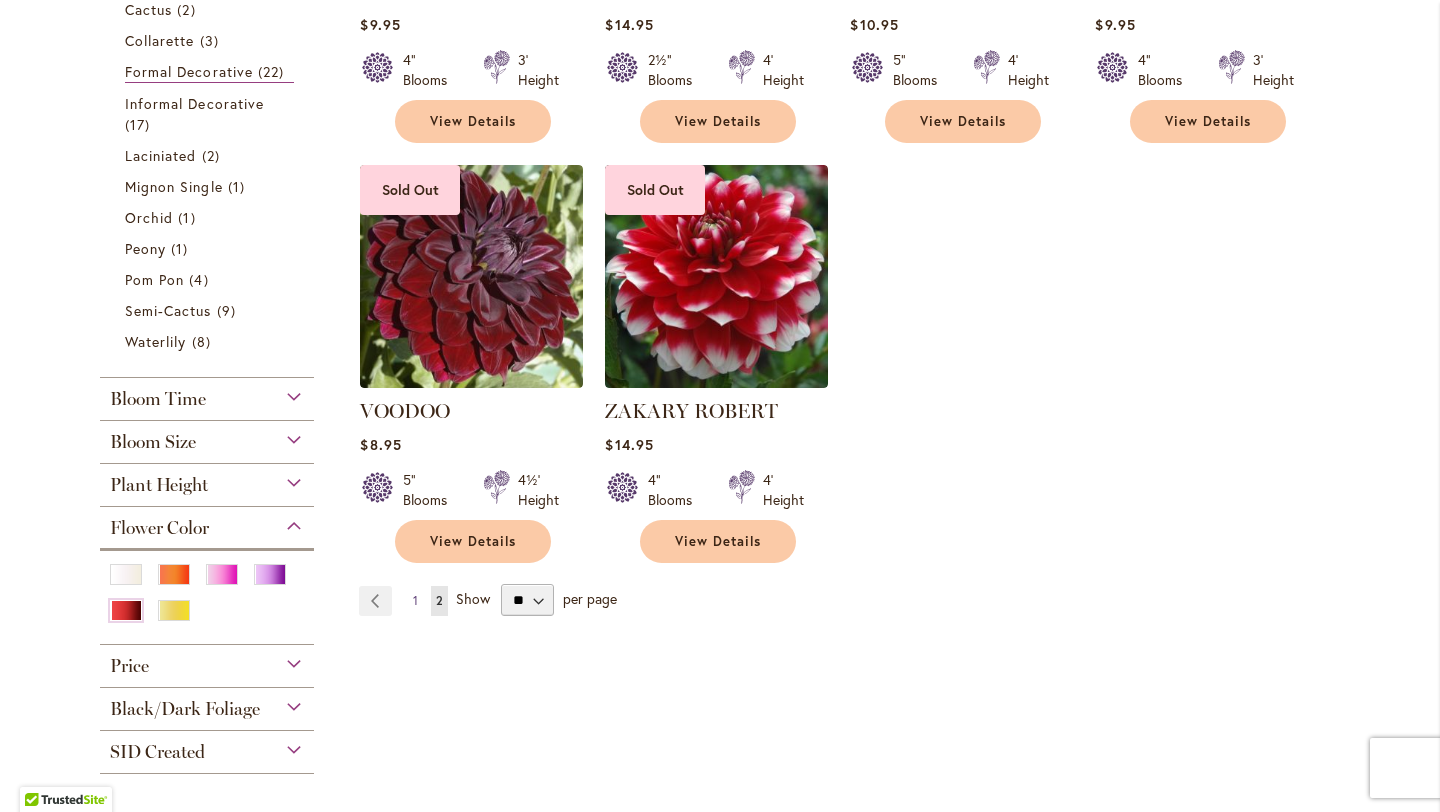 click on "1" at bounding box center (415, 600) 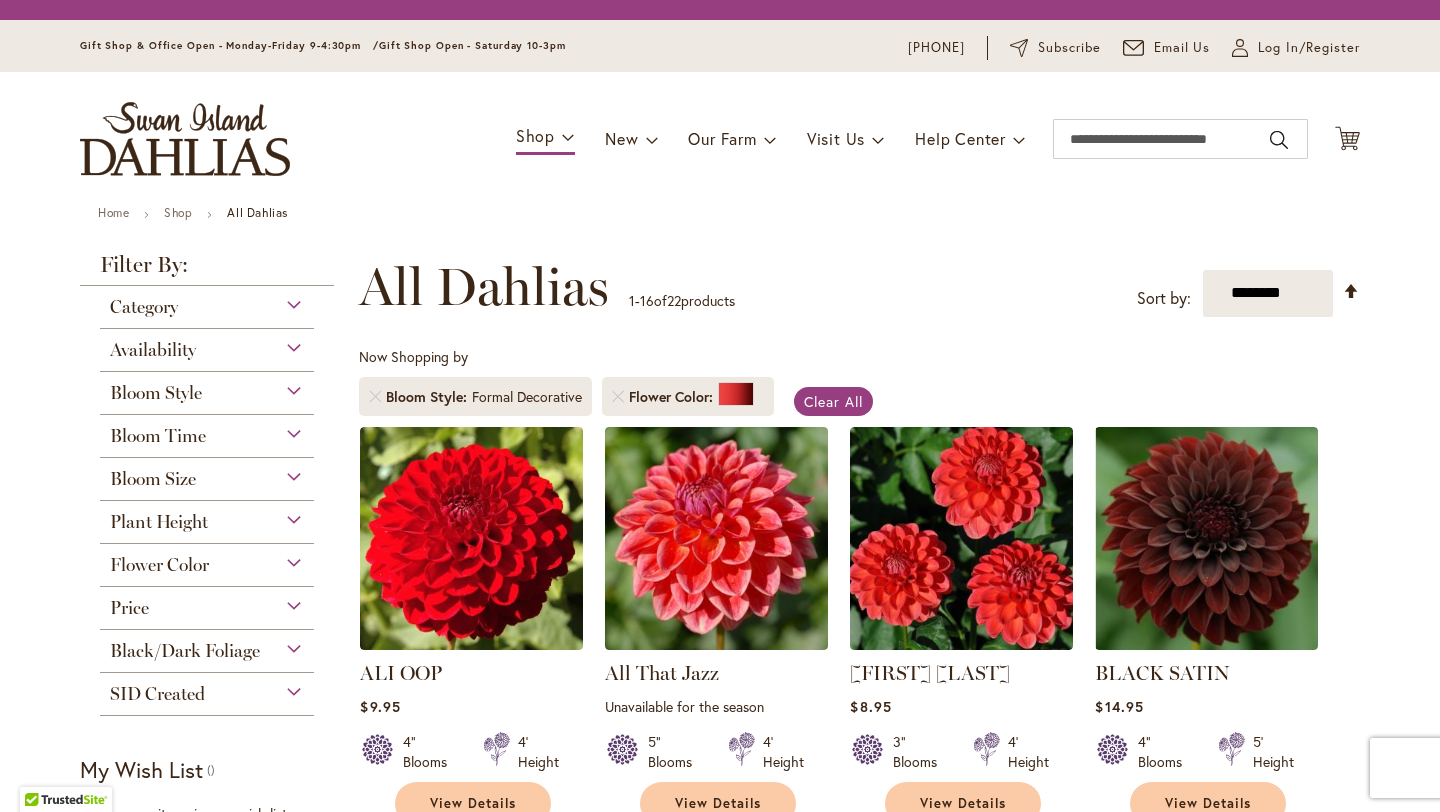 scroll, scrollTop: 0, scrollLeft: 0, axis: both 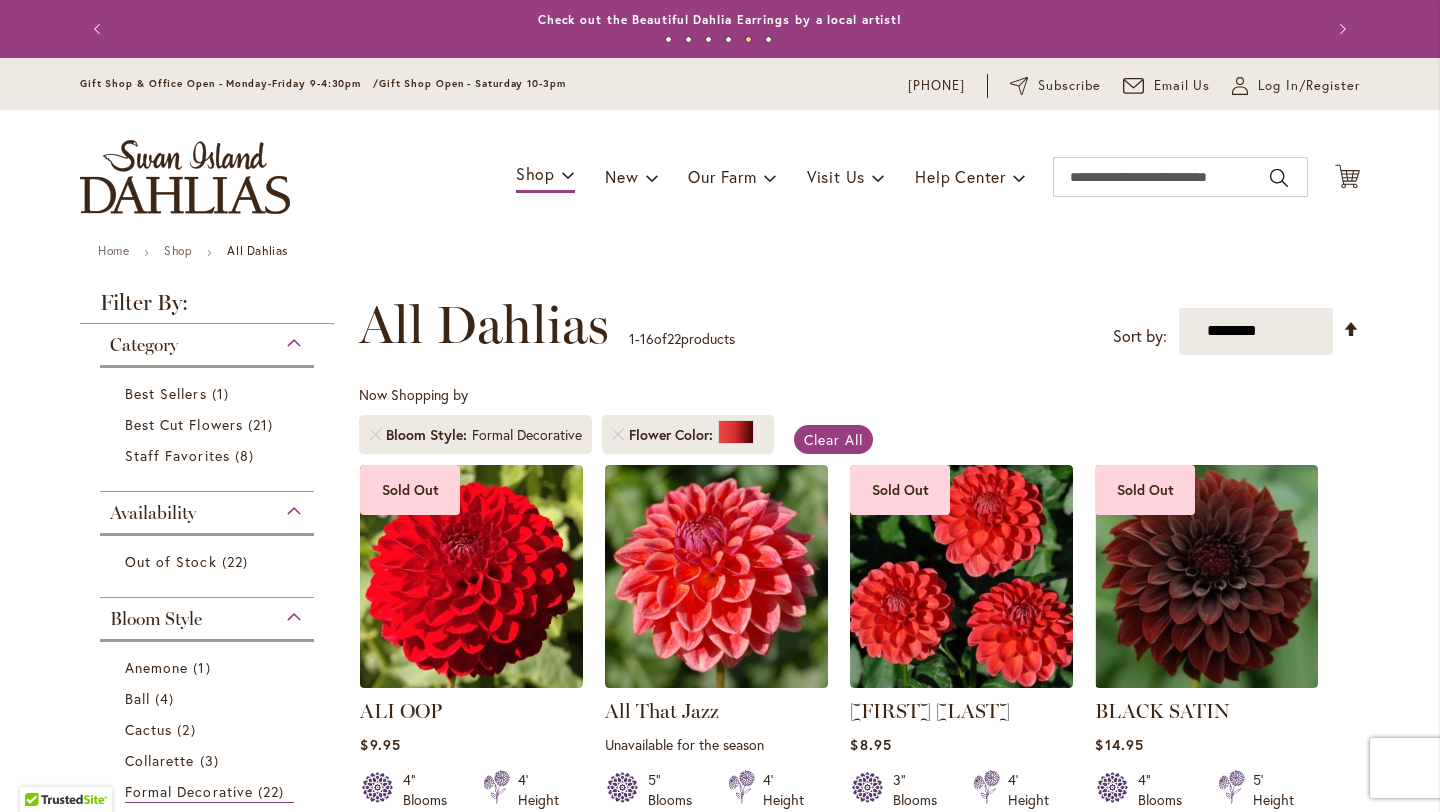 click on "Bloom Style
Formal Decorative" at bounding box center [475, 434] 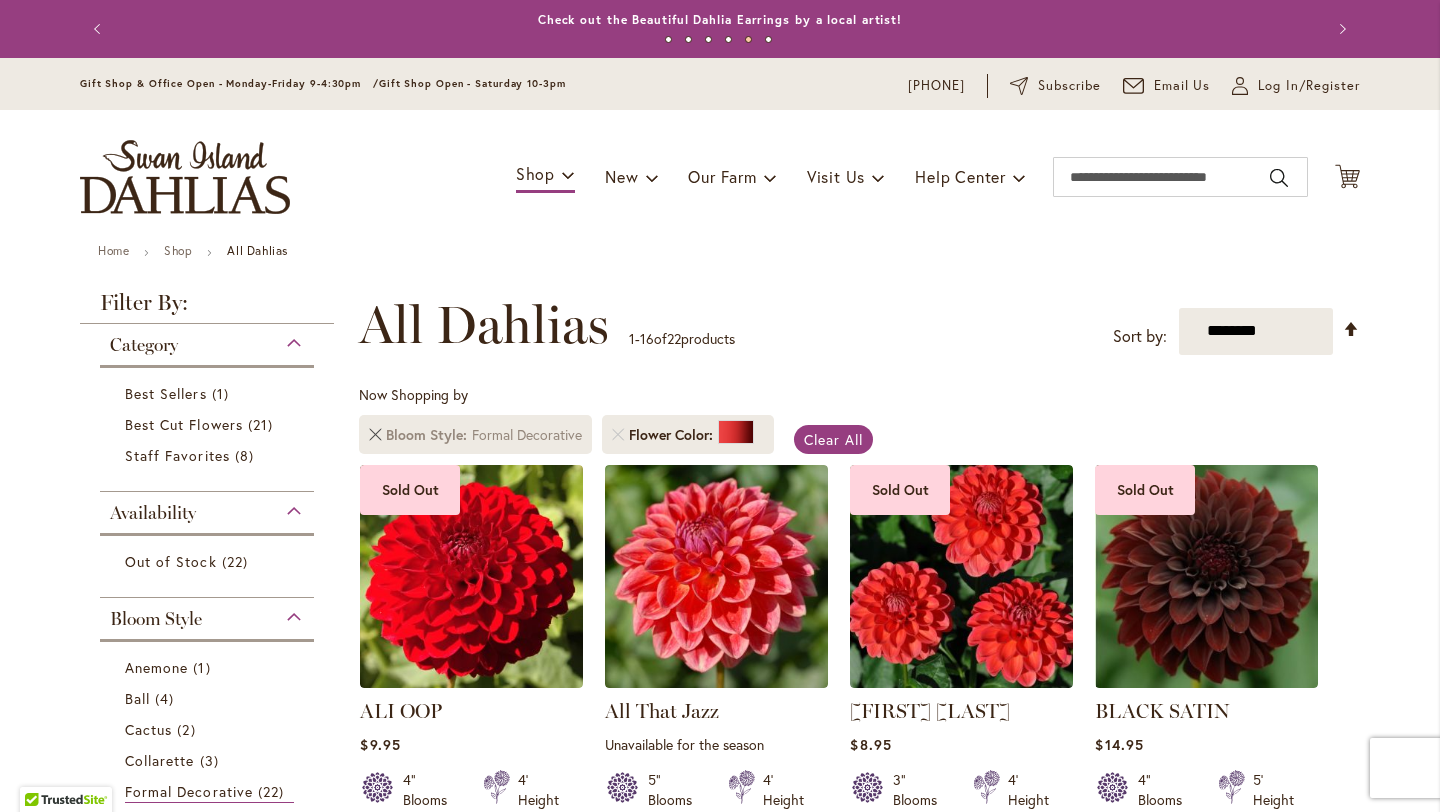 click at bounding box center (375, 435) 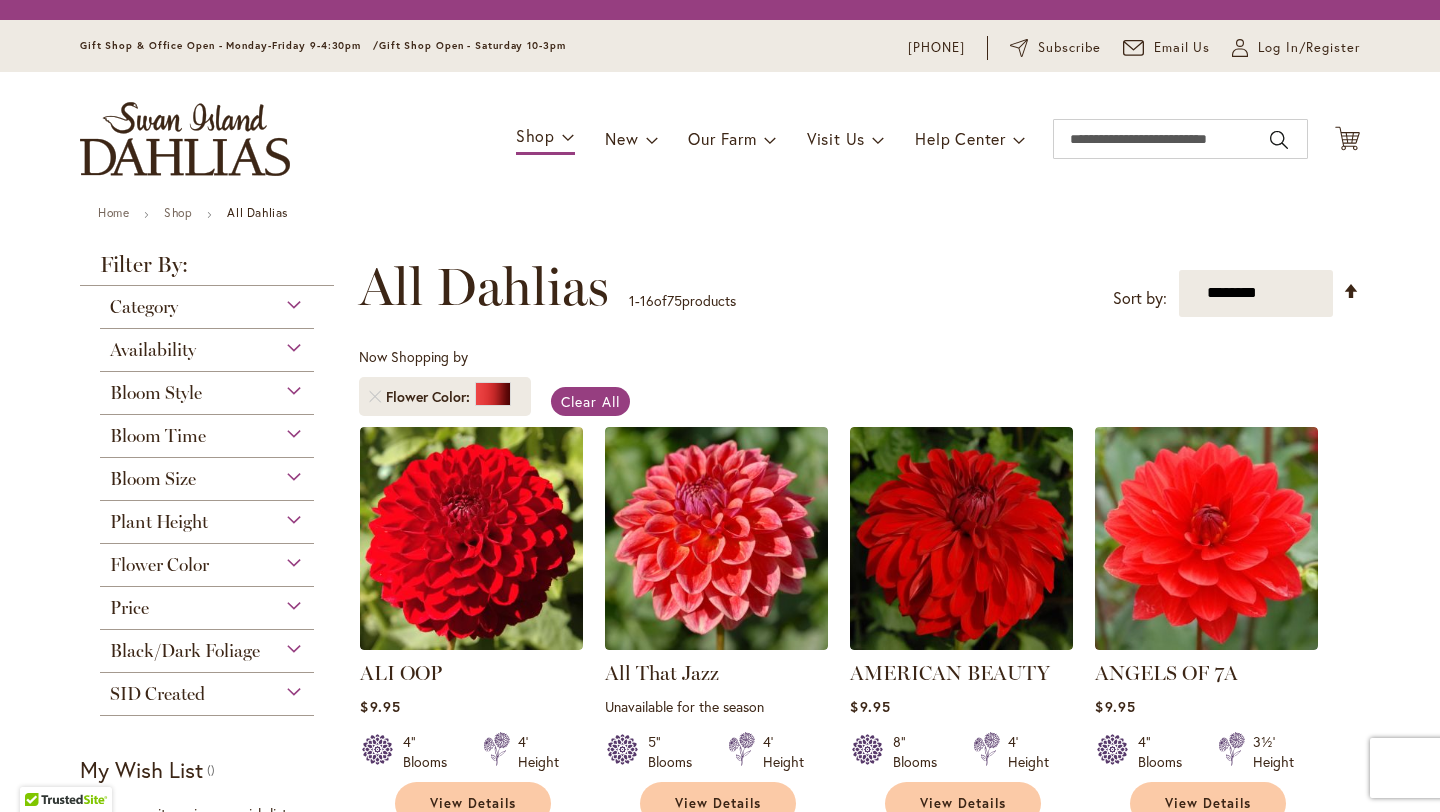 scroll, scrollTop: 0, scrollLeft: 0, axis: both 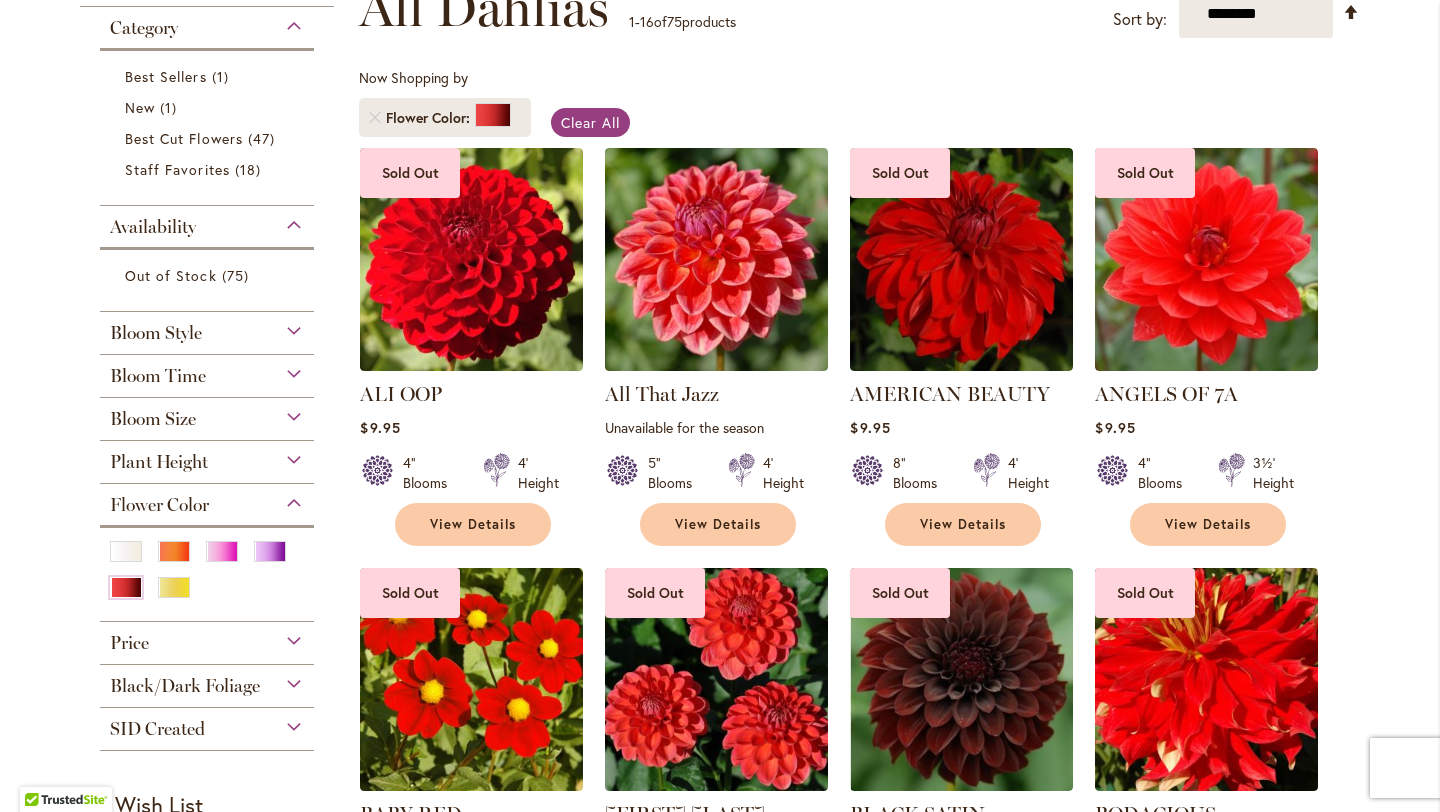click on "Bloom Size" at bounding box center [207, 414] 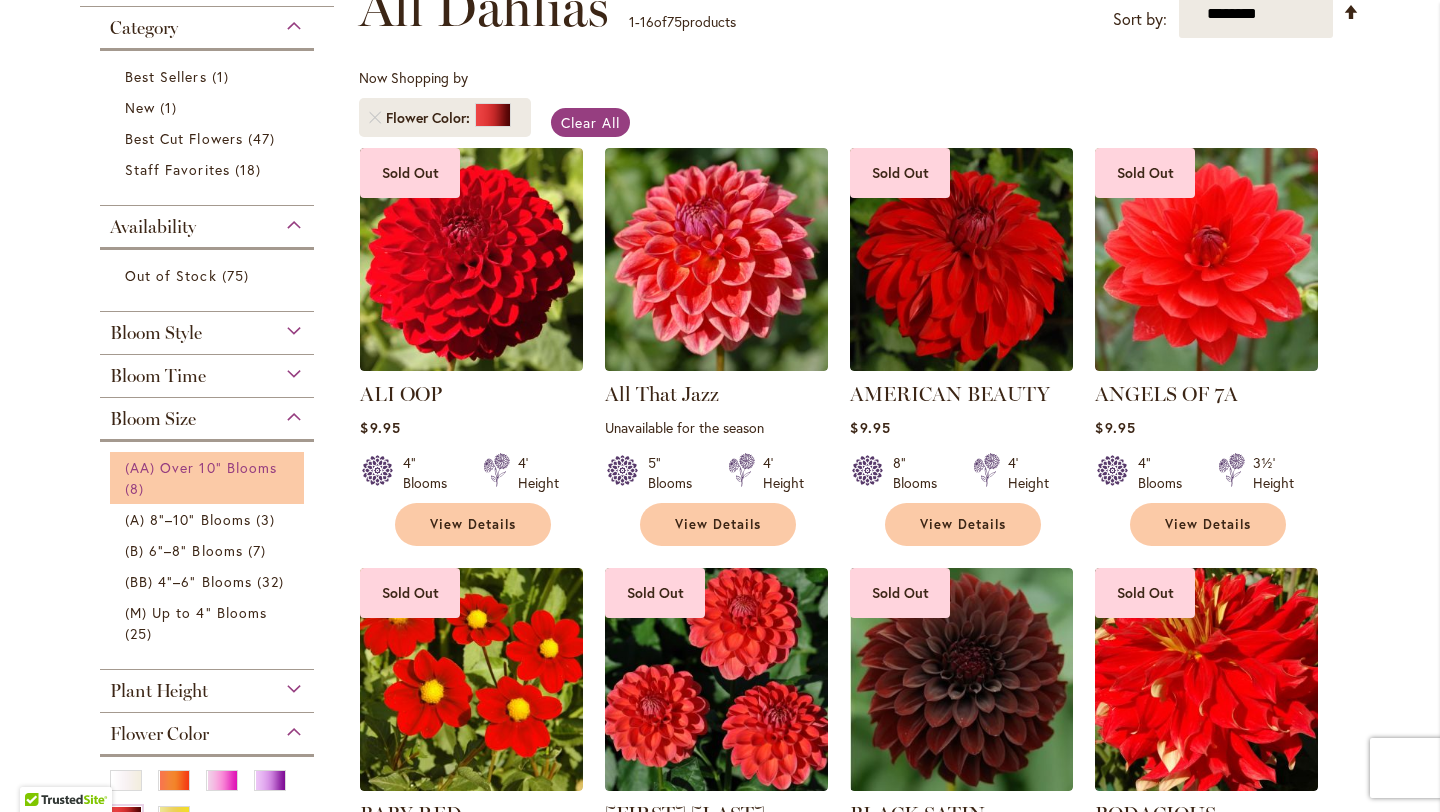 click on "(AA) Over 10" Blooms" at bounding box center (201, 467) 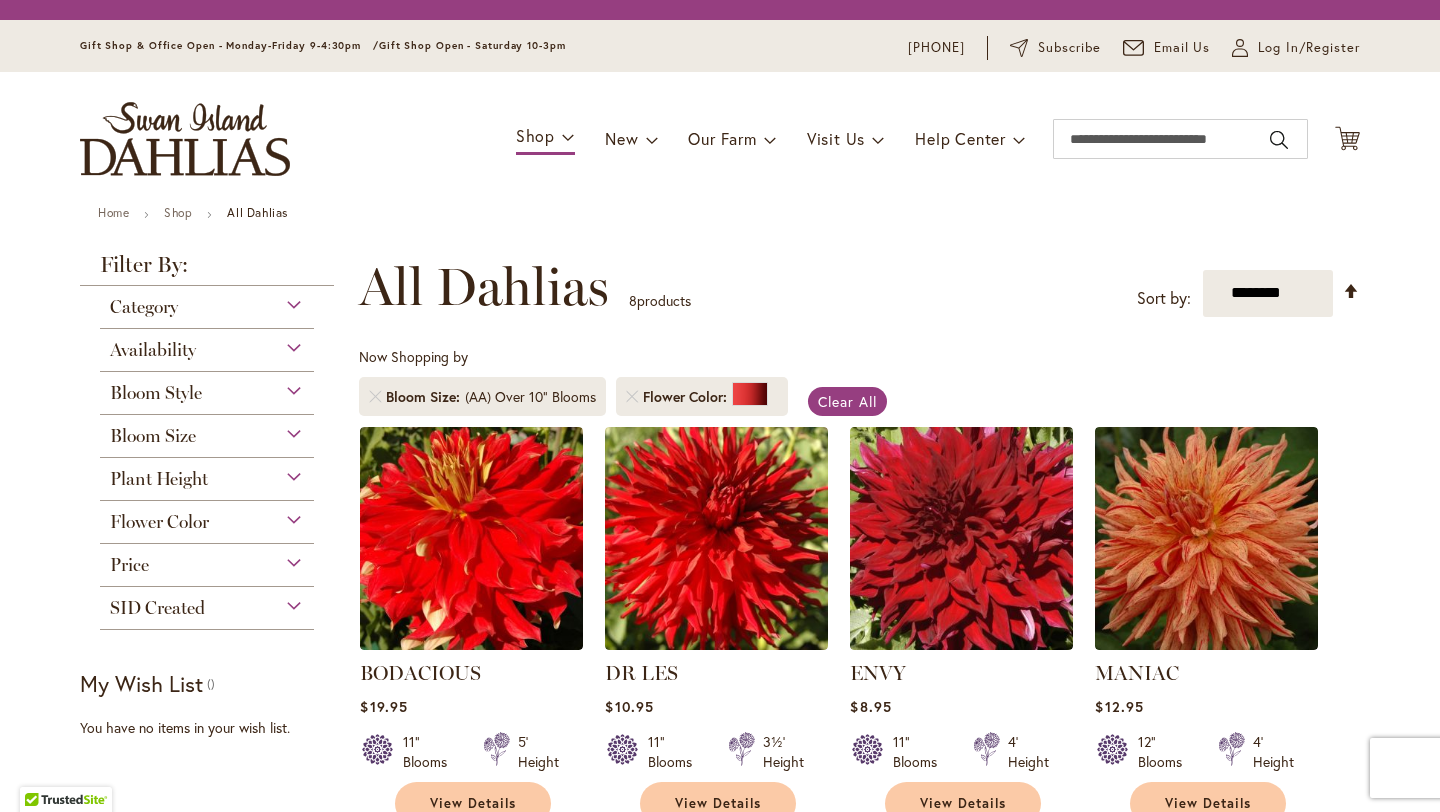 scroll, scrollTop: 0, scrollLeft: 0, axis: both 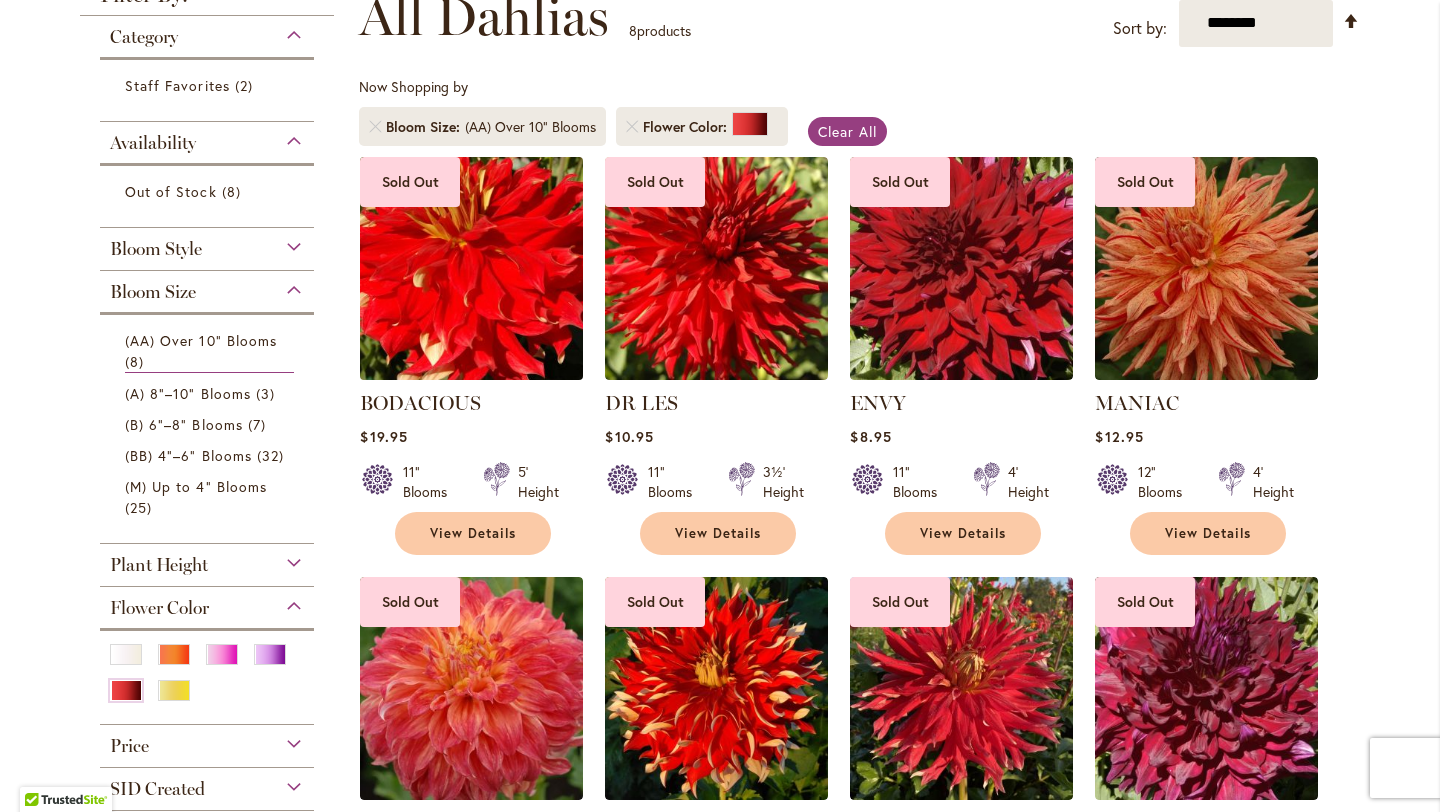 click at bounding box center (472, 268) 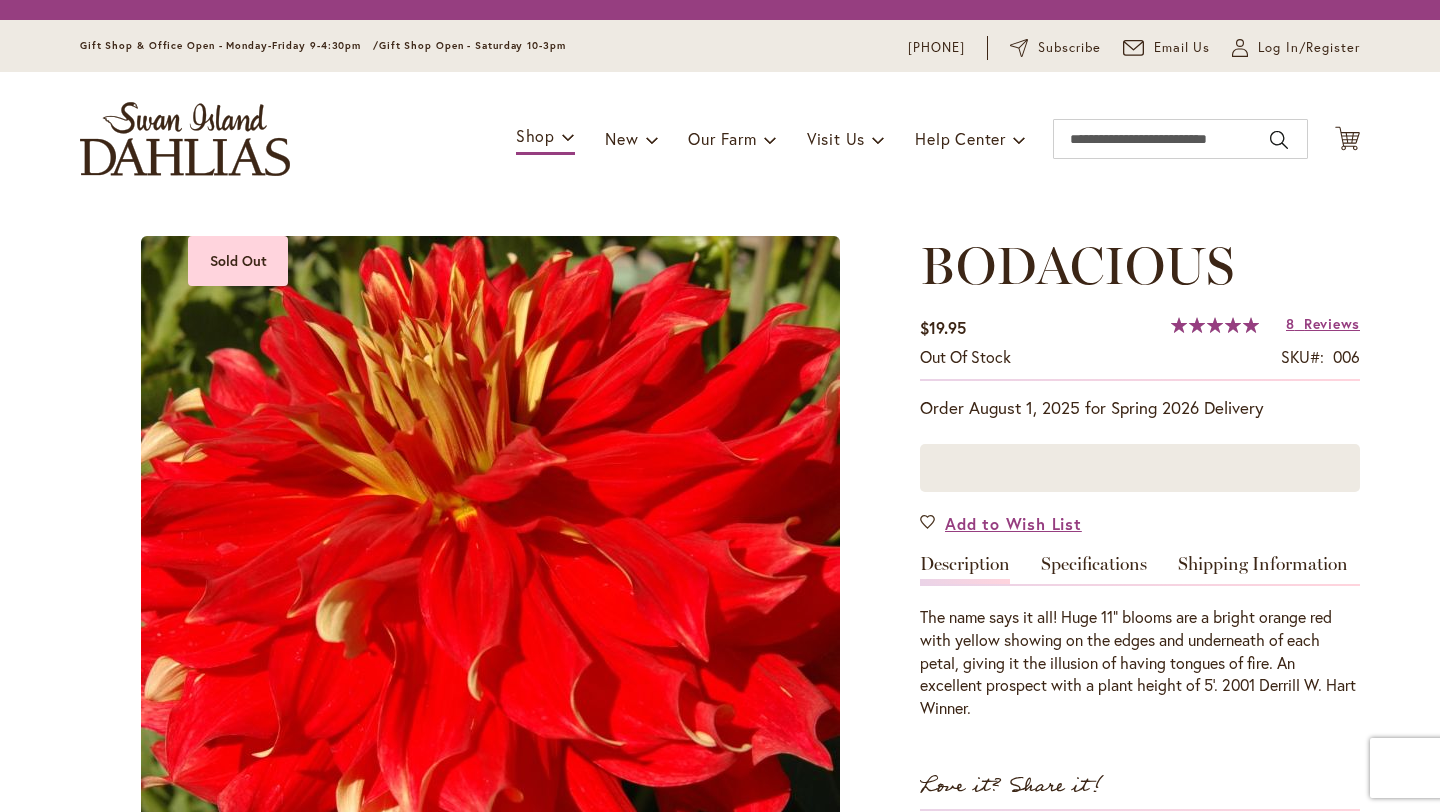 scroll, scrollTop: 0, scrollLeft: 0, axis: both 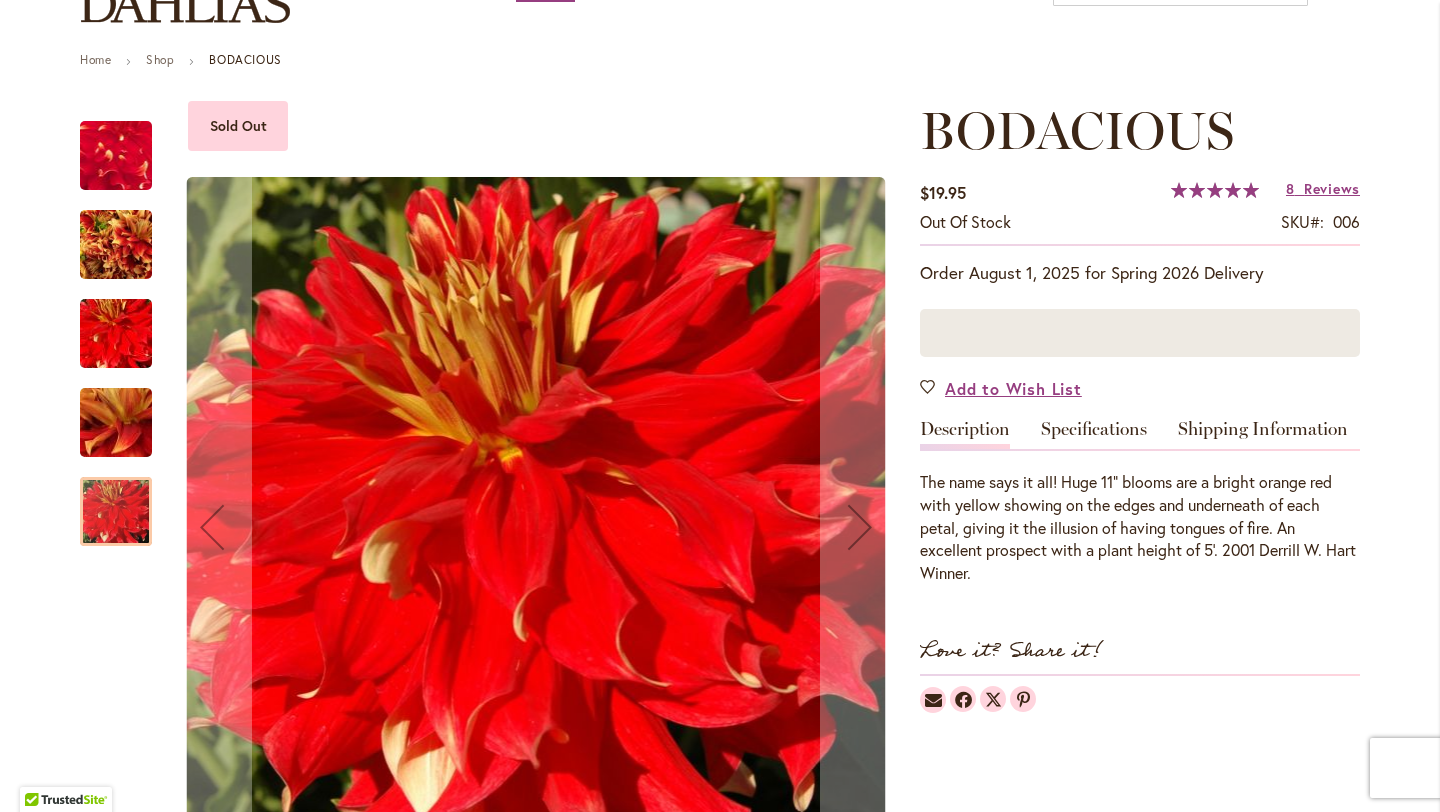 click at bounding box center (116, 245) 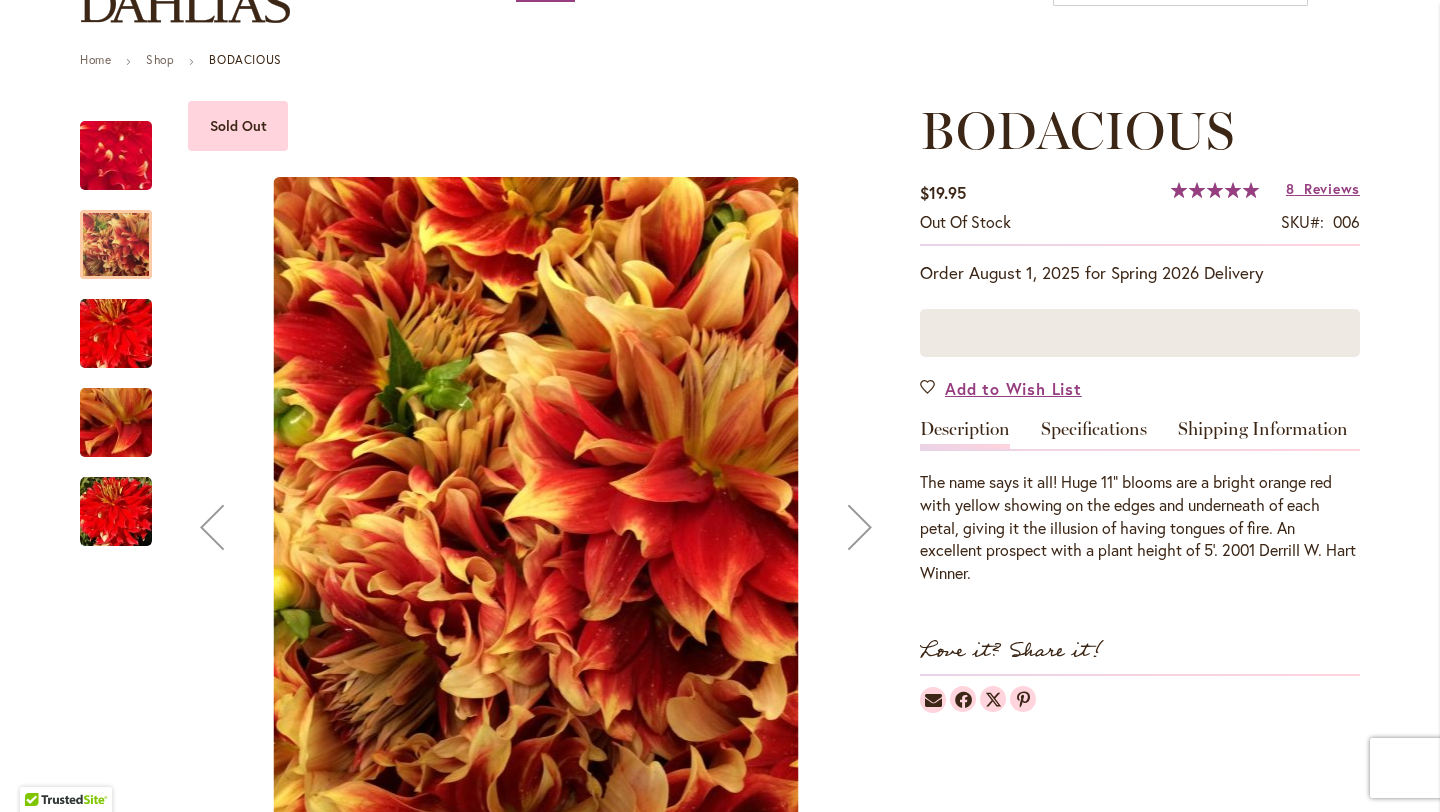click at bounding box center [116, 334] 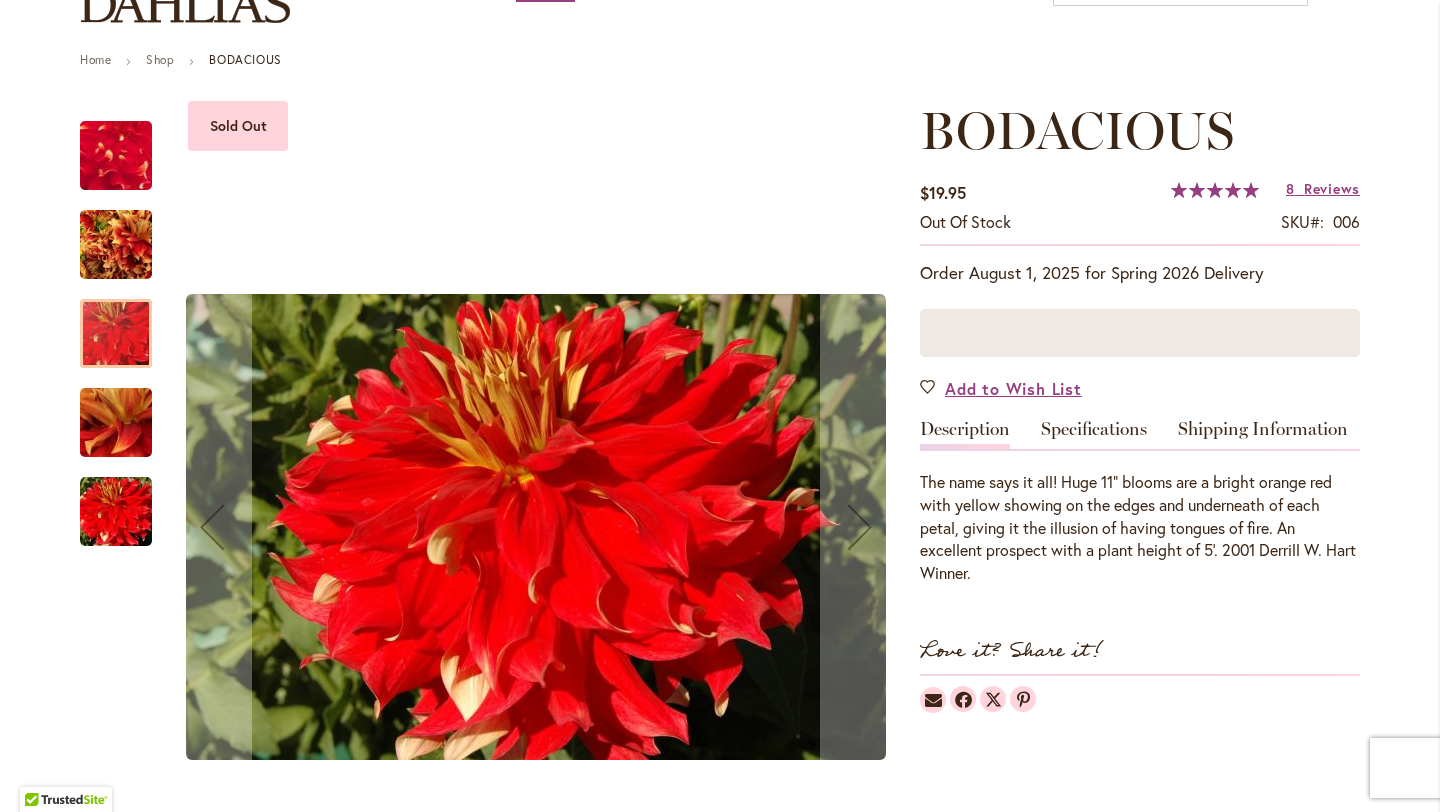 click at bounding box center [116, 423] 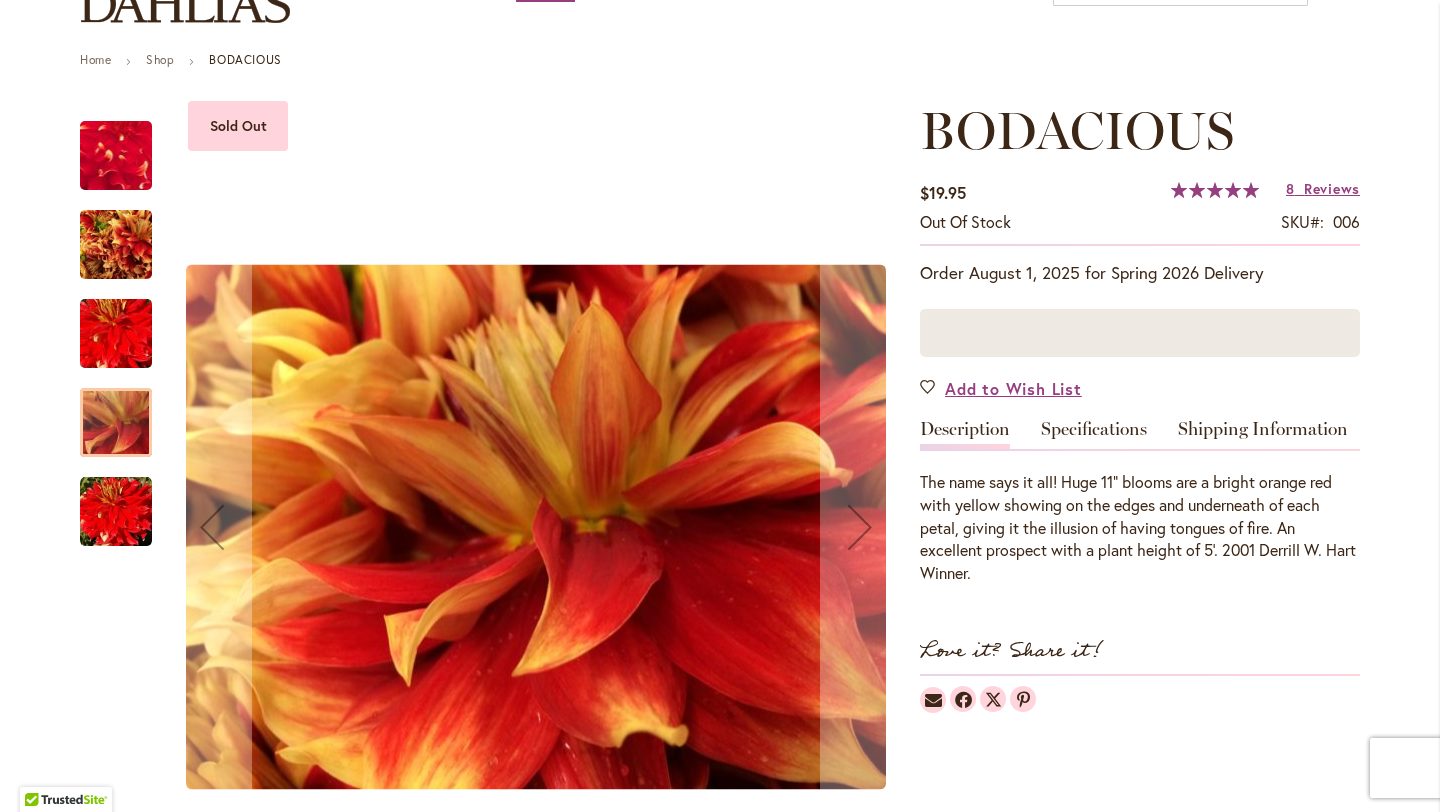 click at bounding box center (116, 501) 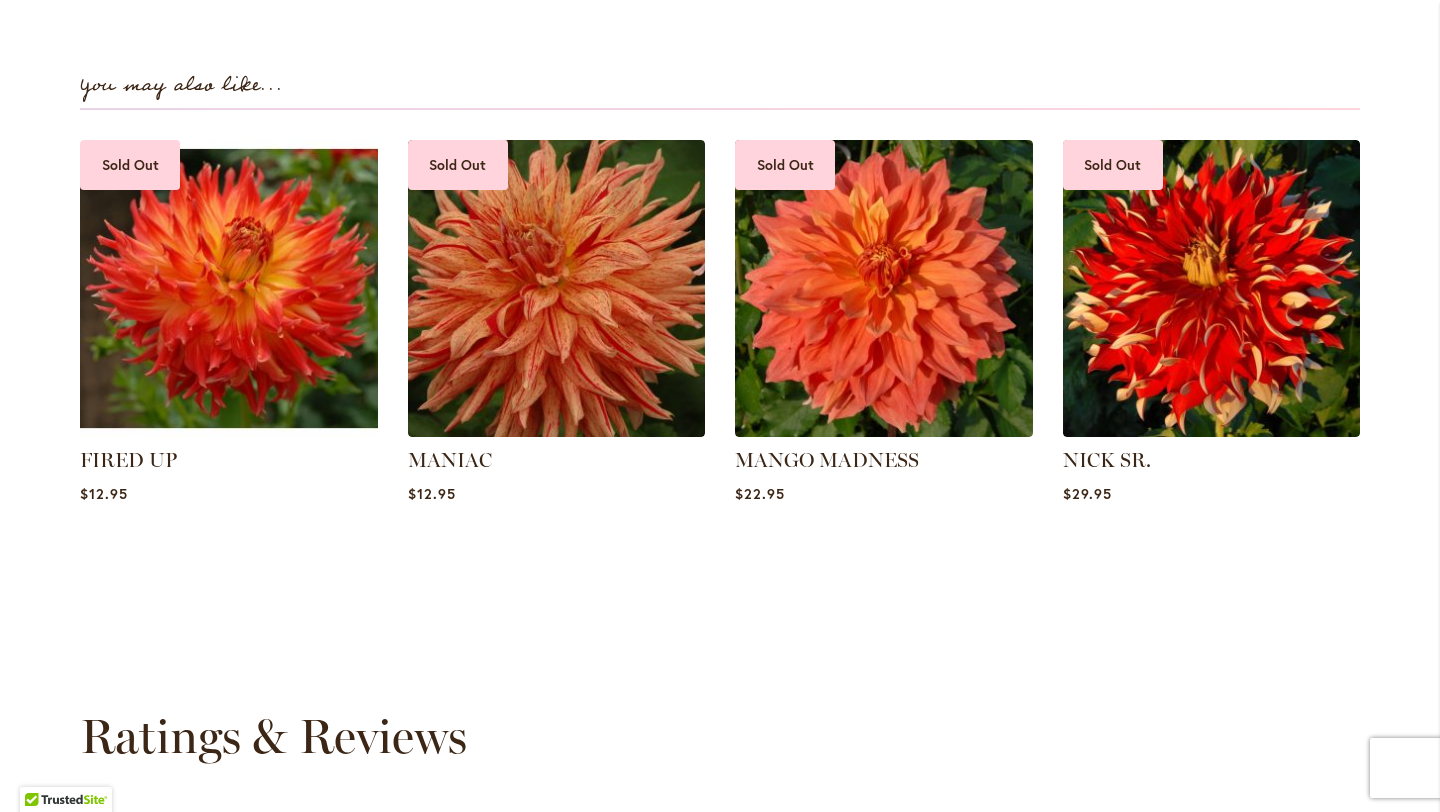 scroll, scrollTop: 1148, scrollLeft: 0, axis: vertical 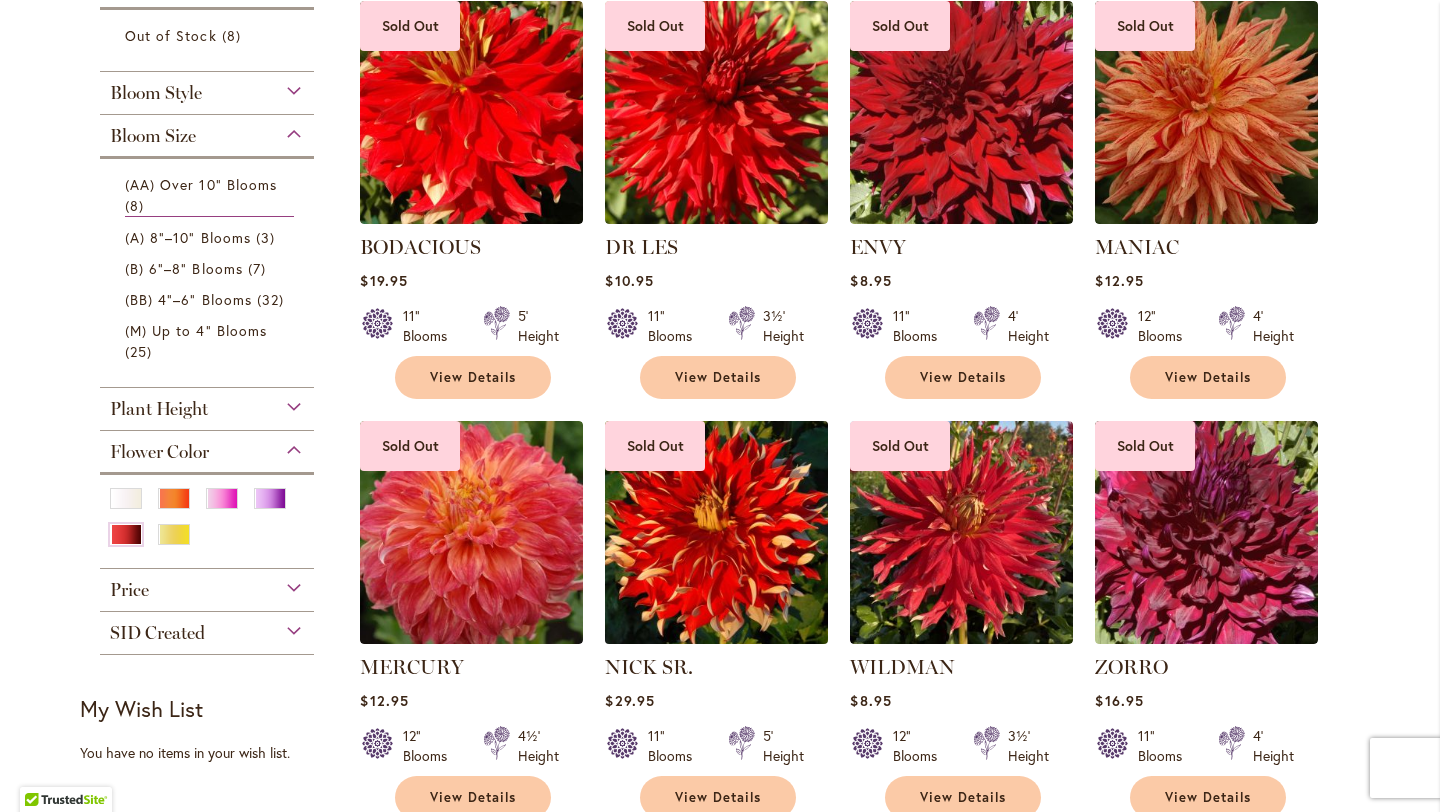 click at bounding box center (717, 532) 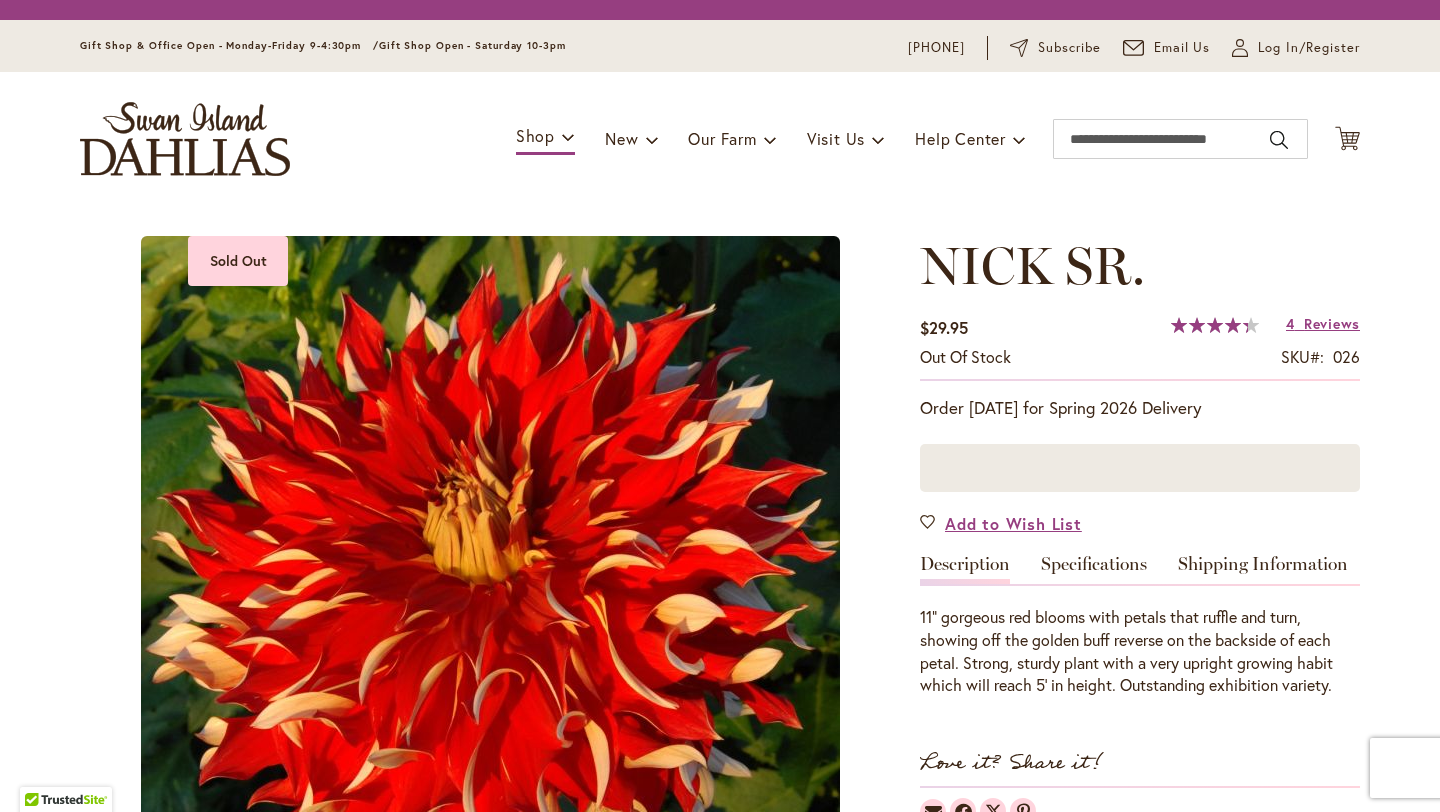 scroll, scrollTop: 0, scrollLeft: 0, axis: both 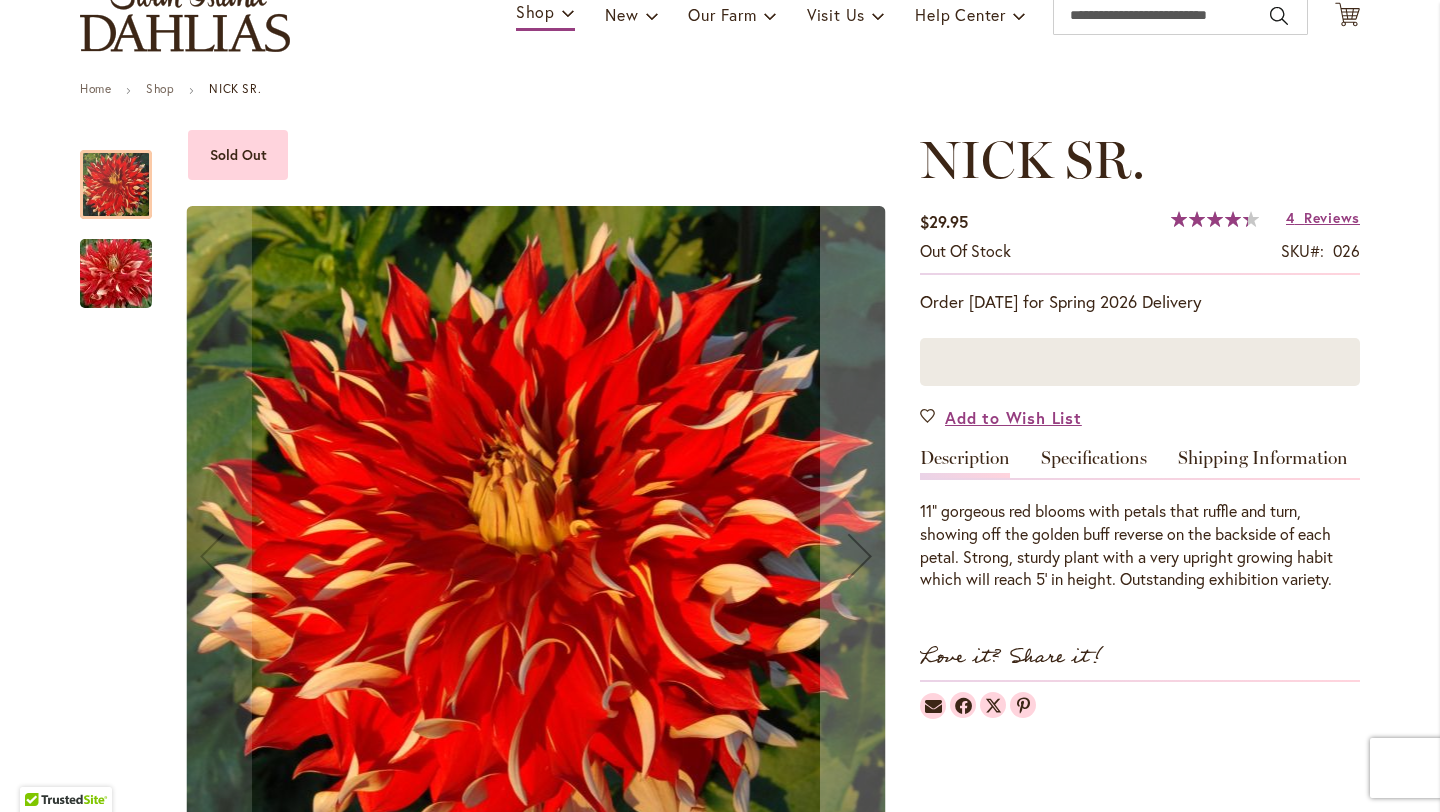 click at bounding box center [116, 274] 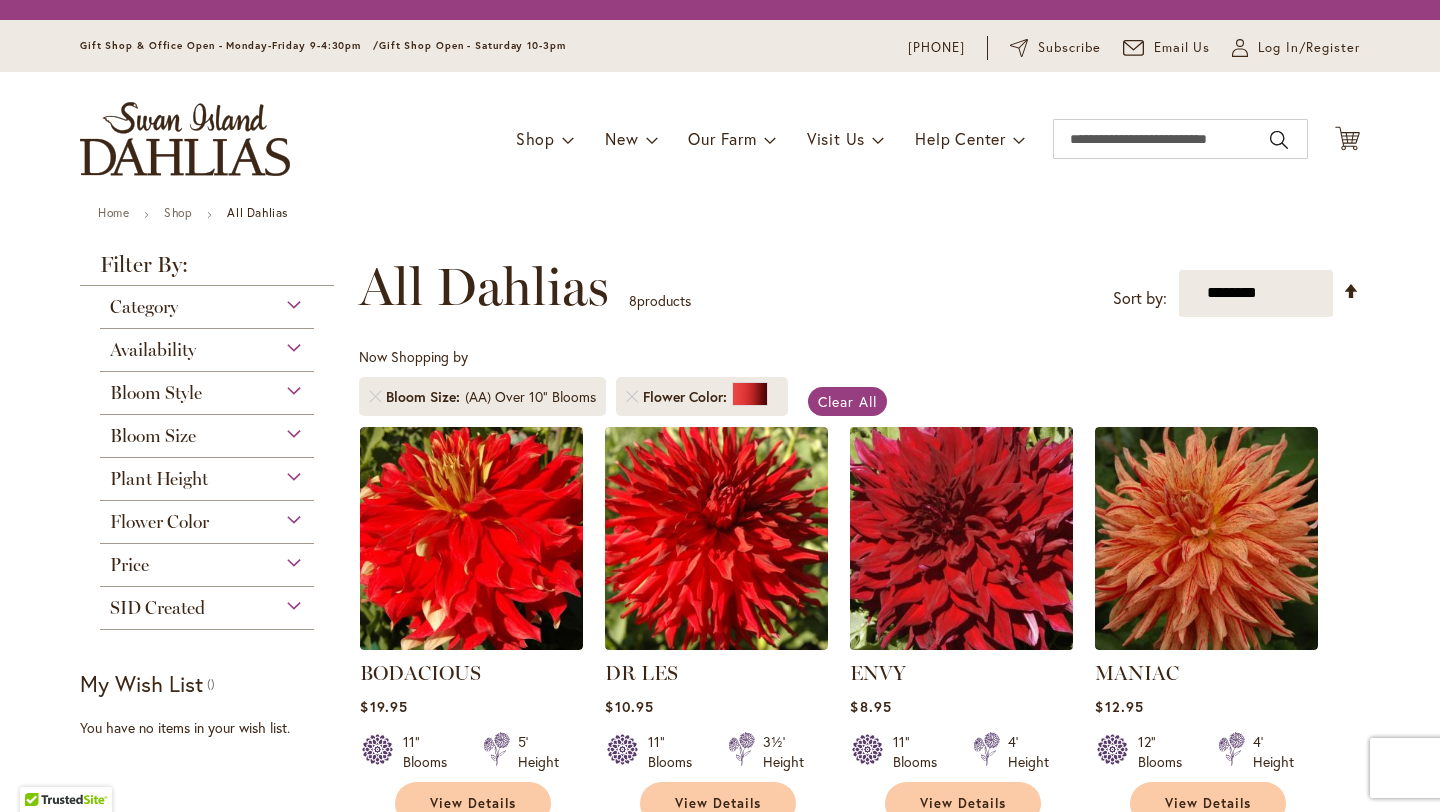scroll, scrollTop: 0, scrollLeft: 0, axis: both 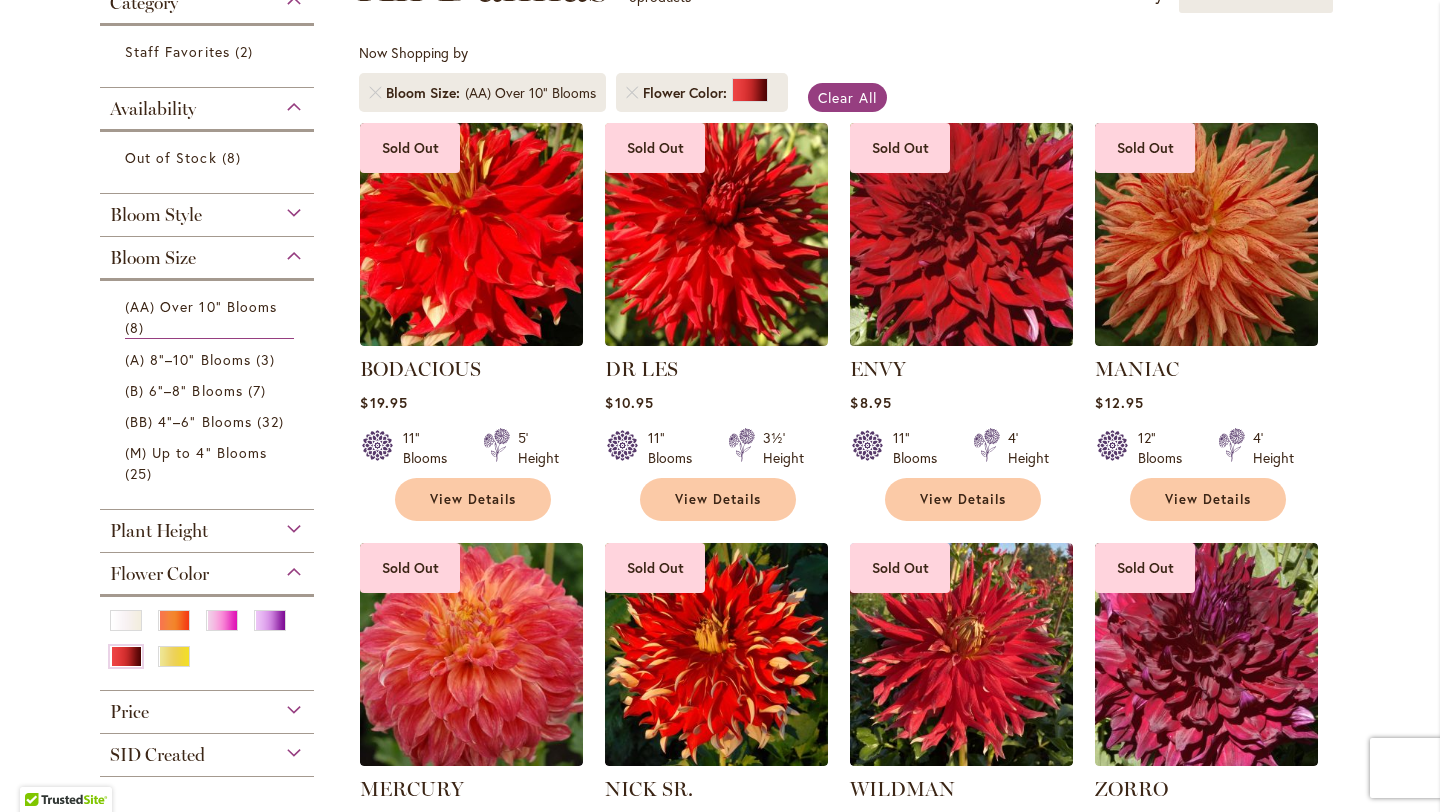 click at bounding box center (962, 234) 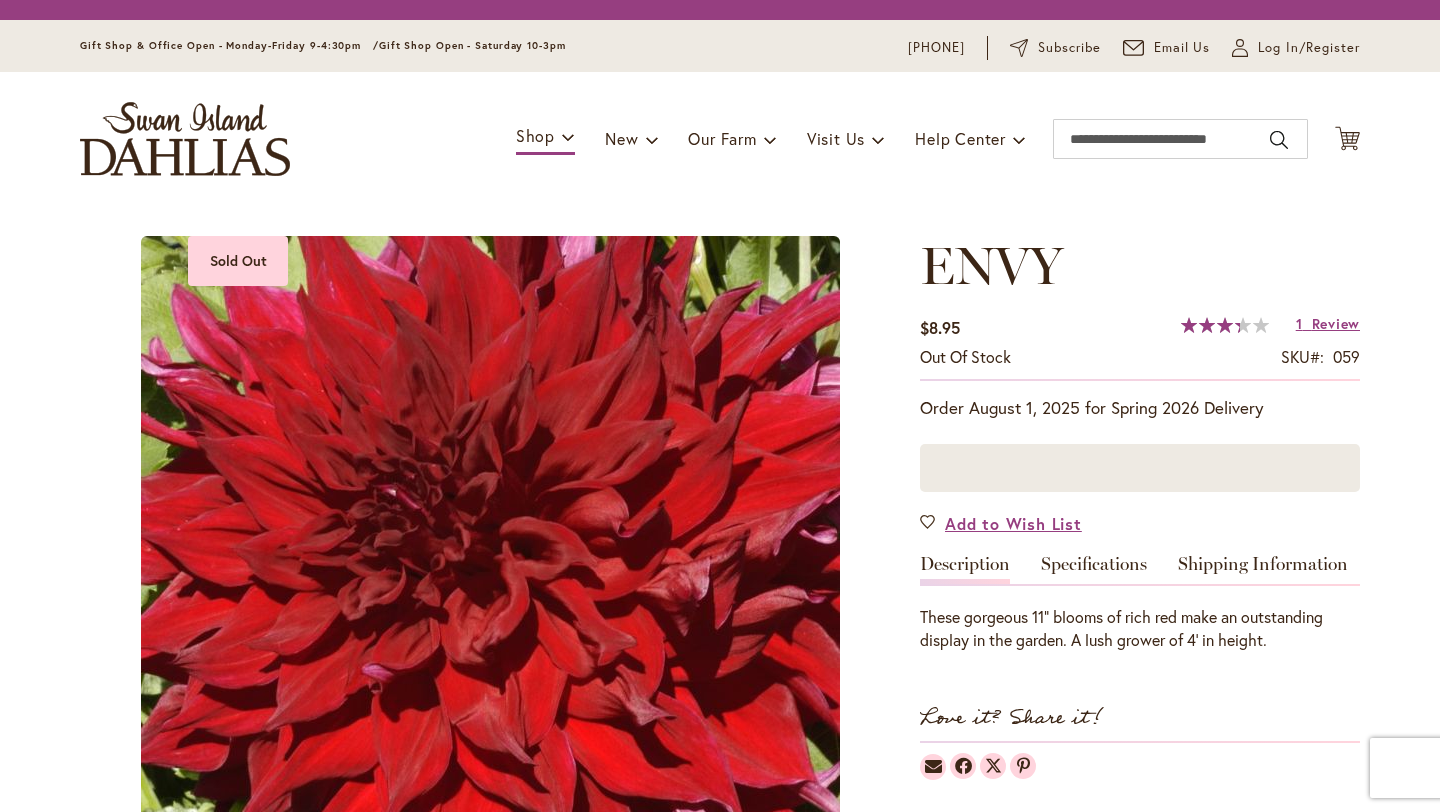 scroll, scrollTop: 0, scrollLeft: 0, axis: both 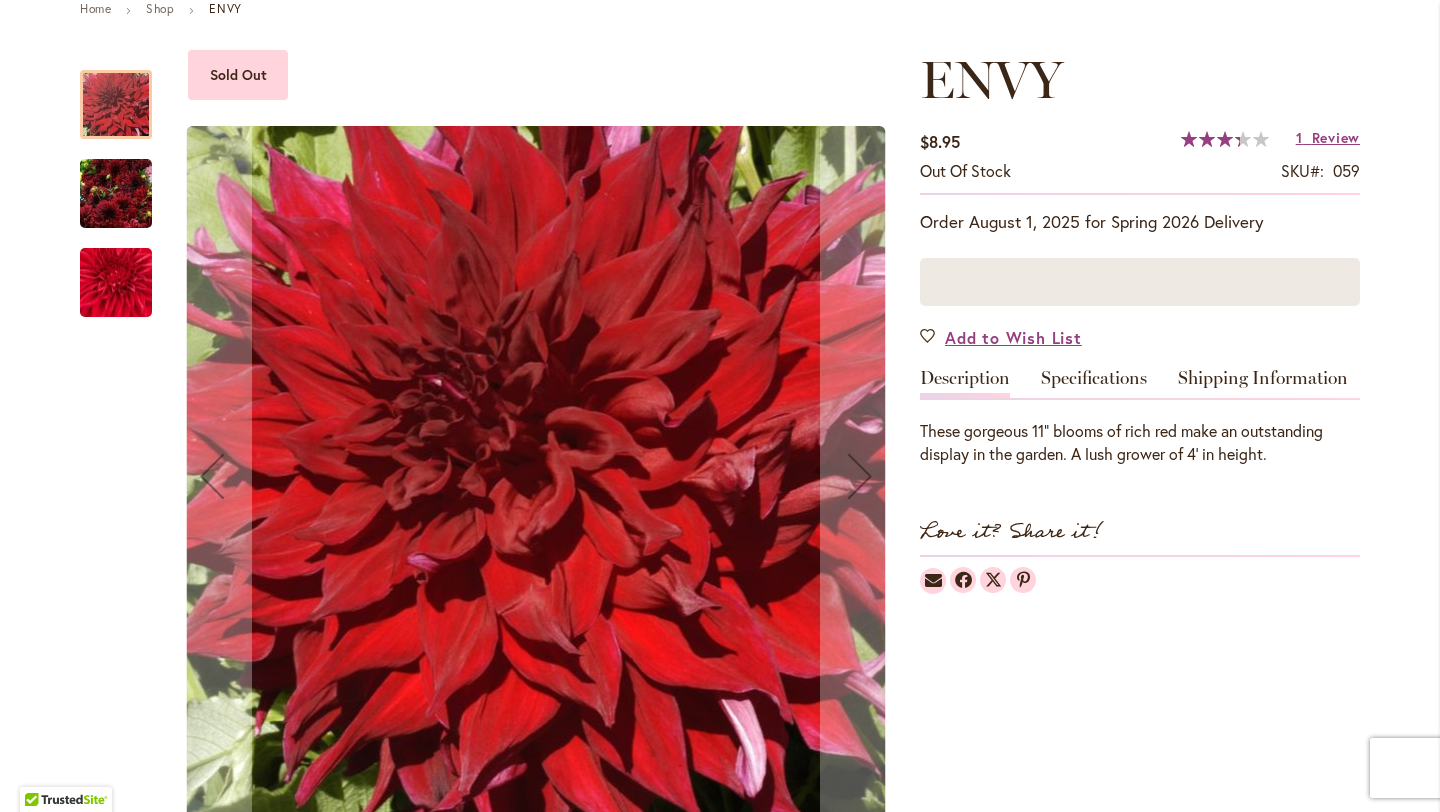 click at bounding box center [116, 194] 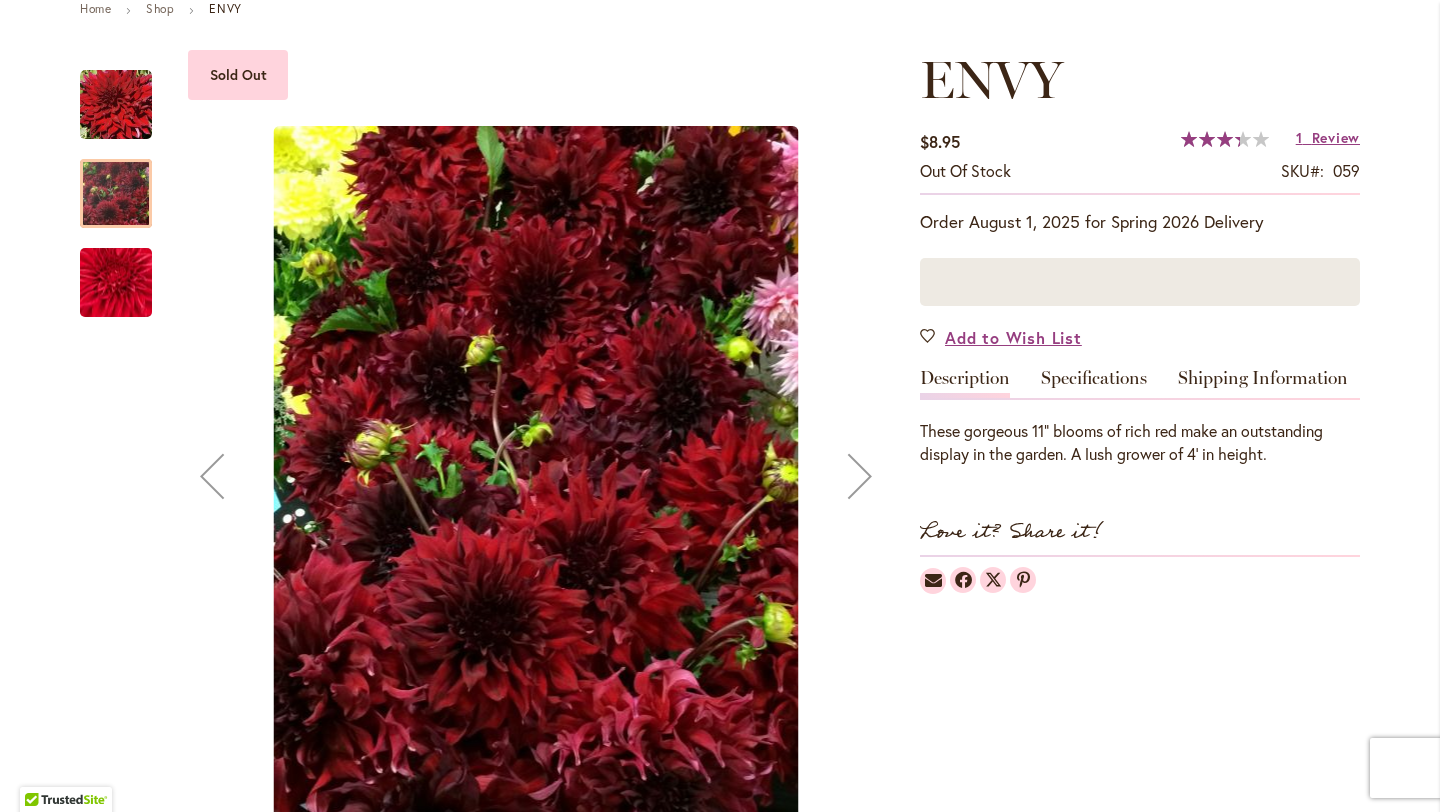click at bounding box center (116, 282) 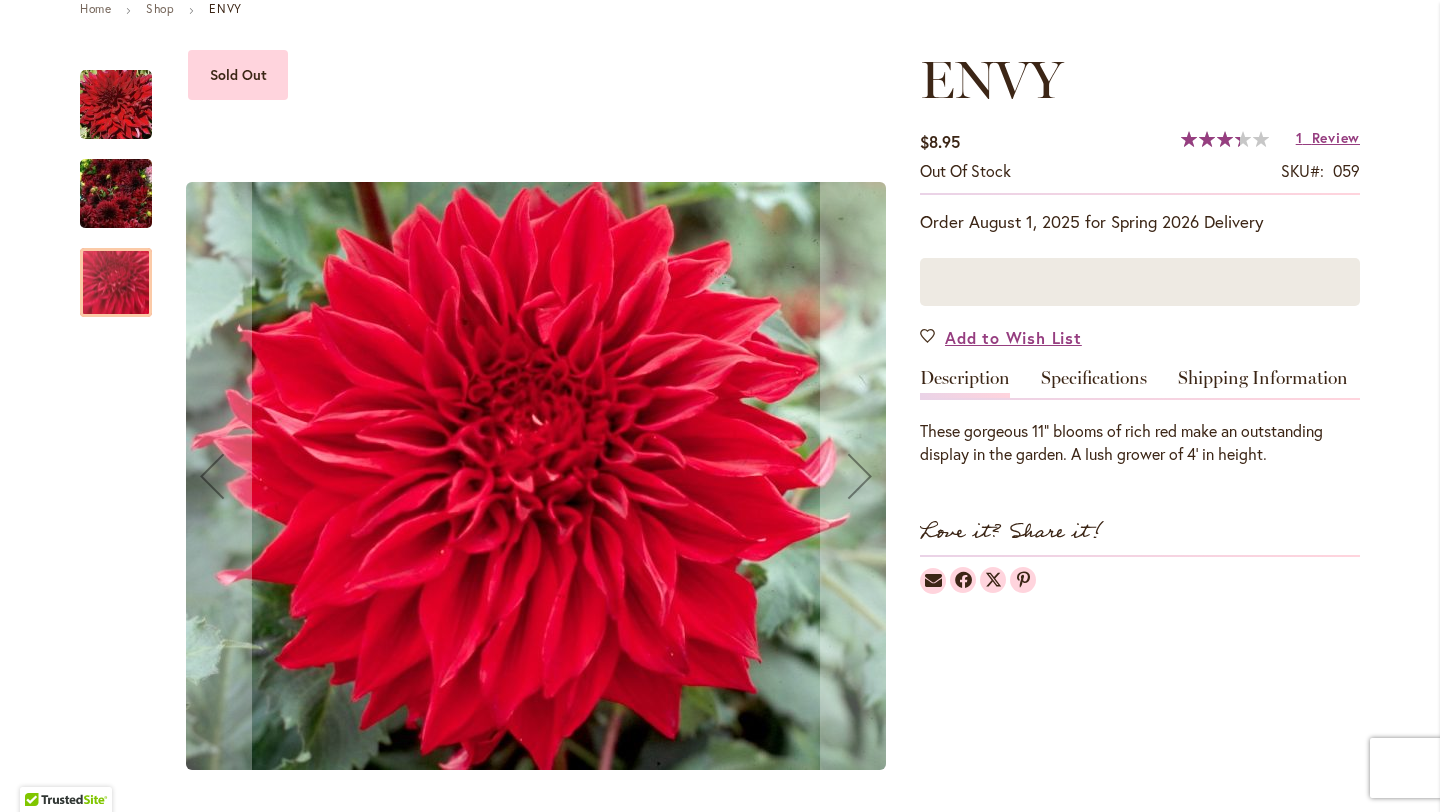 click at bounding box center [116, 105] 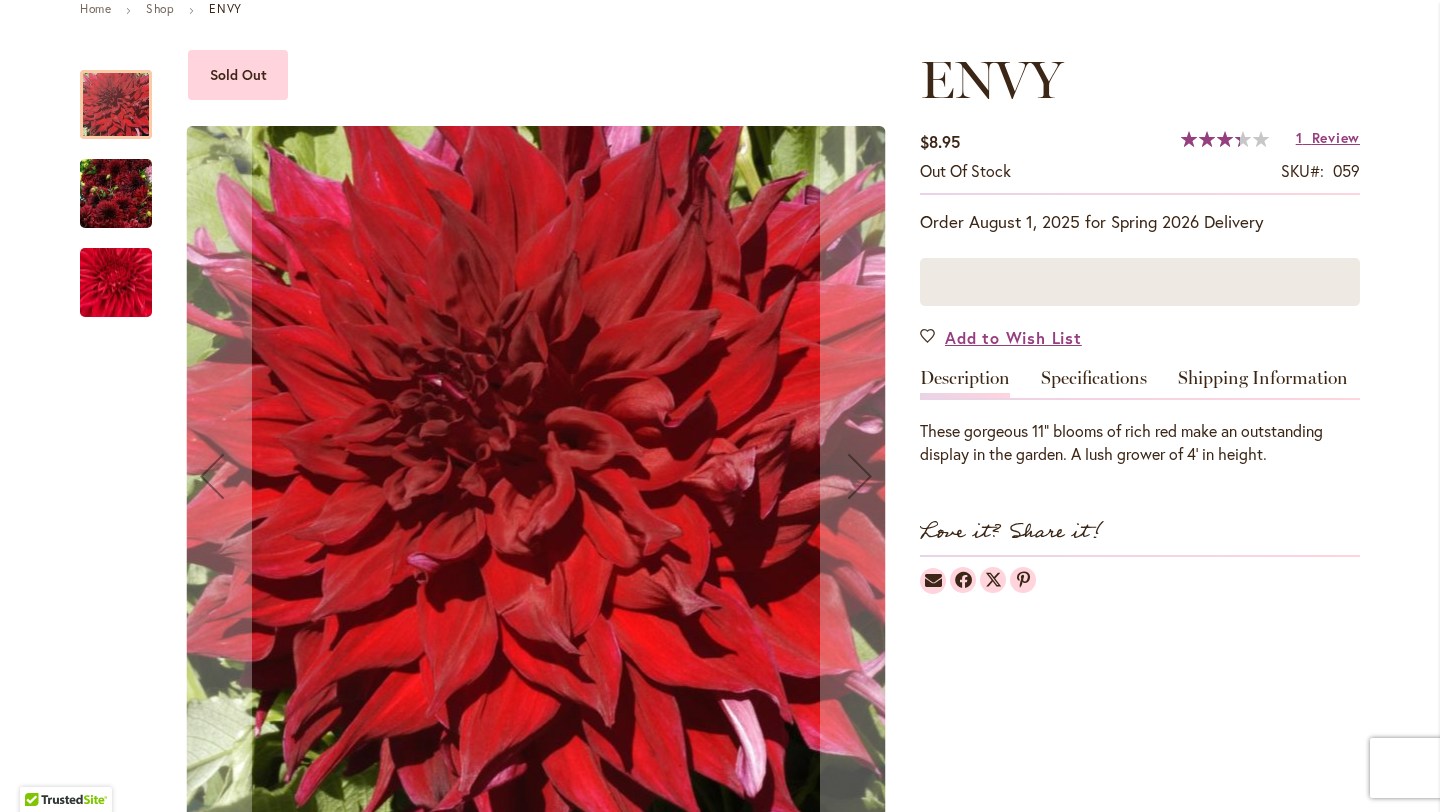 click at bounding box center (116, 194) 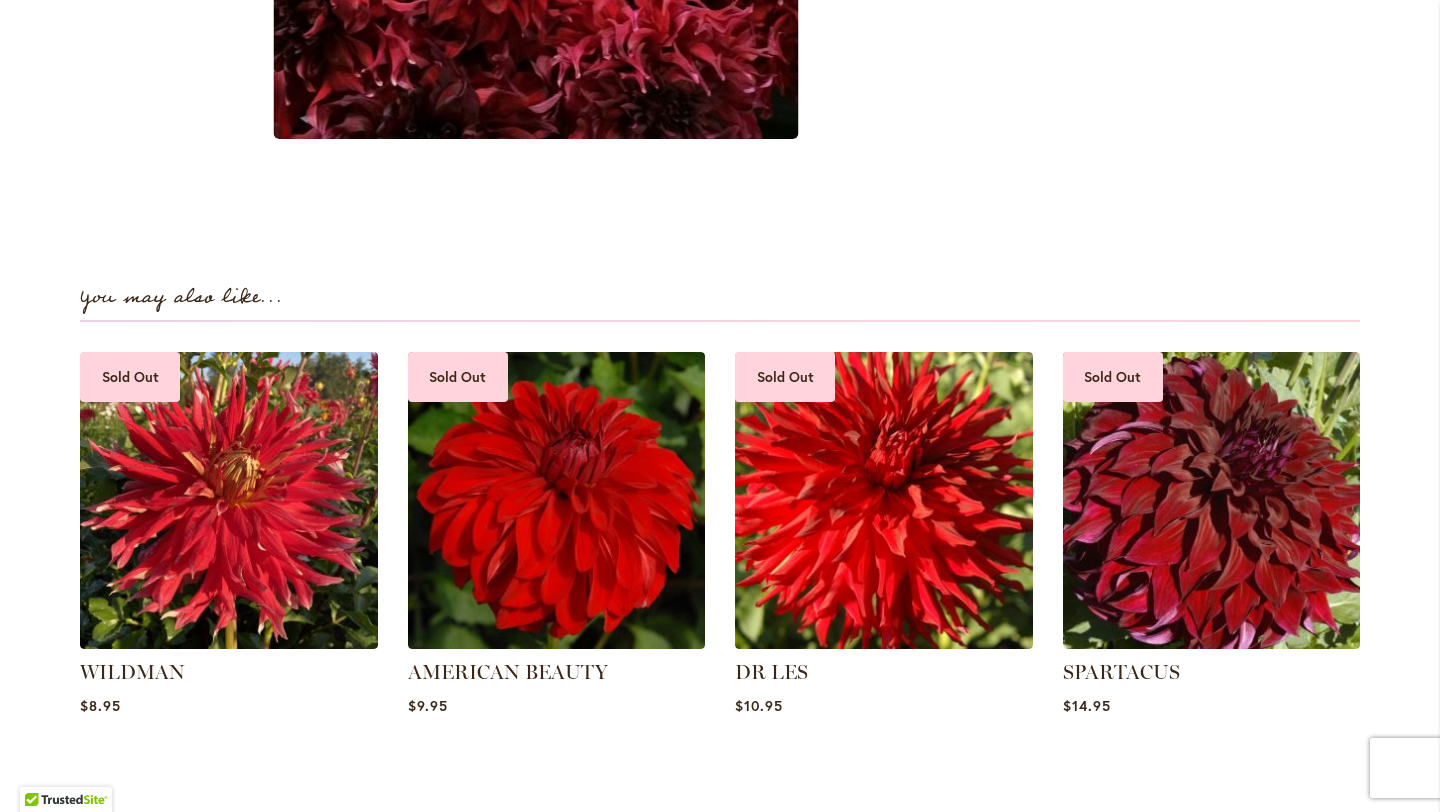 scroll, scrollTop: 934, scrollLeft: 0, axis: vertical 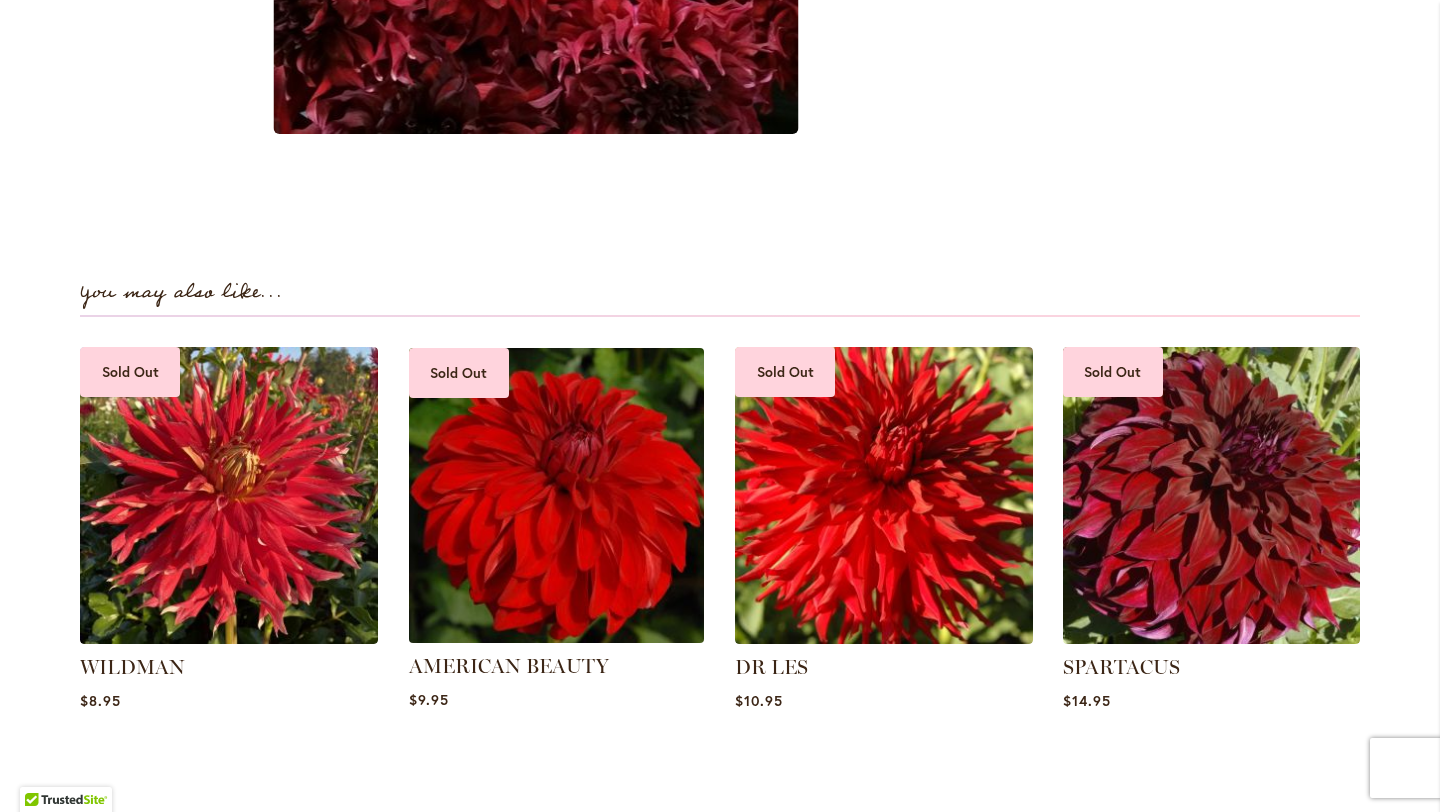click at bounding box center [556, 495] 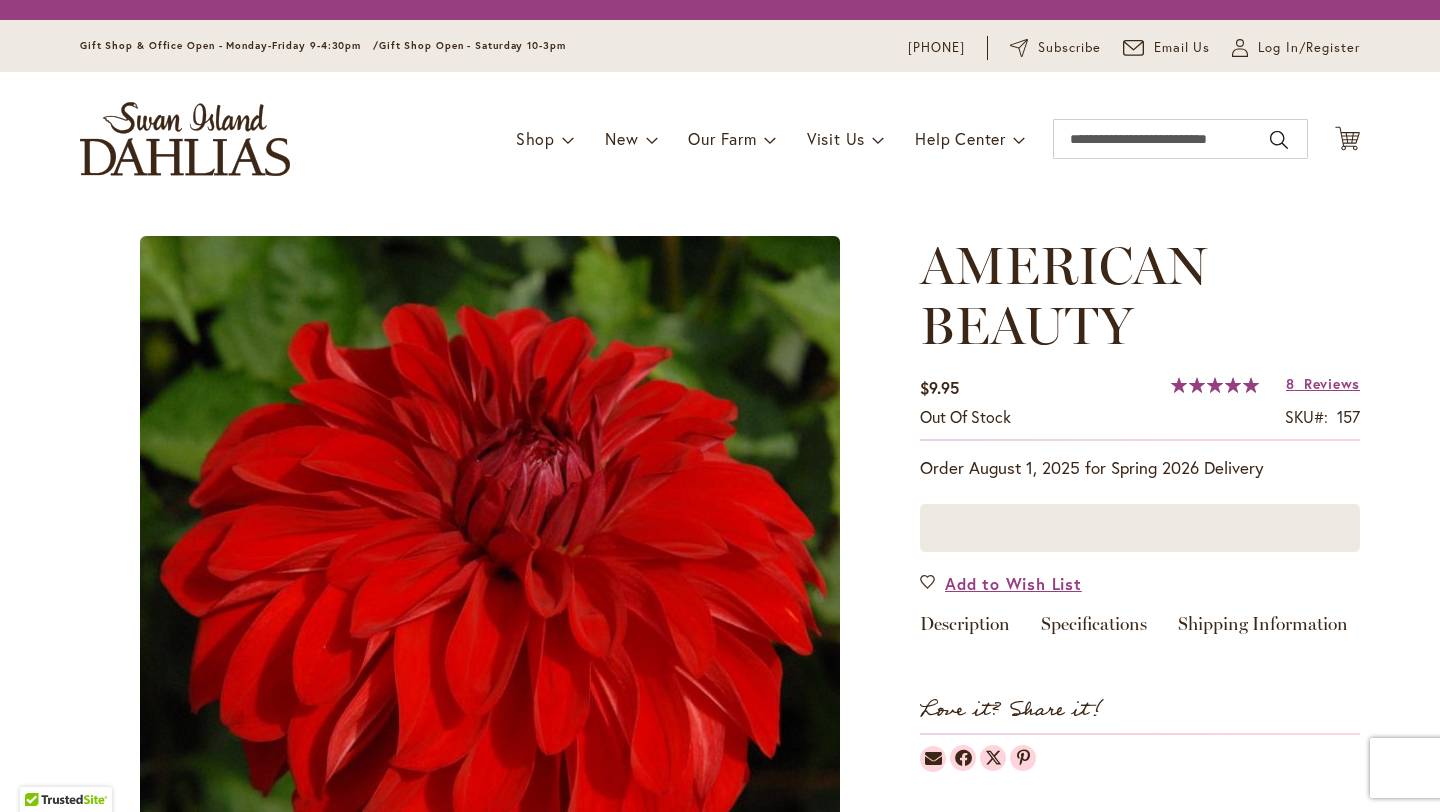 scroll, scrollTop: 0, scrollLeft: 0, axis: both 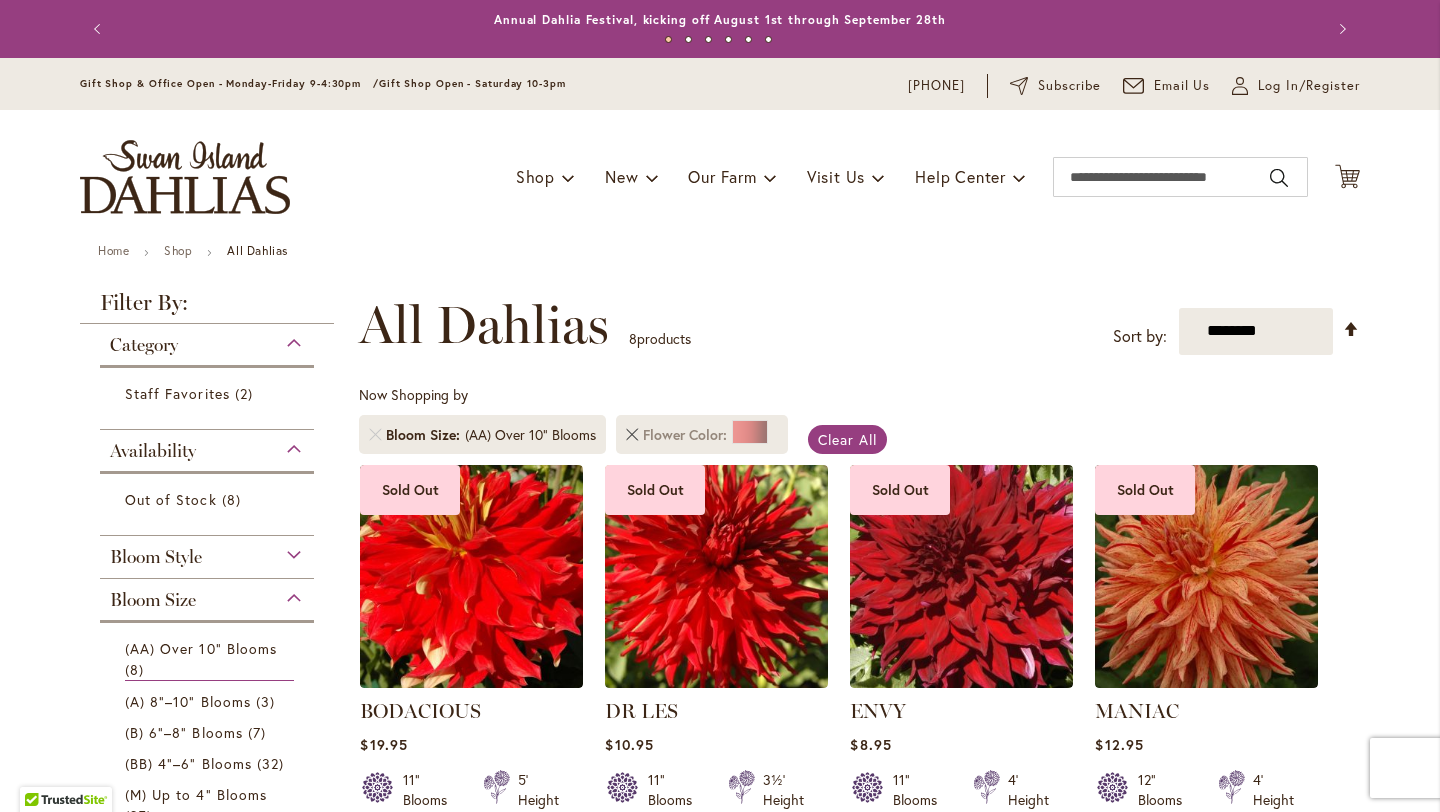 click at bounding box center [632, 435] 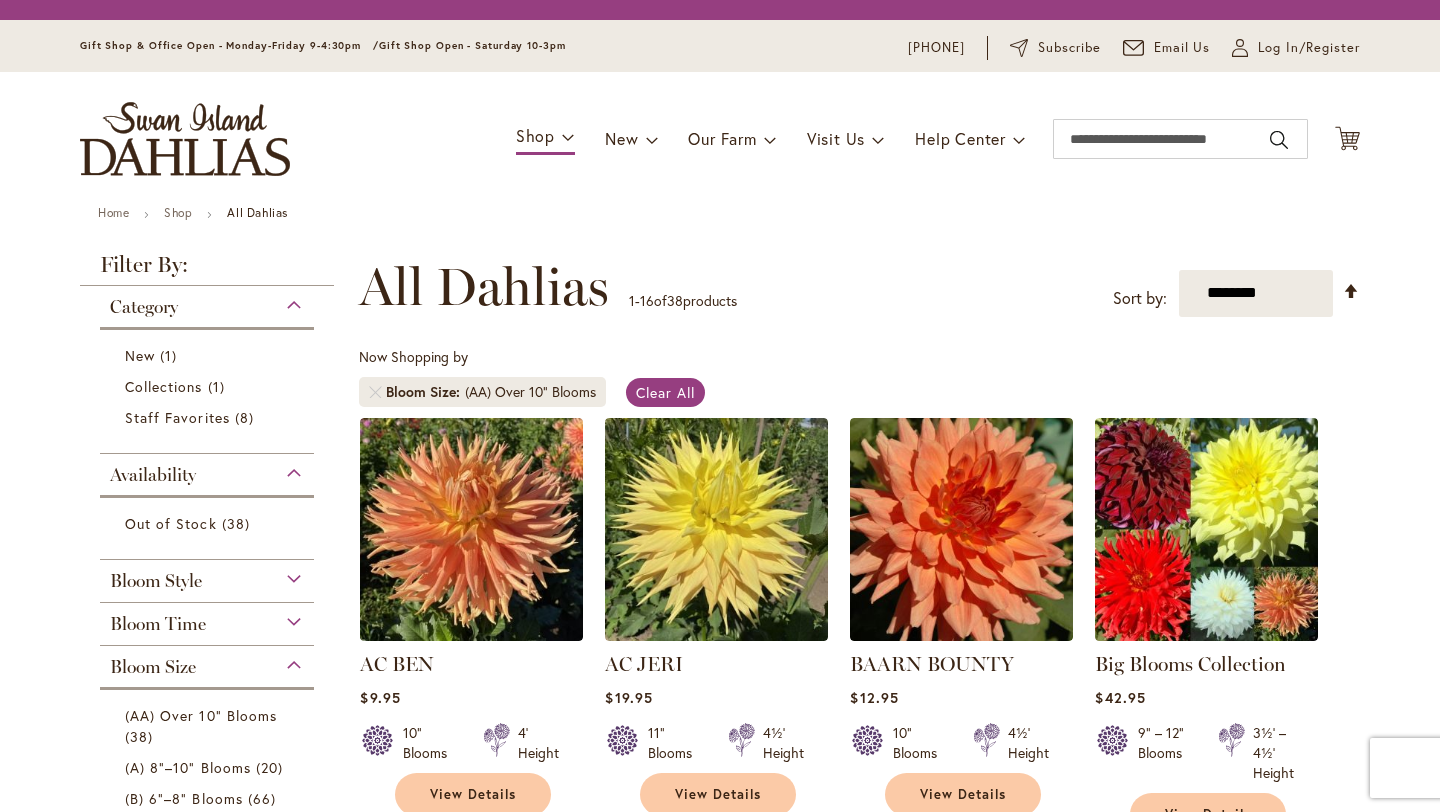 scroll, scrollTop: 0, scrollLeft: 0, axis: both 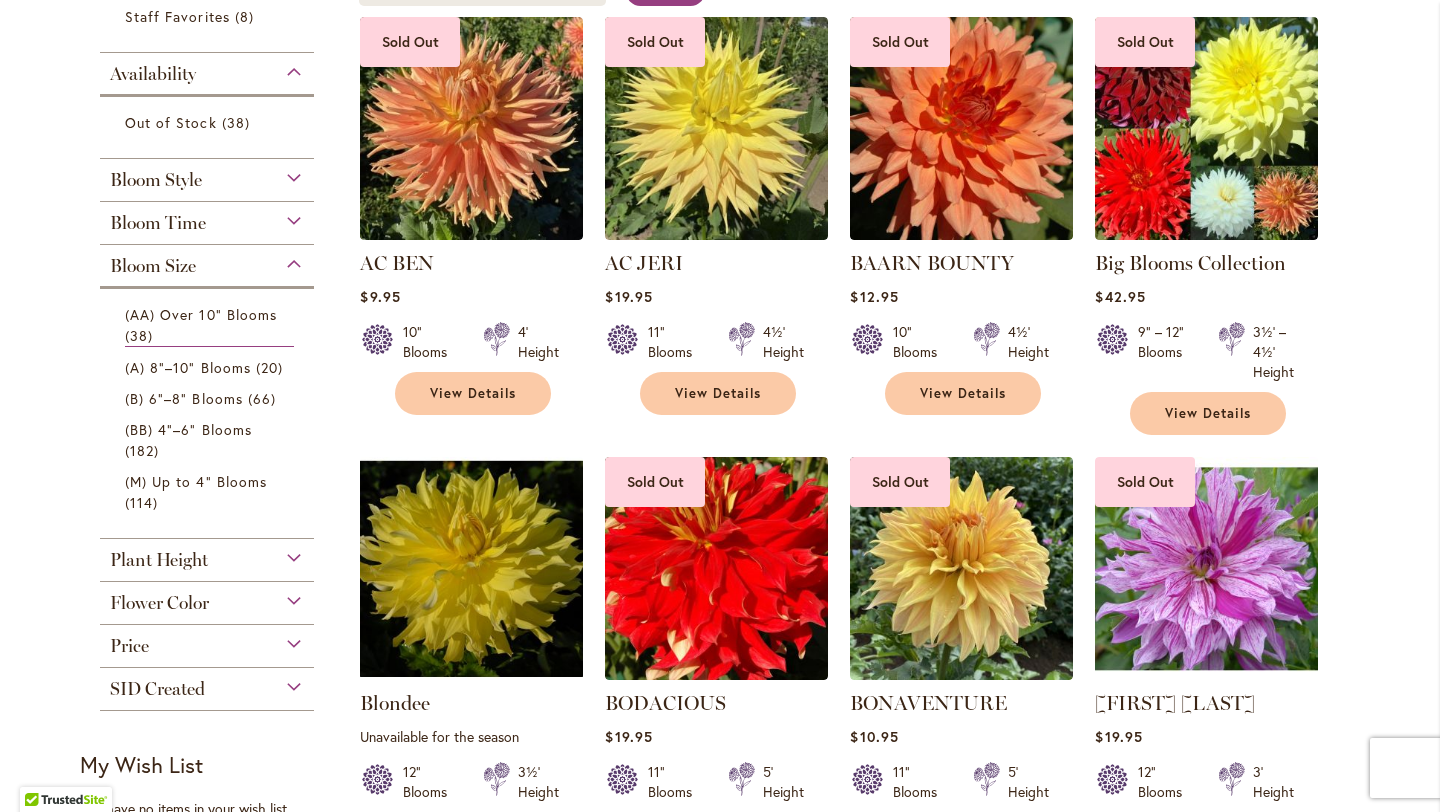 click on "Flower Color" at bounding box center (207, 598) 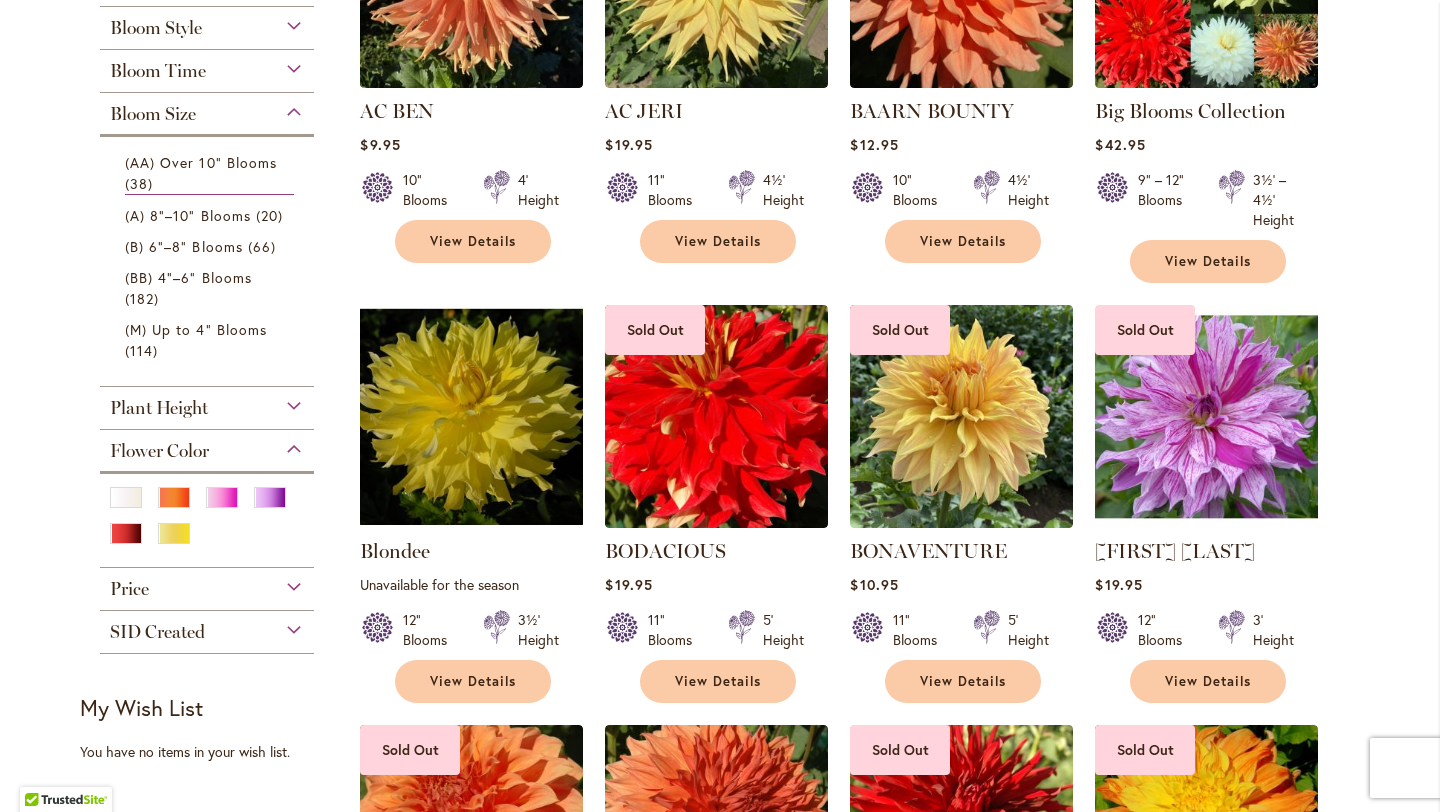 scroll, scrollTop: 648, scrollLeft: 0, axis: vertical 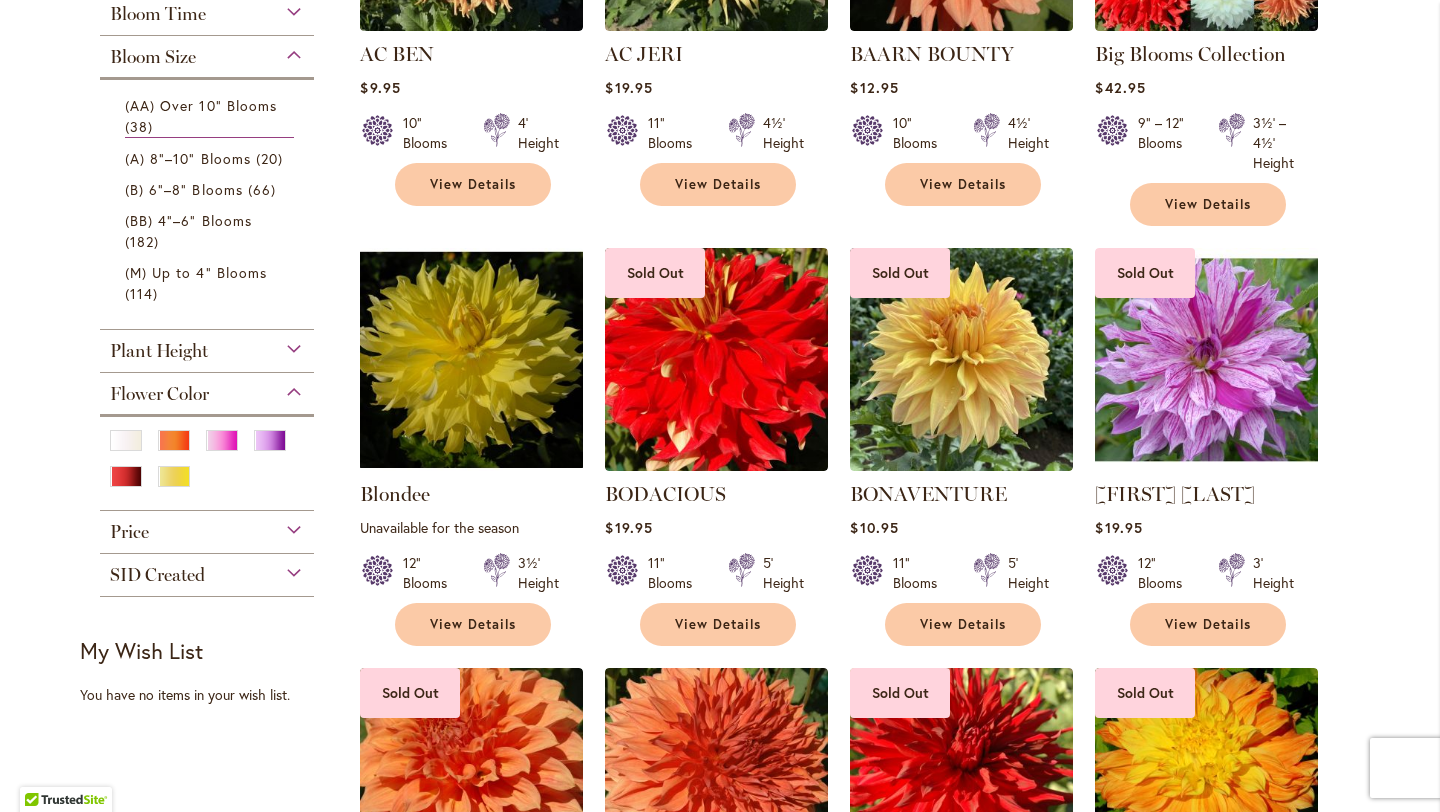 click at bounding box center (180, 443) 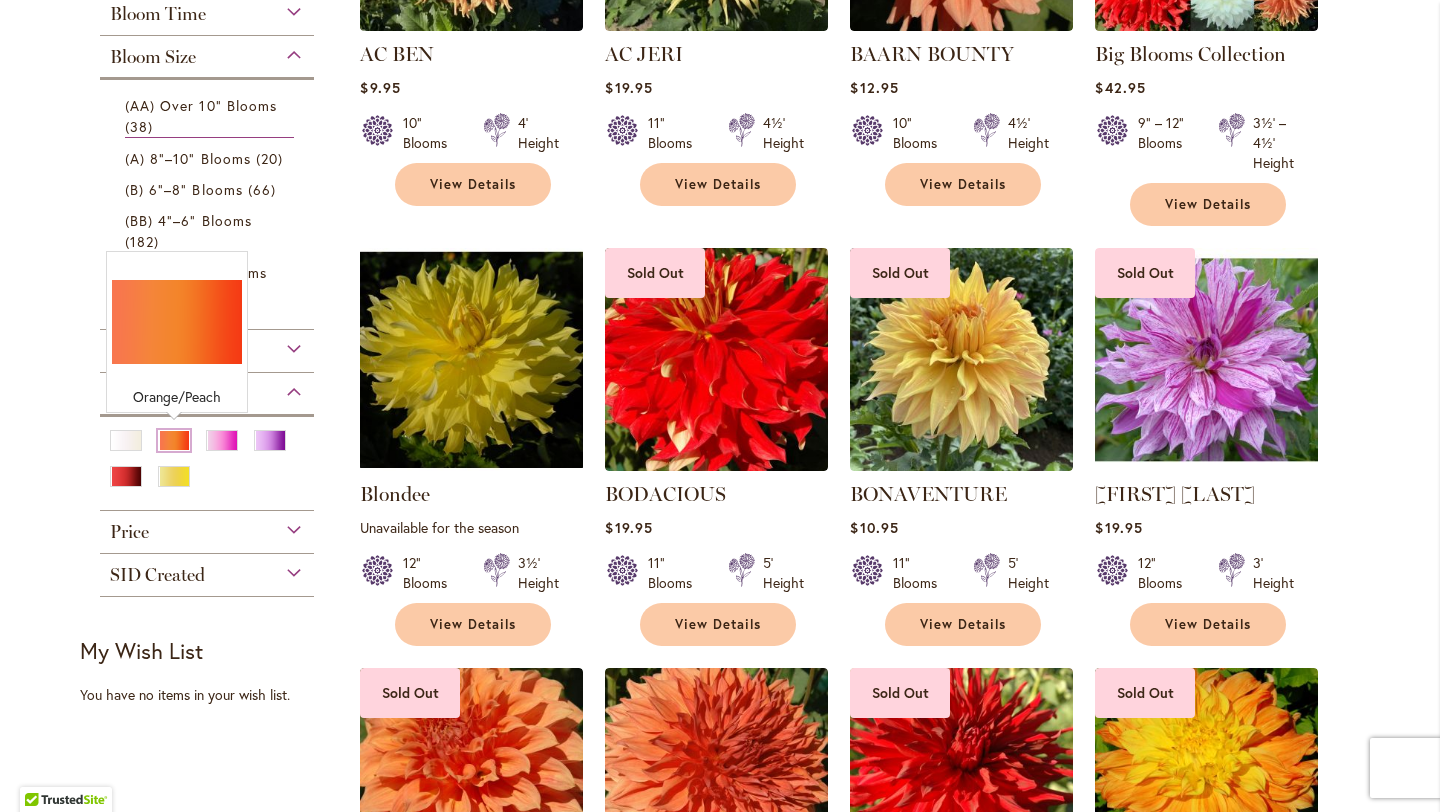 click at bounding box center (174, 440) 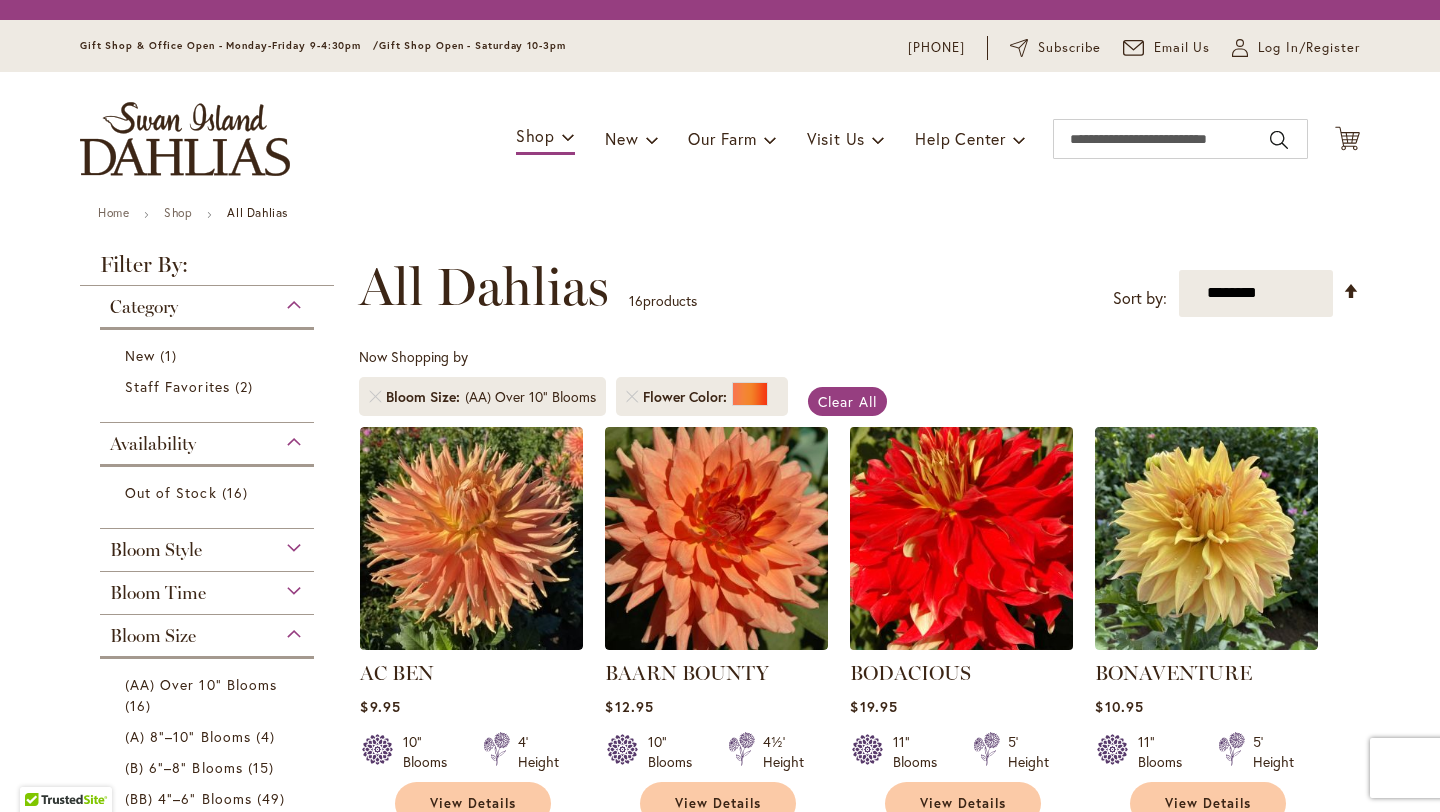 scroll, scrollTop: 0, scrollLeft: 0, axis: both 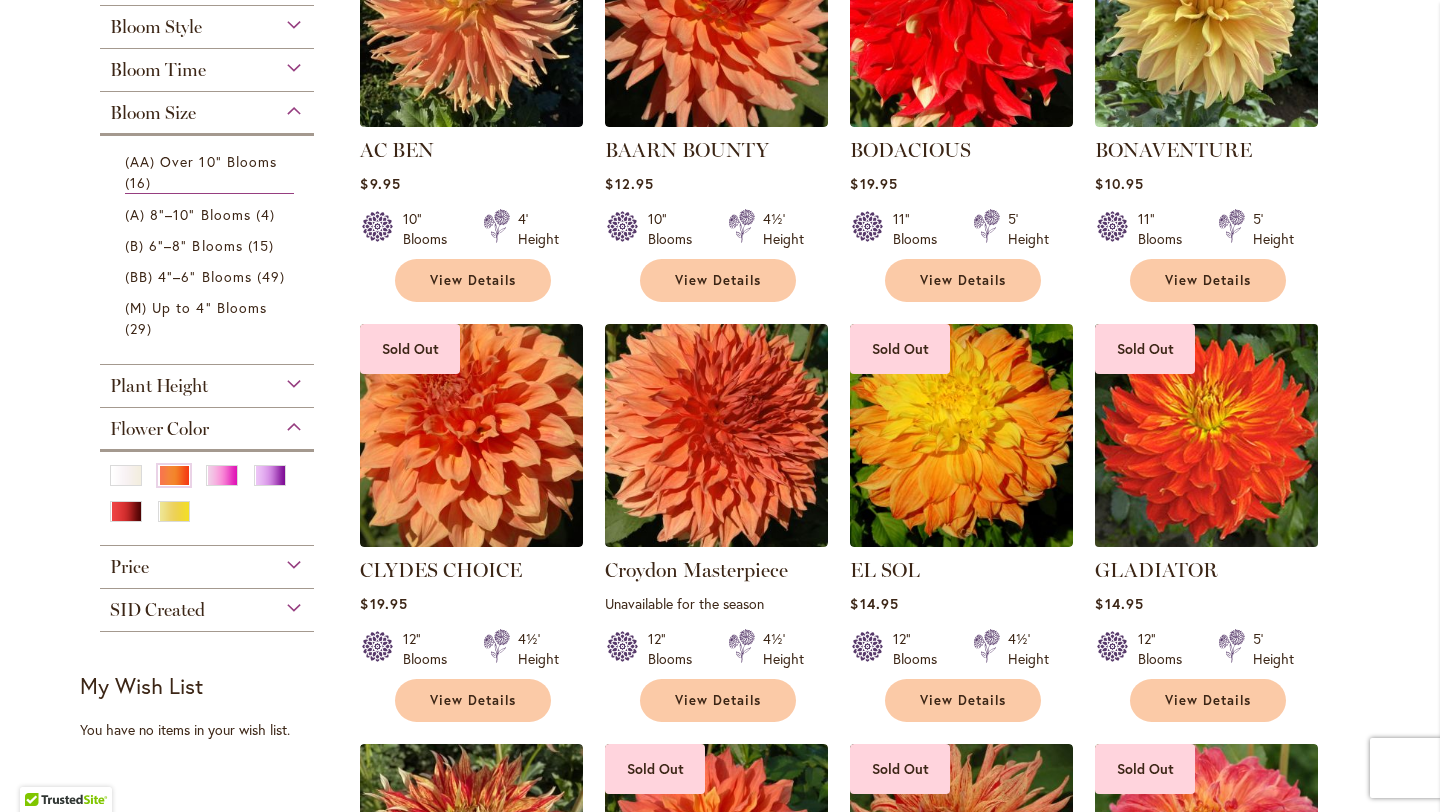 click at bounding box center (1207, 435) 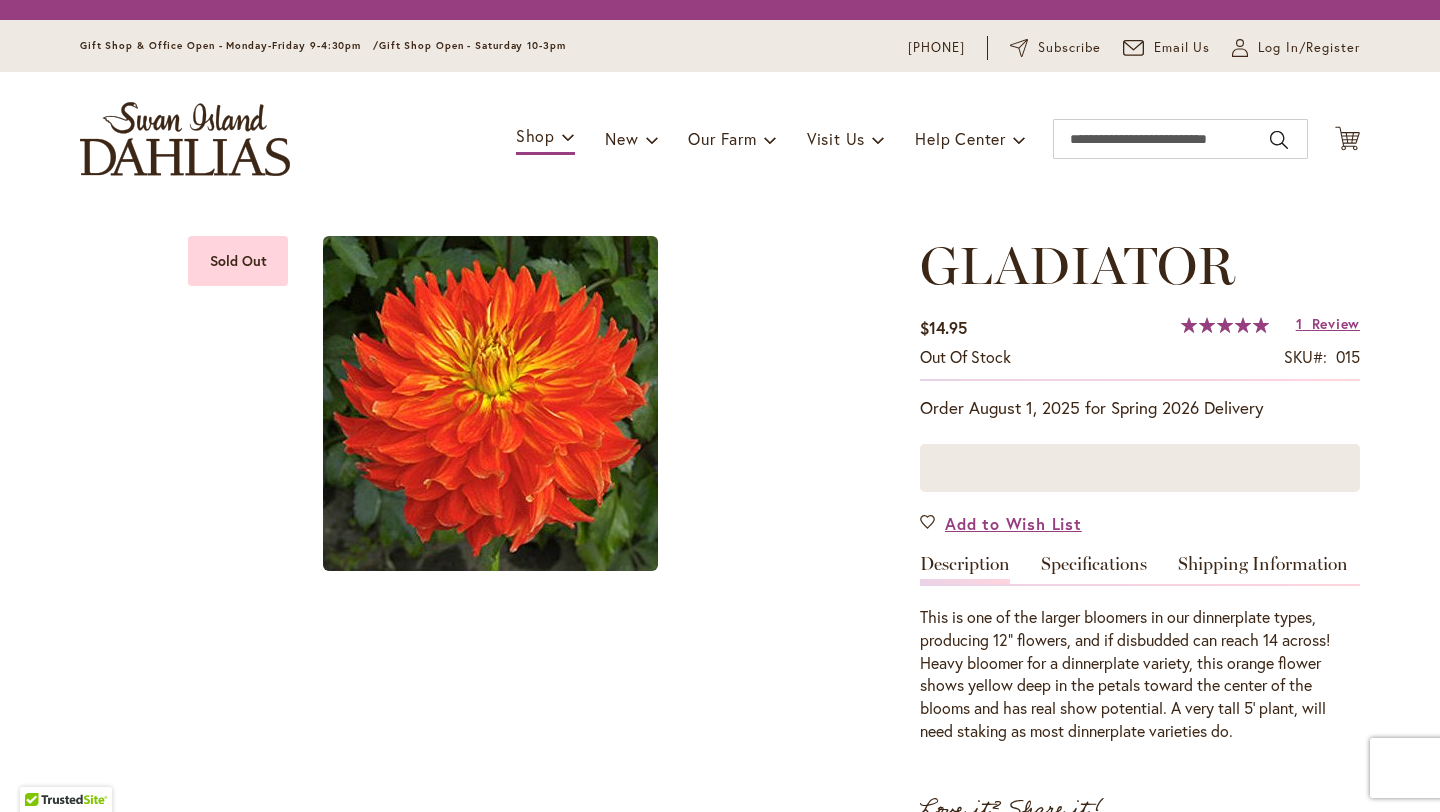 scroll, scrollTop: 0, scrollLeft: 0, axis: both 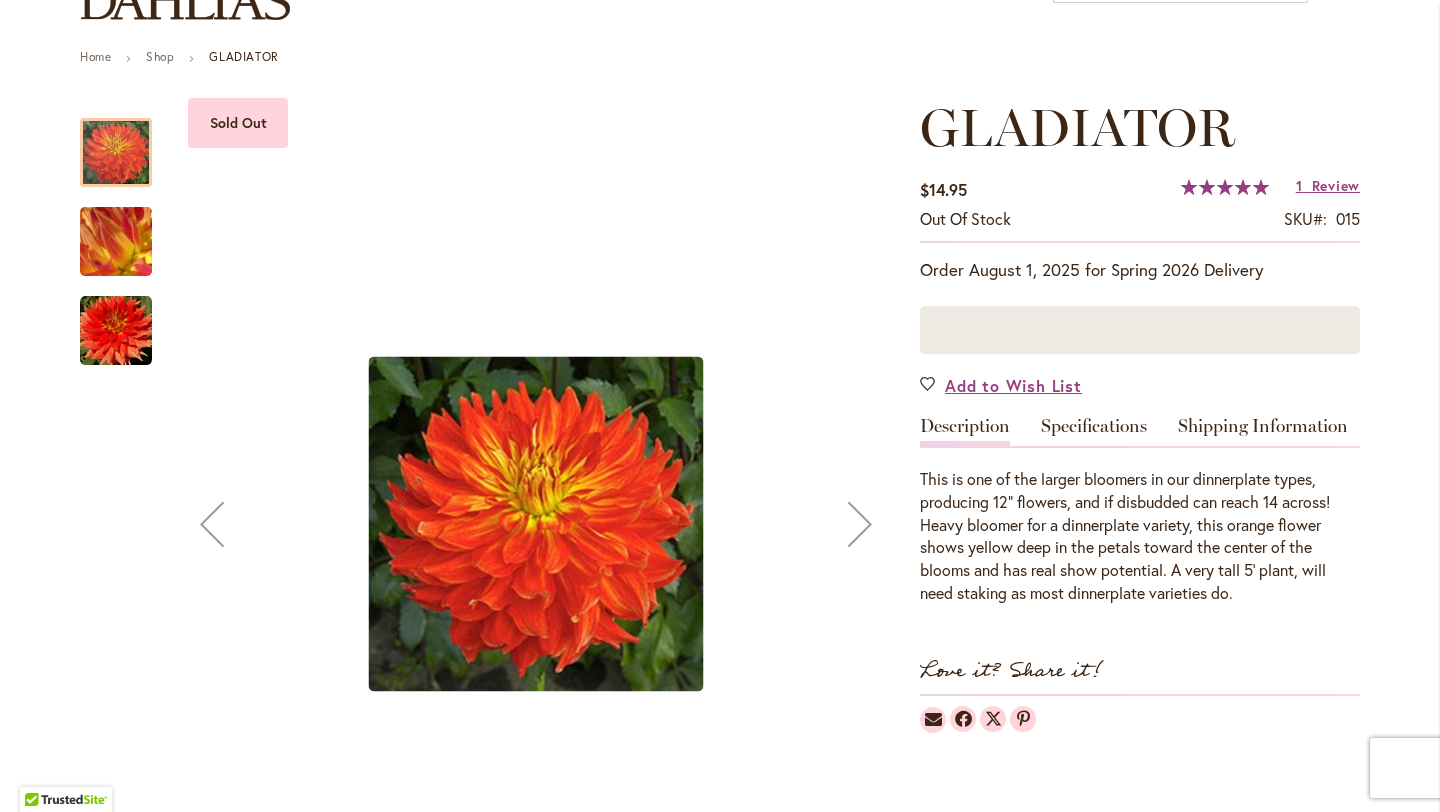 click at bounding box center (116, 242) 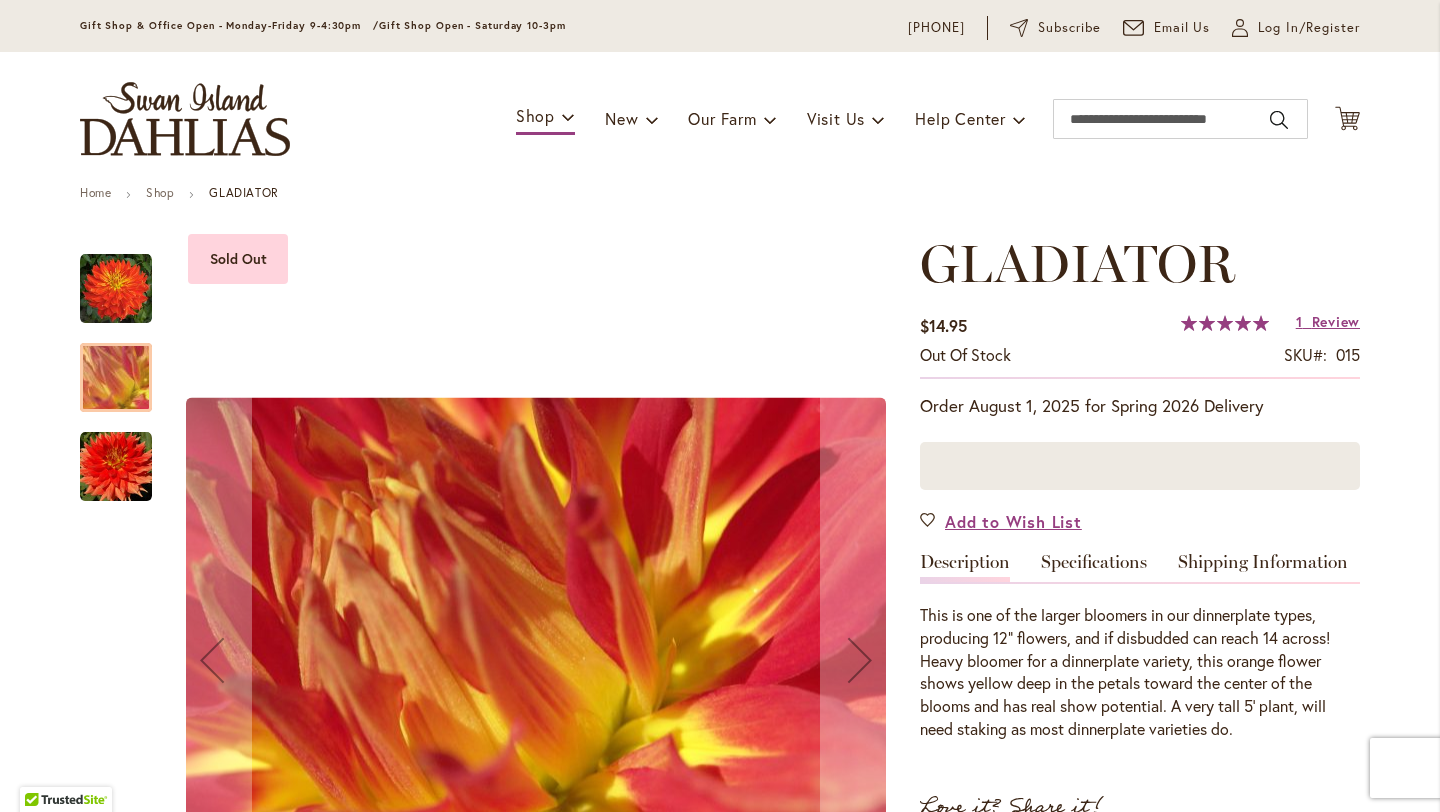 scroll, scrollTop: 56, scrollLeft: 0, axis: vertical 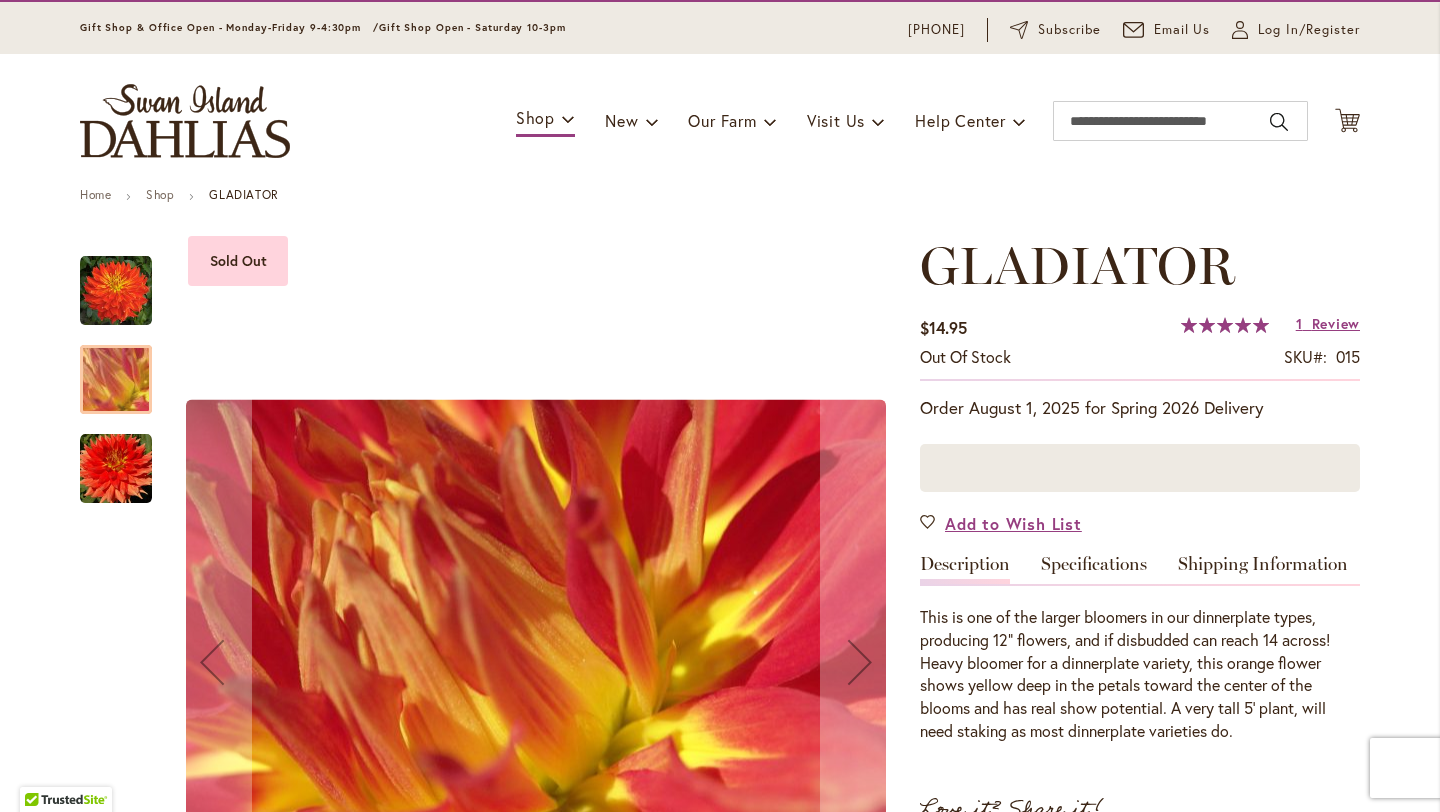 click at bounding box center [116, 469] 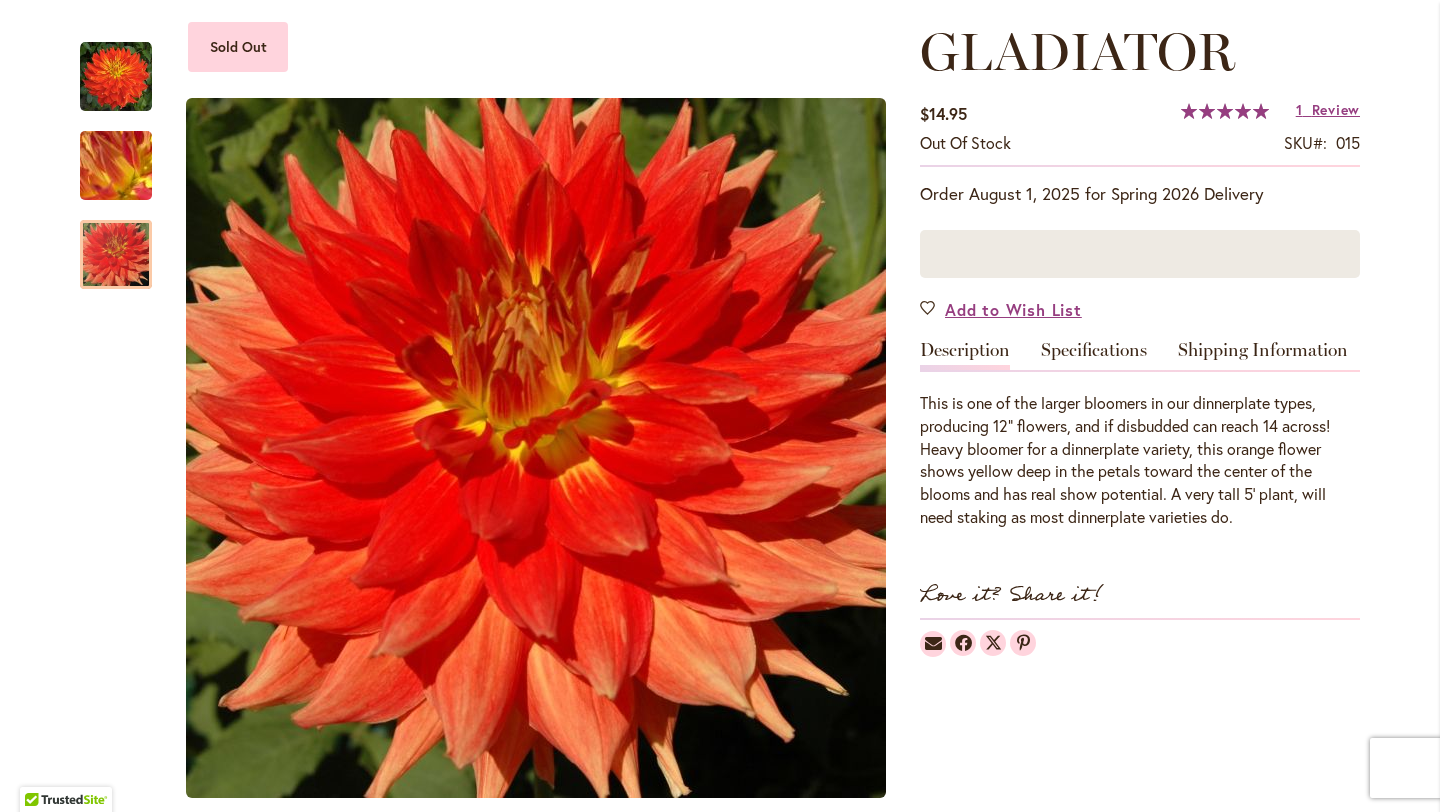 scroll, scrollTop: 253, scrollLeft: 0, axis: vertical 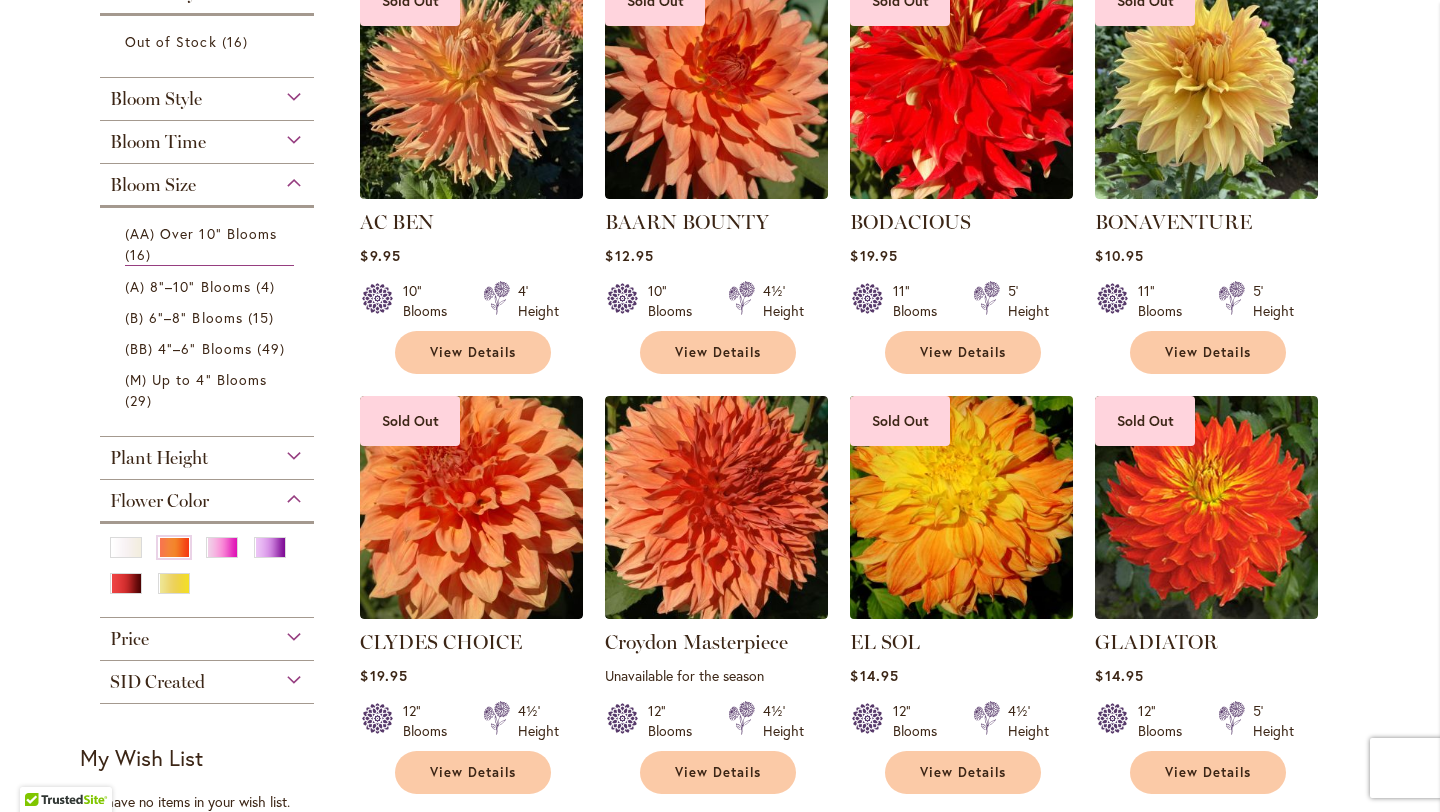 click at bounding box center (962, 507) 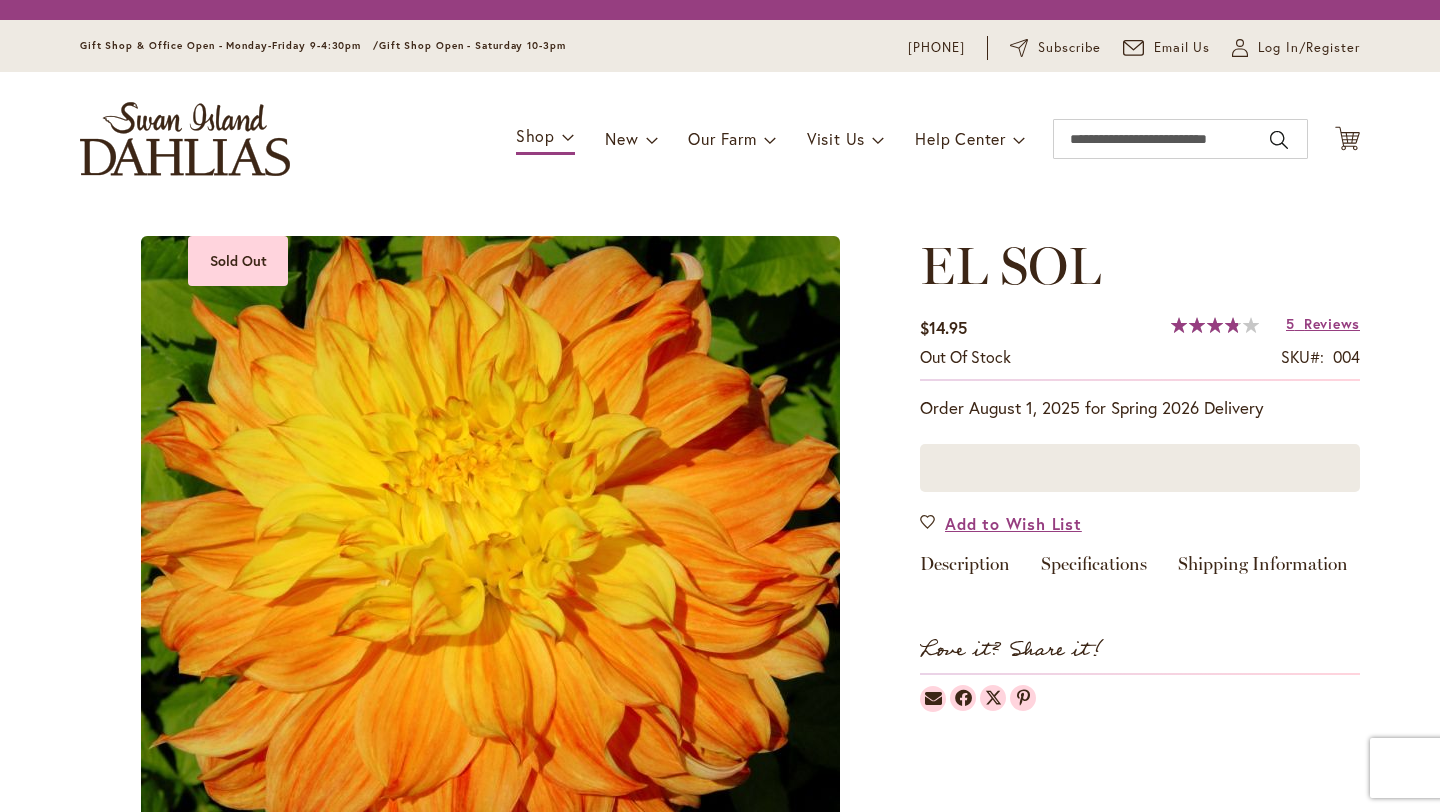 scroll, scrollTop: 0, scrollLeft: 0, axis: both 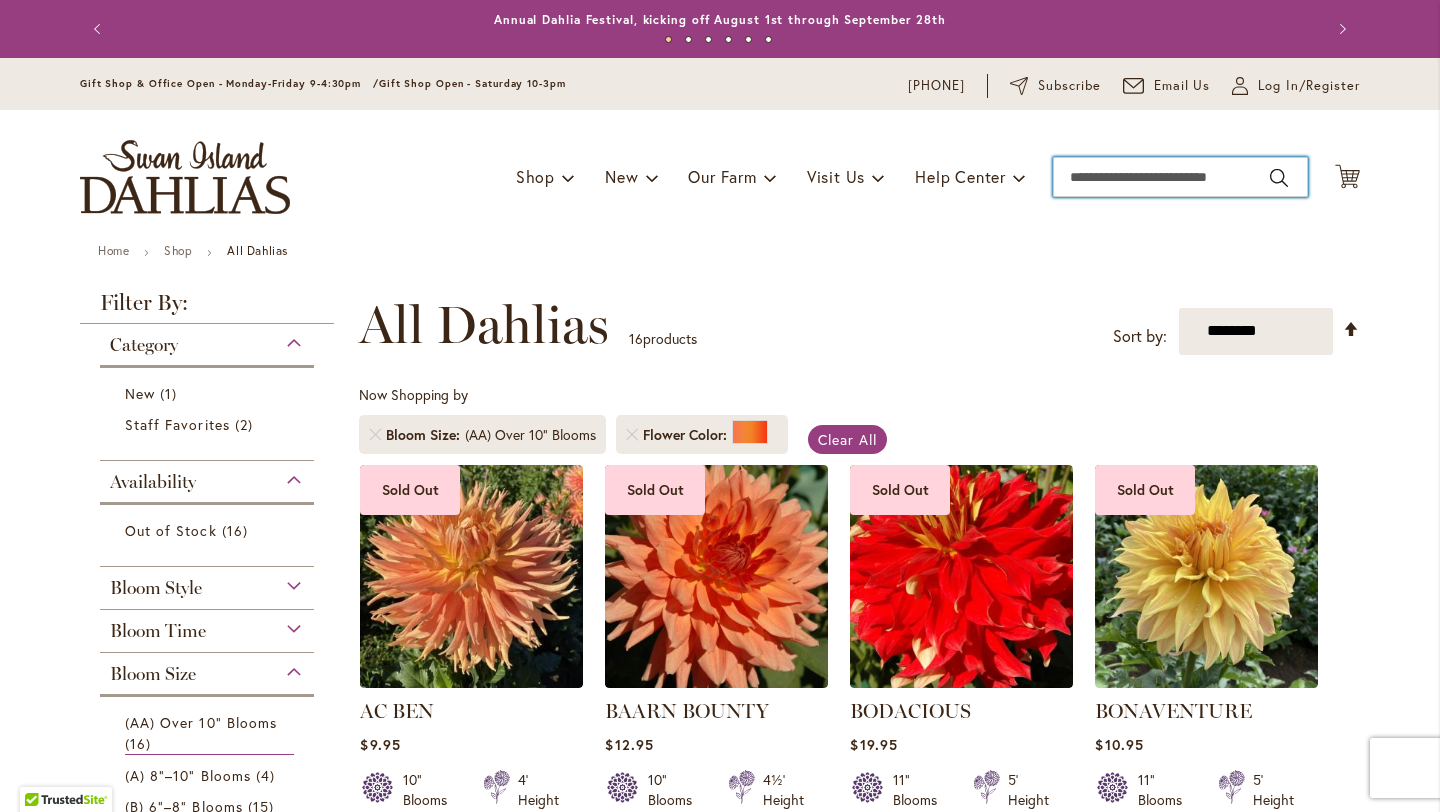 click on "Search" at bounding box center (1180, 177) 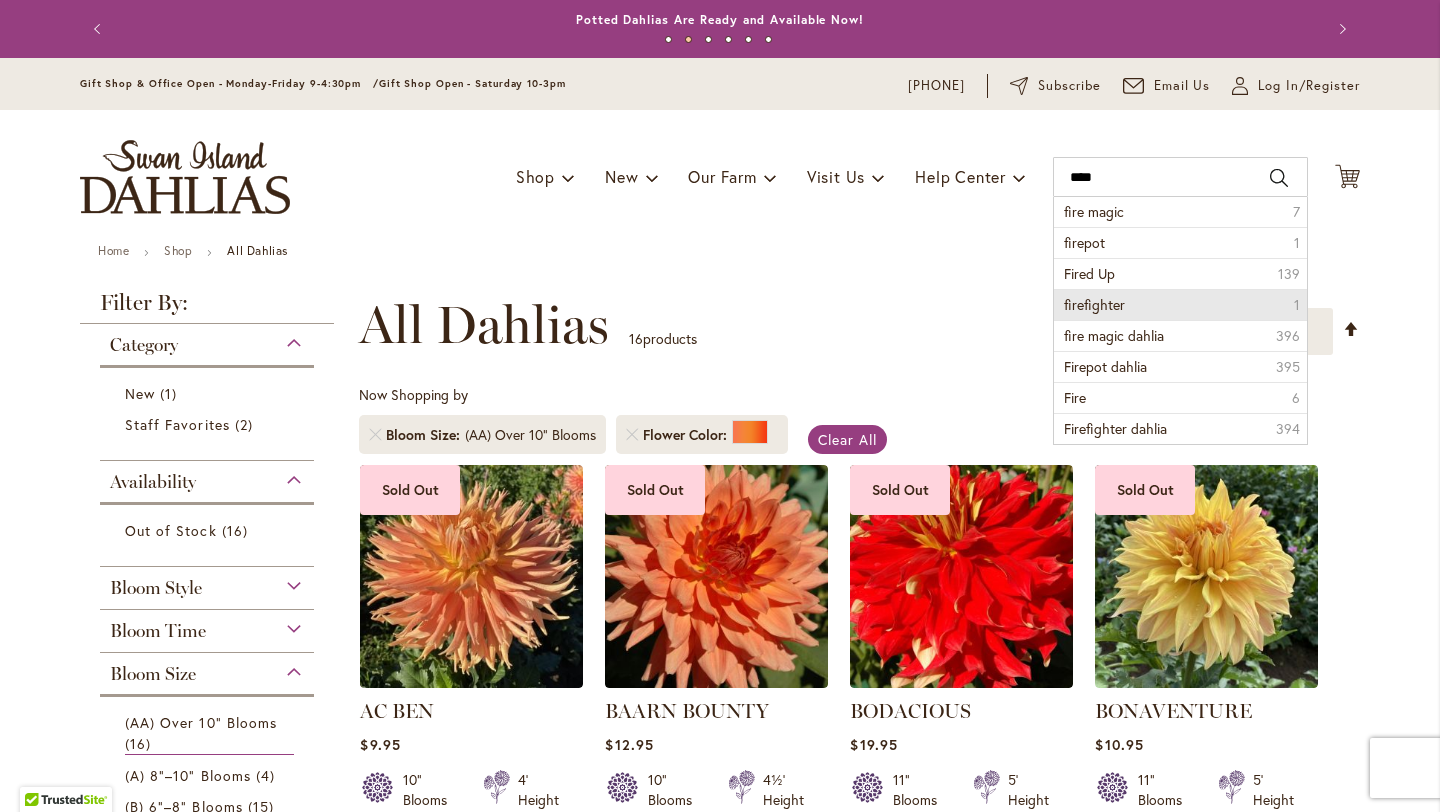 click on "firefighter 1" at bounding box center [1180, 304] 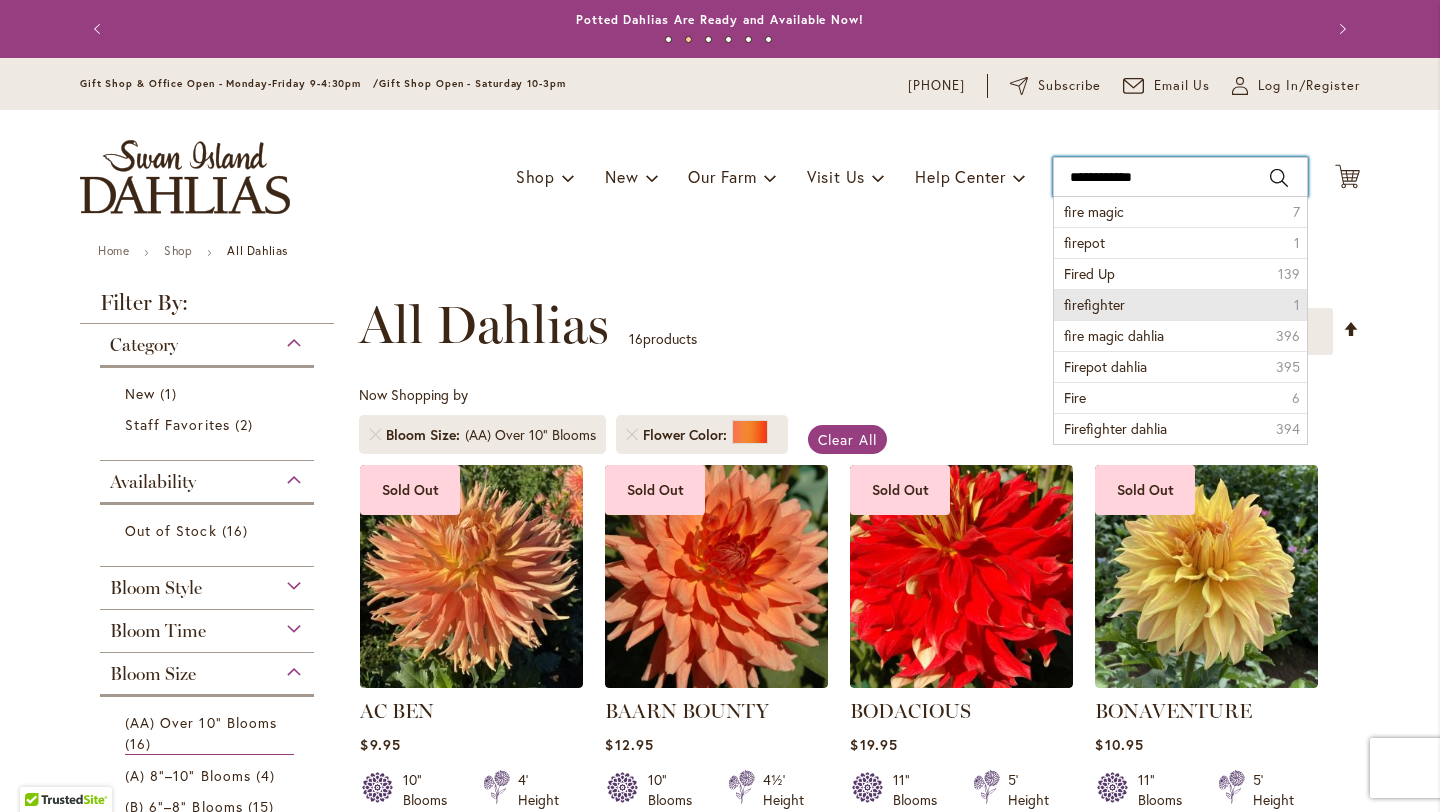 type on "**********" 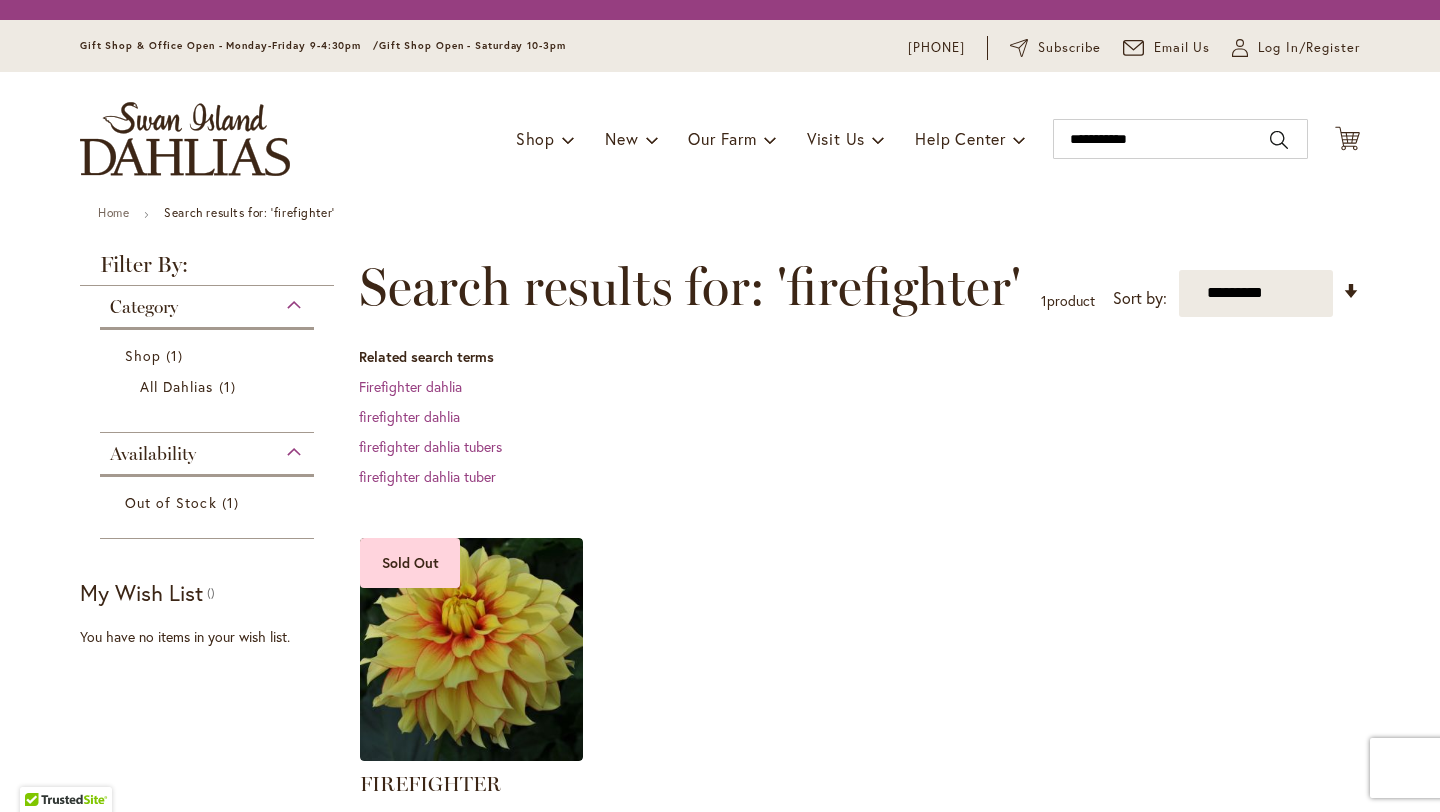 scroll, scrollTop: 0, scrollLeft: 0, axis: both 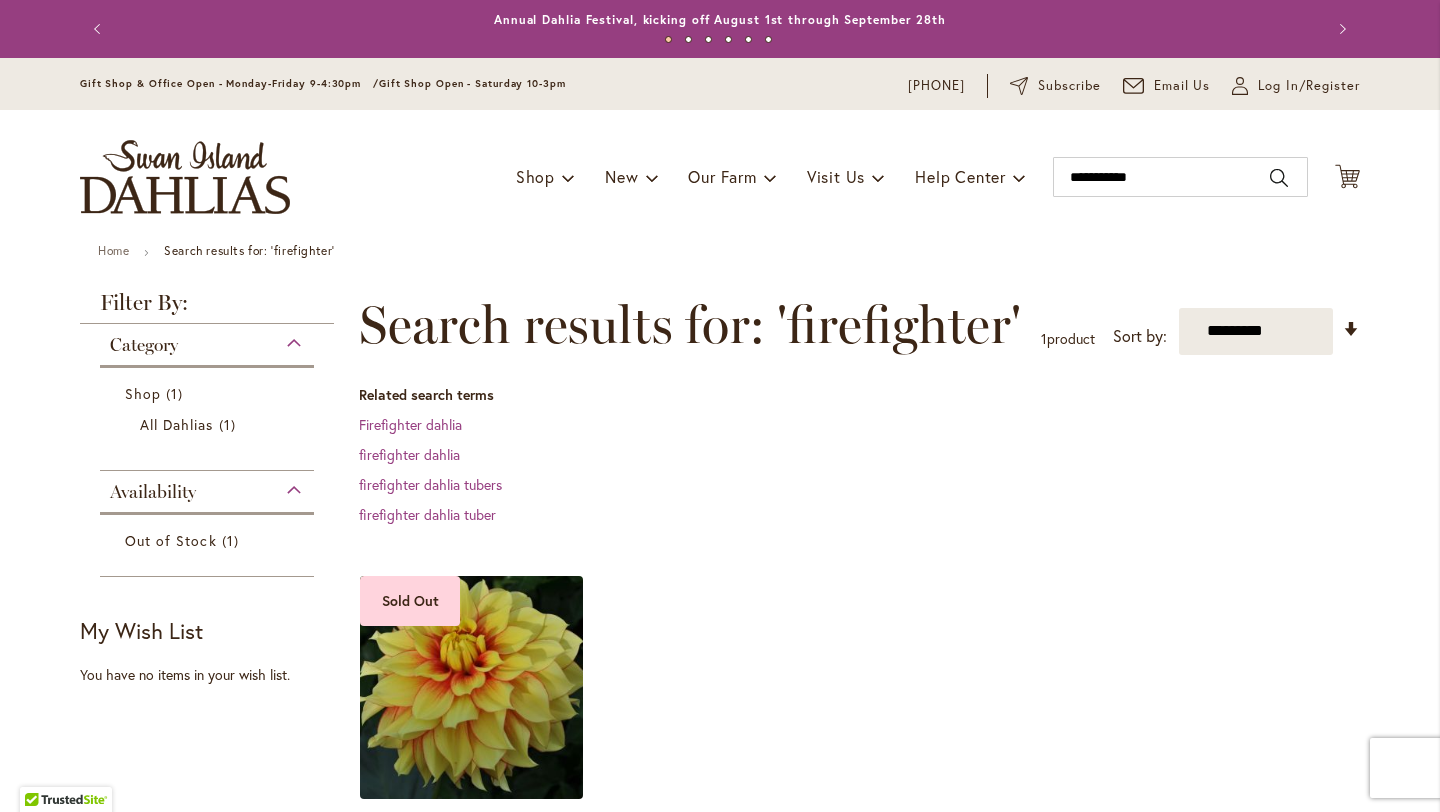 click at bounding box center [472, 687] 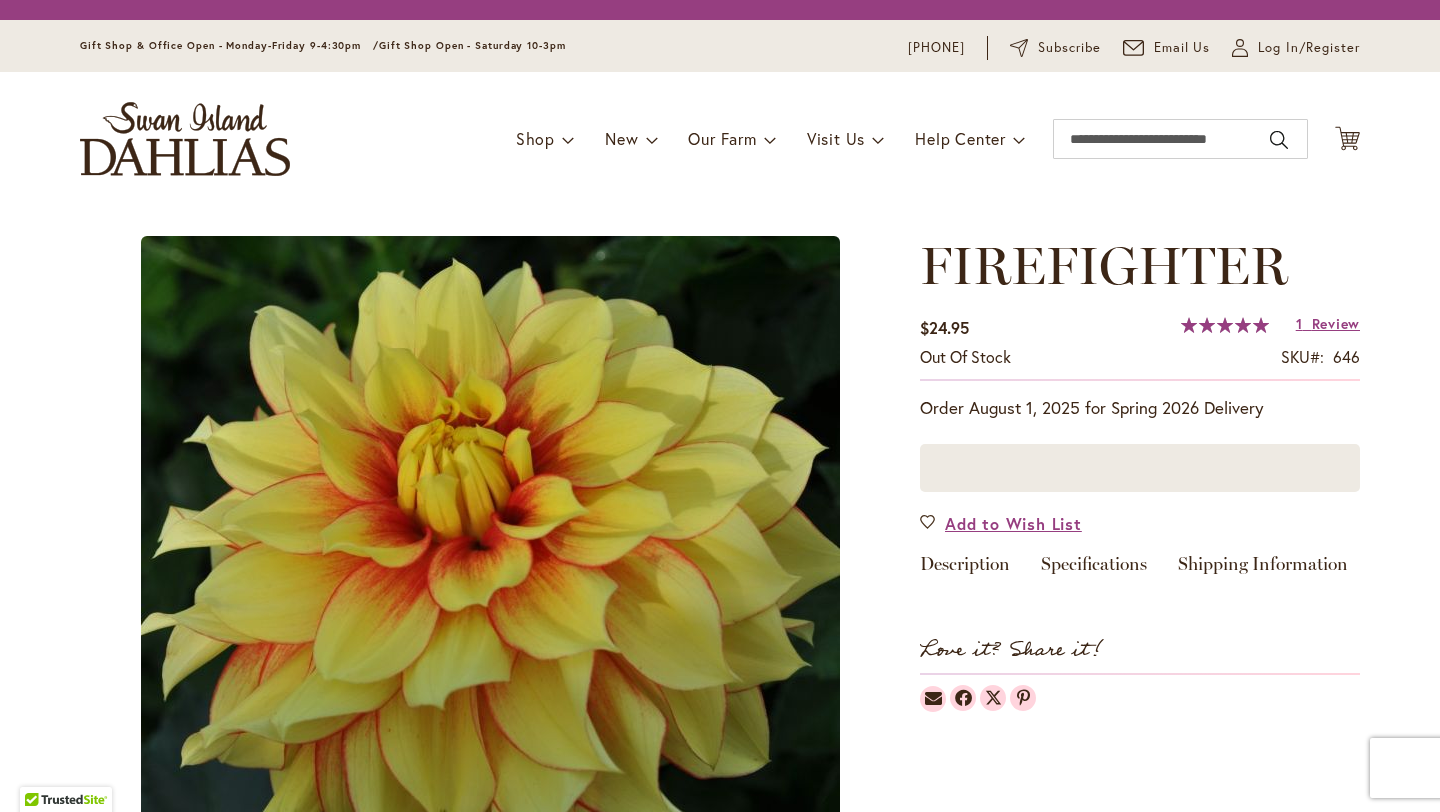 scroll, scrollTop: 0, scrollLeft: 0, axis: both 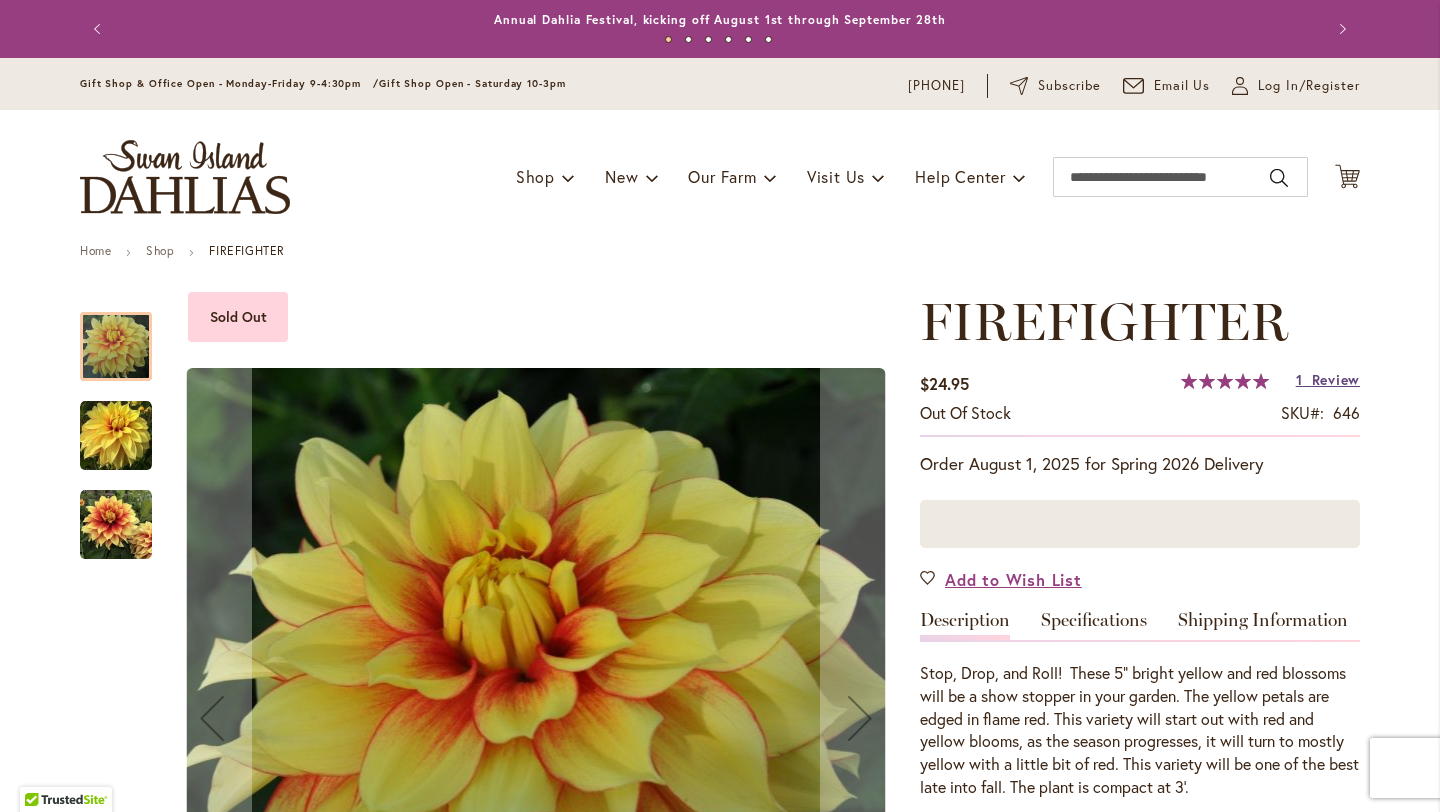 click on "Review" at bounding box center [1336, 380] 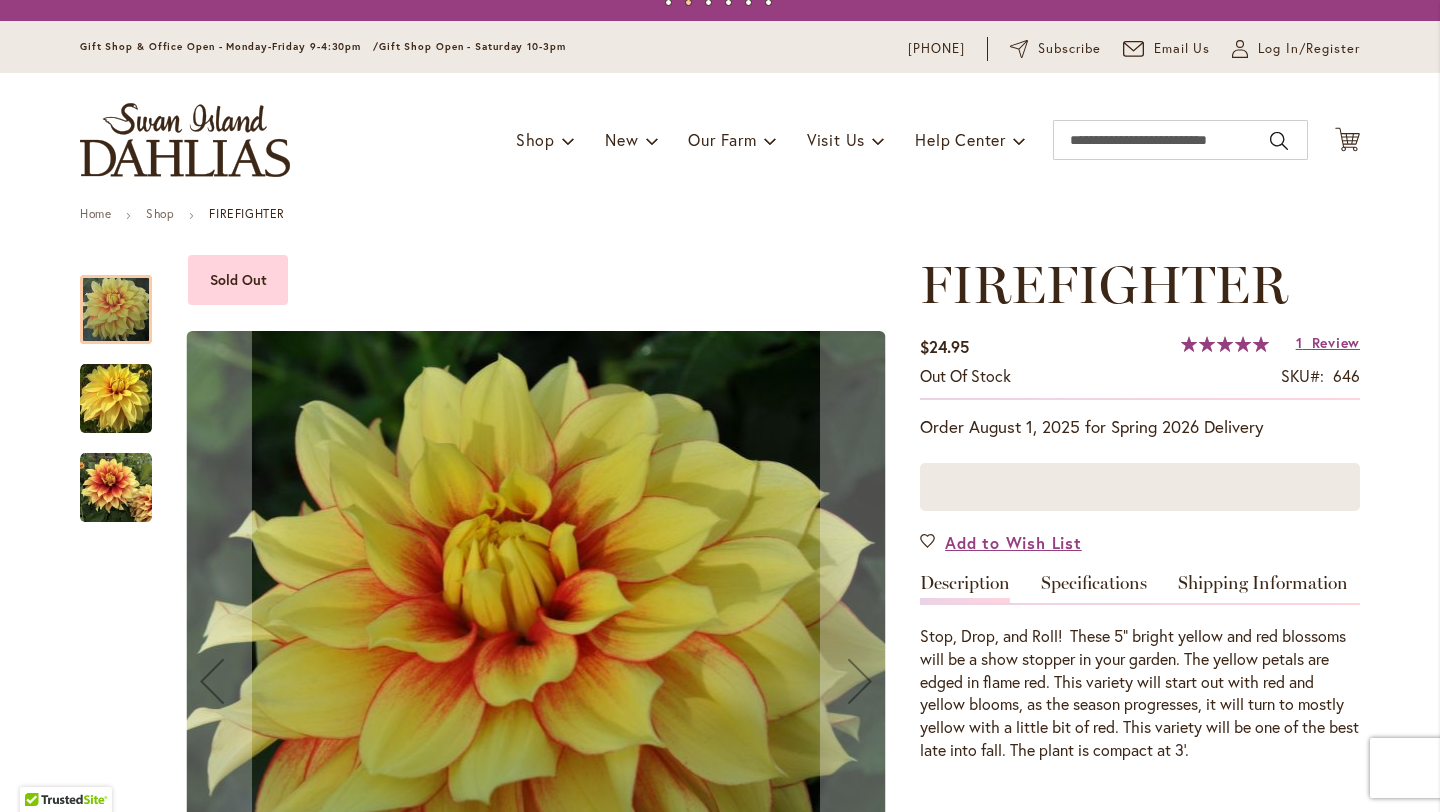 scroll, scrollTop: 34, scrollLeft: 0, axis: vertical 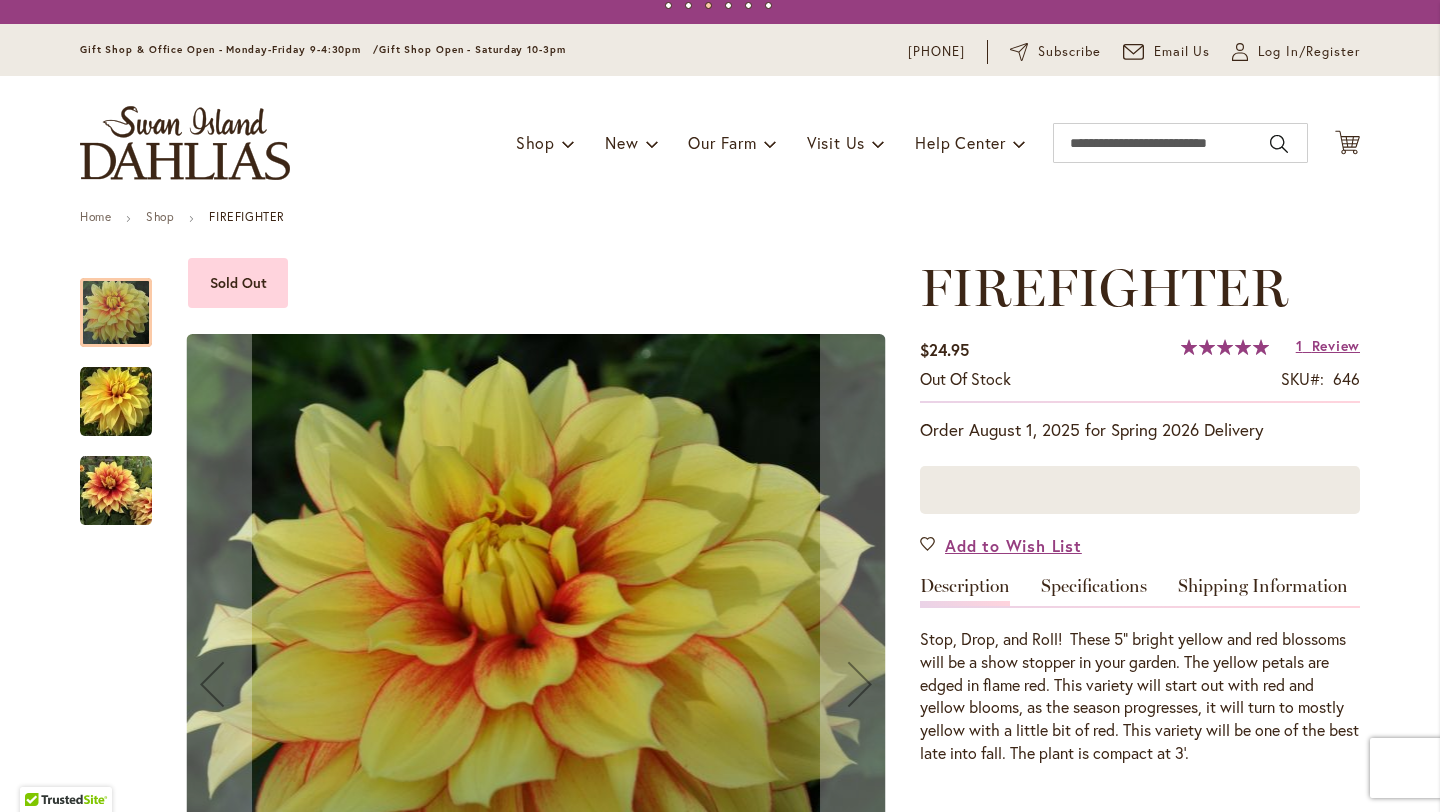 click at bounding box center [116, 402] 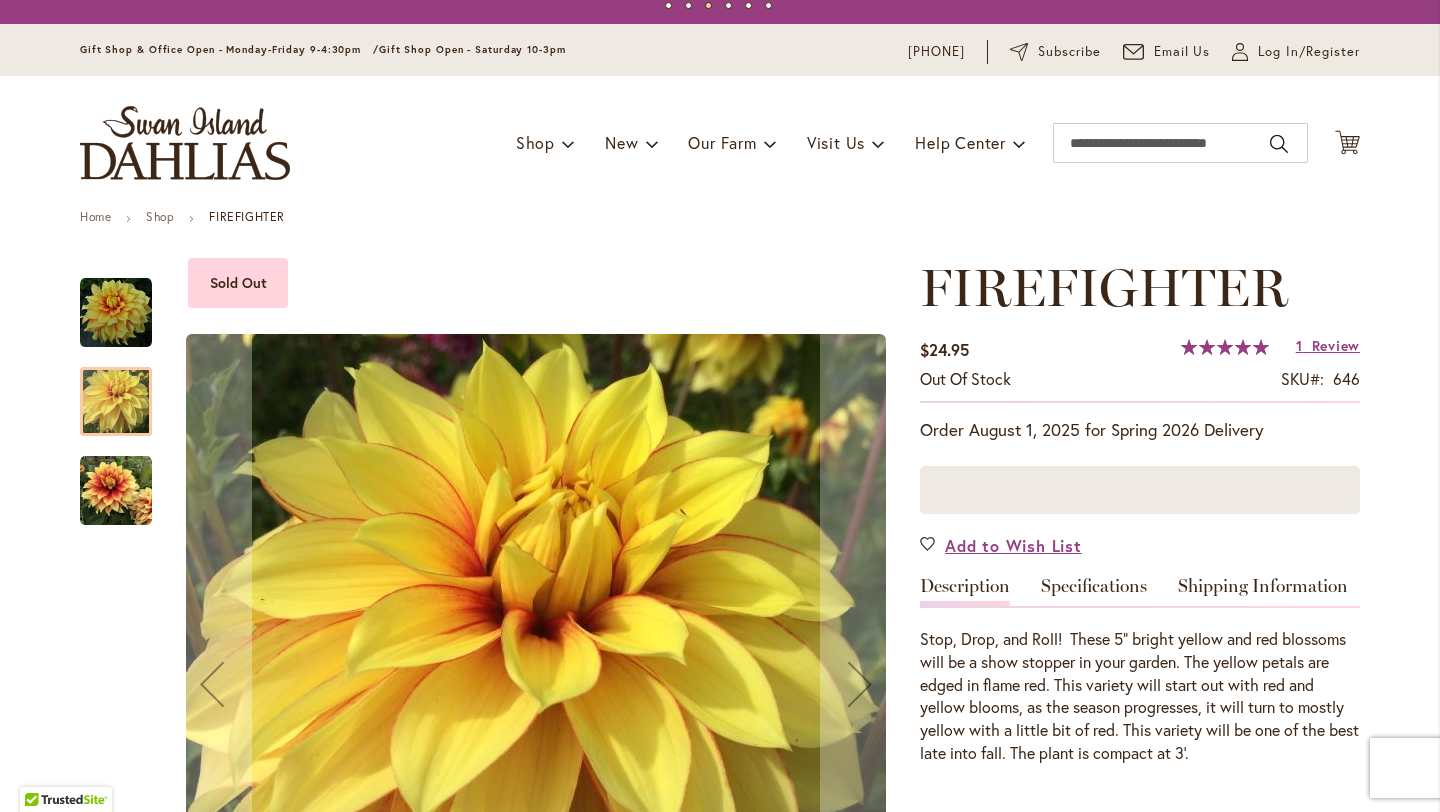 click at bounding box center (116, 491) 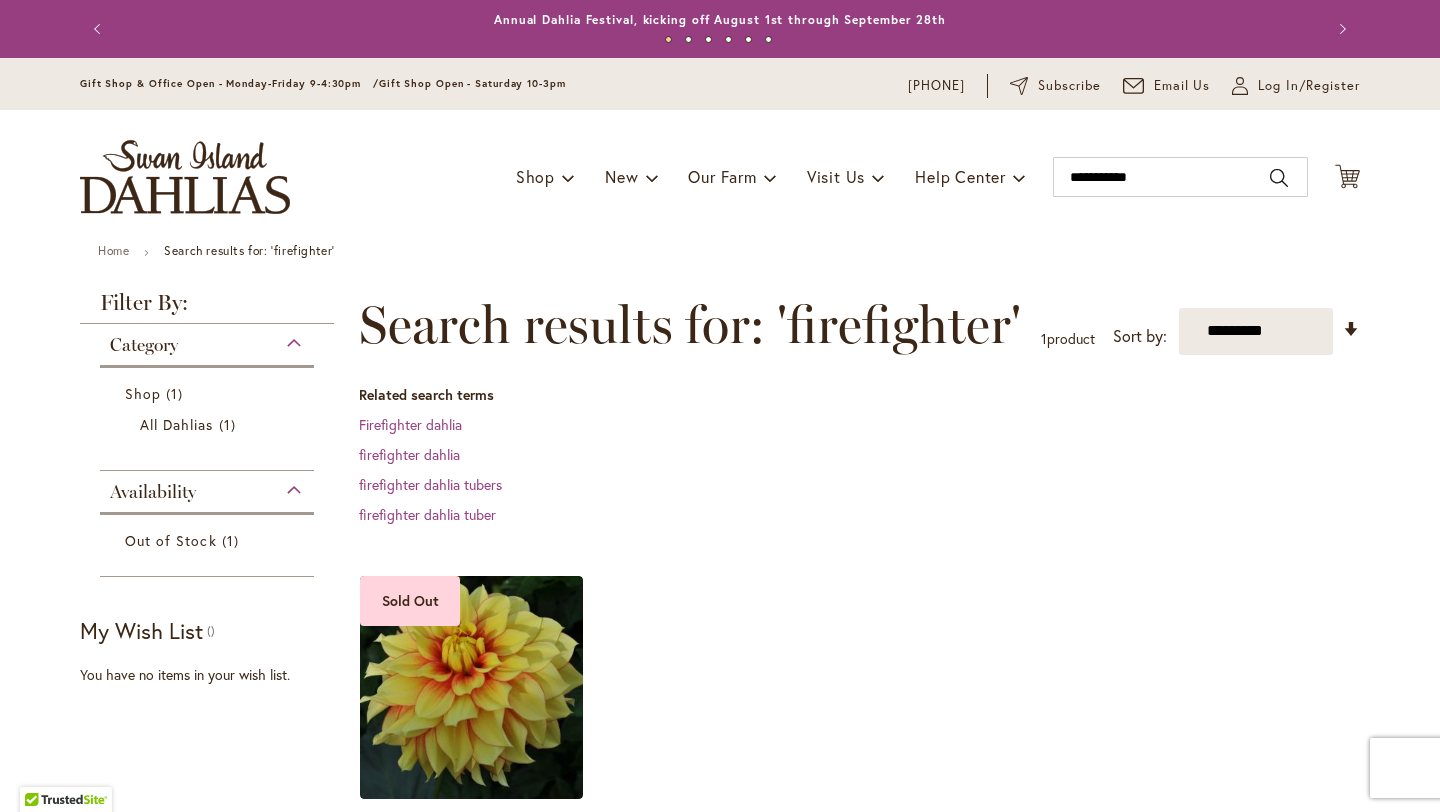 scroll, scrollTop: 0, scrollLeft: 0, axis: both 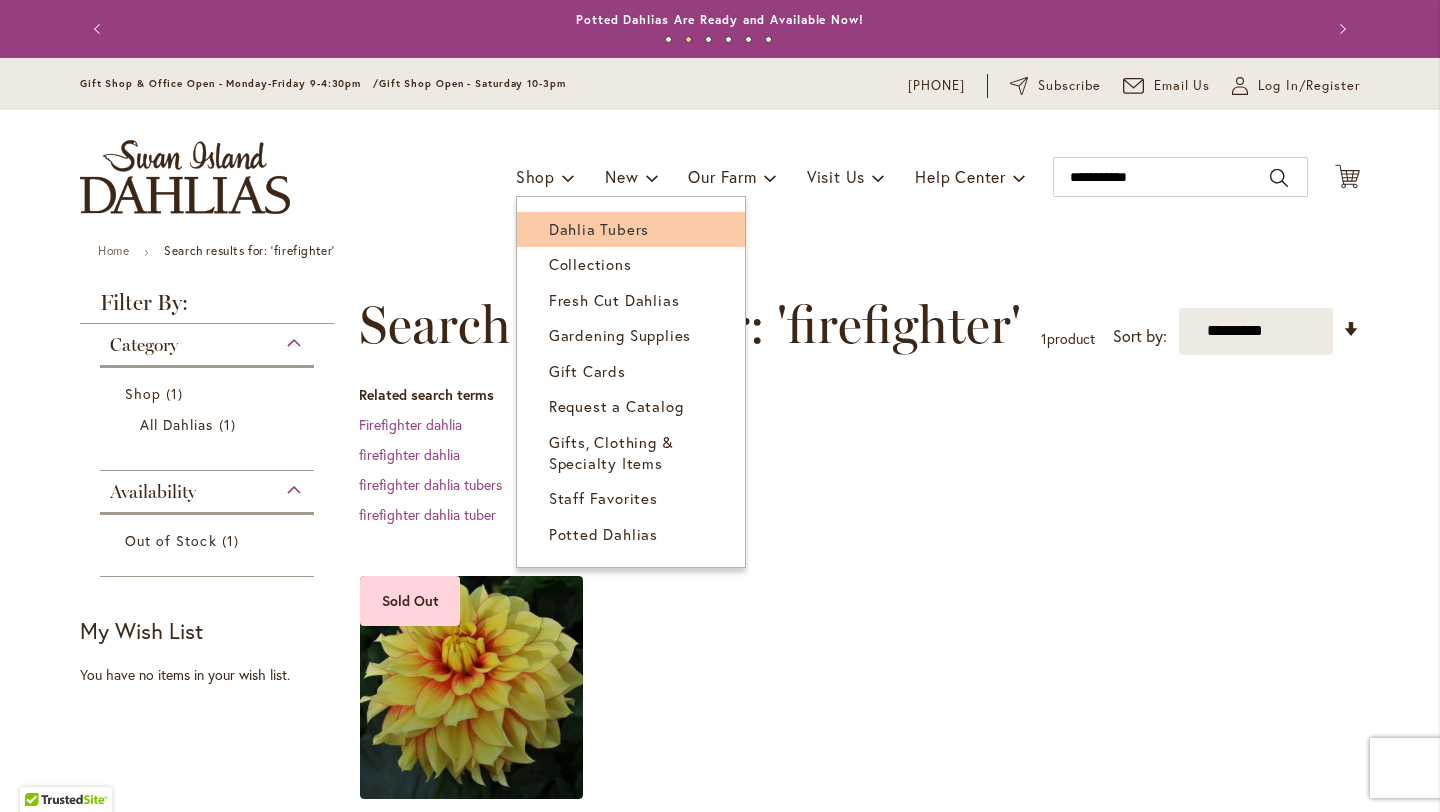 click on "Dahlia Tubers" at bounding box center [631, 229] 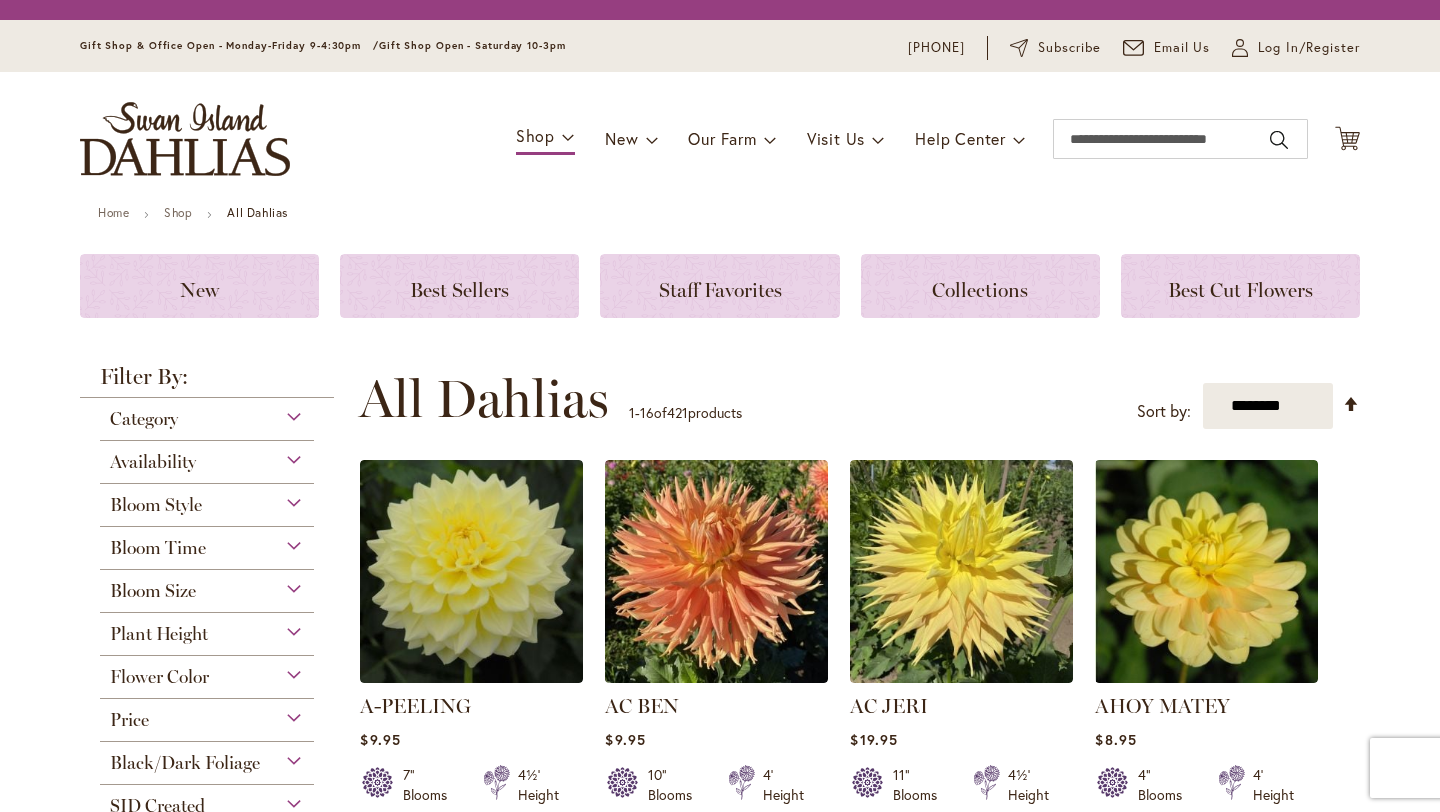 scroll, scrollTop: 0, scrollLeft: 0, axis: both 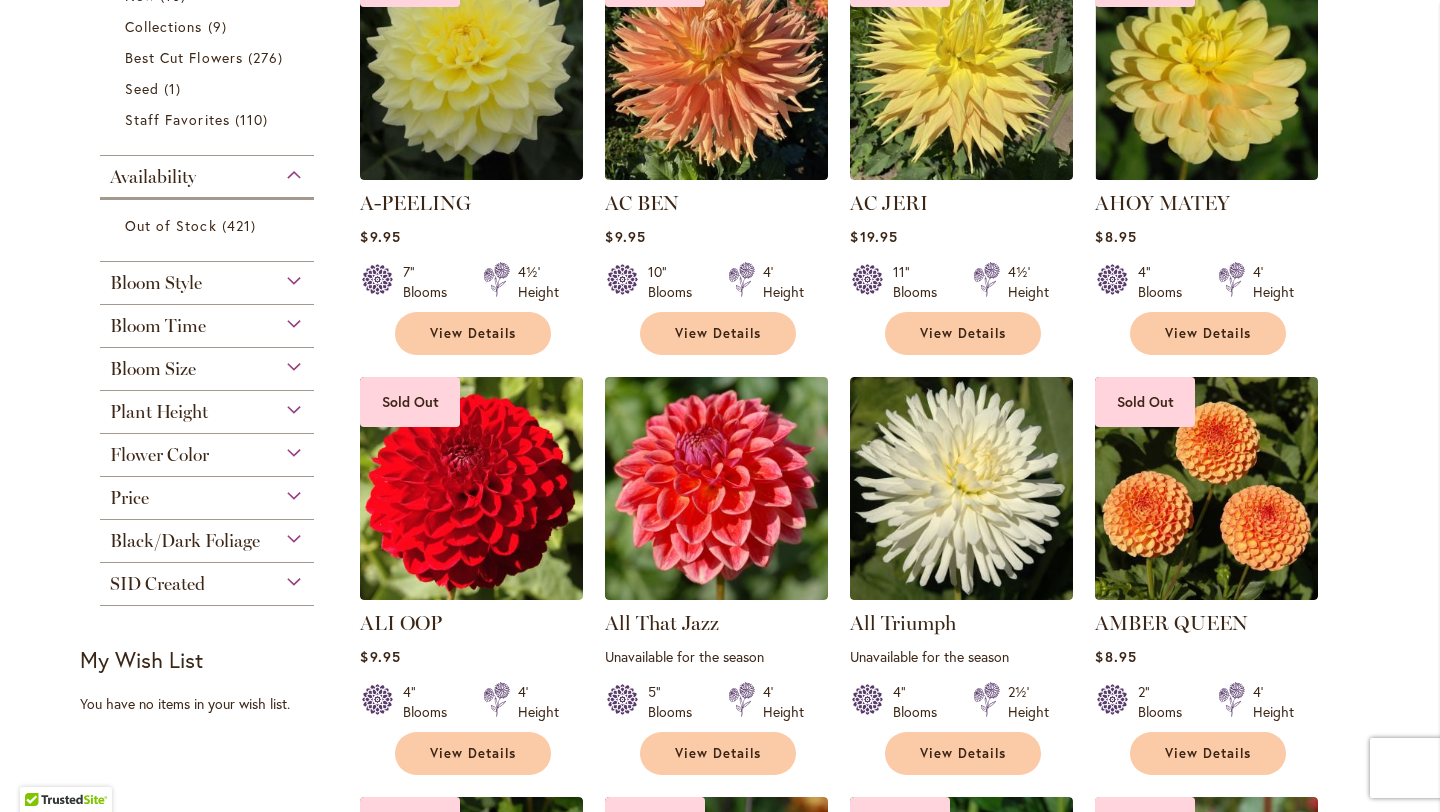 click on "Bloom Size" at bounding box center (207, 364) 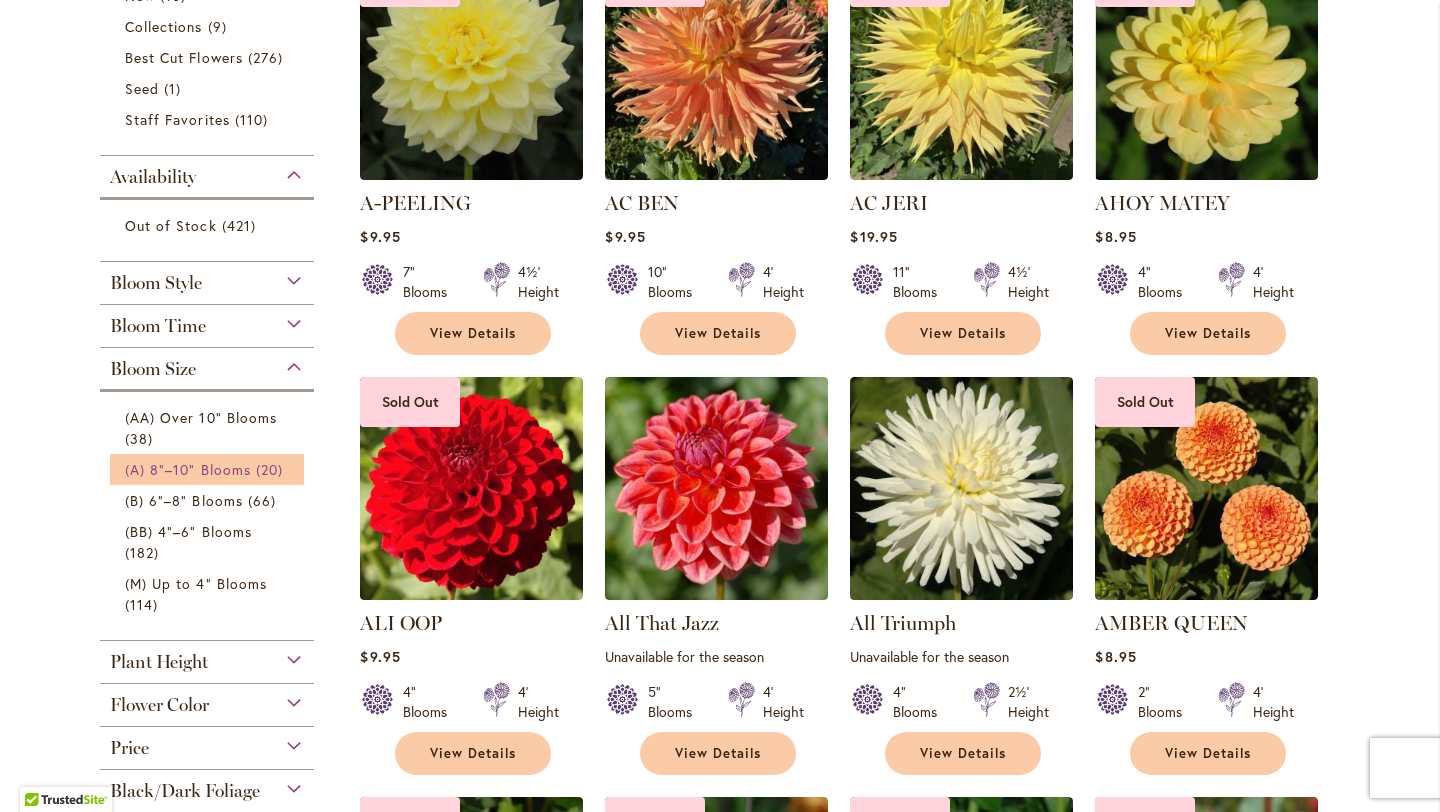 click on "(A) 8"–10" Blooms" at bounding box center (188, 469) 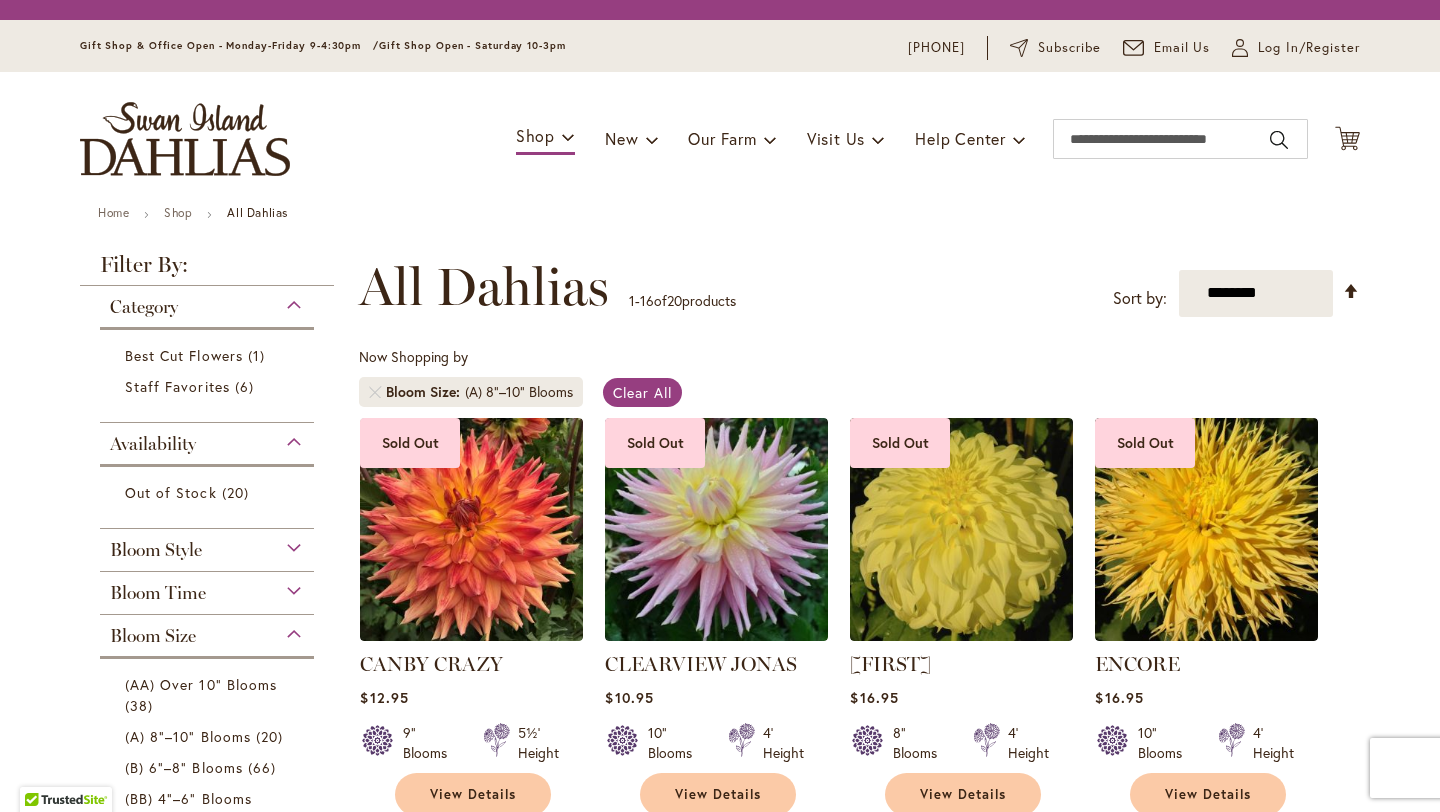scroll, scrollTop: 0, scrollLeft: 0, axis: both 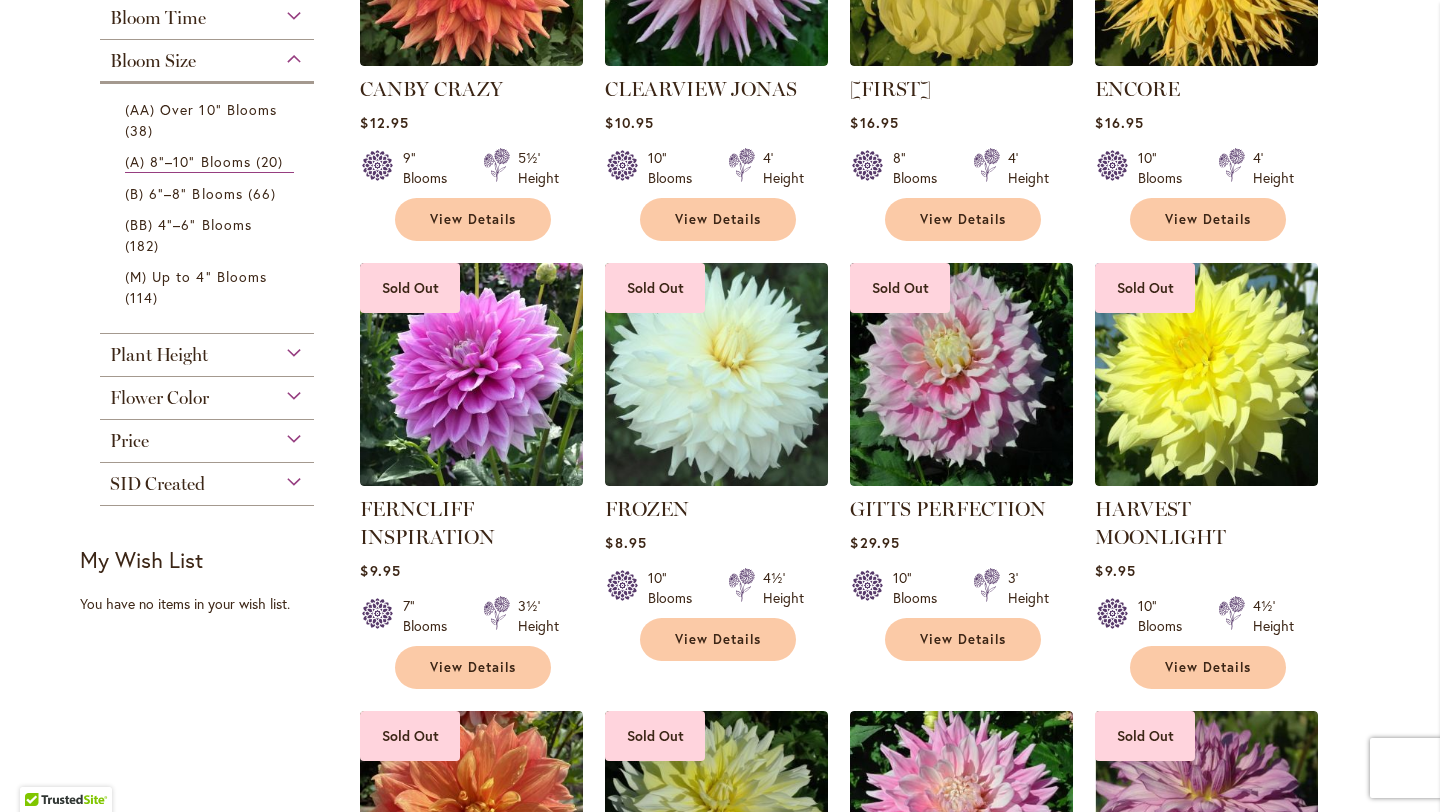 click on "Flower Color" at bounding box center (207, 393) 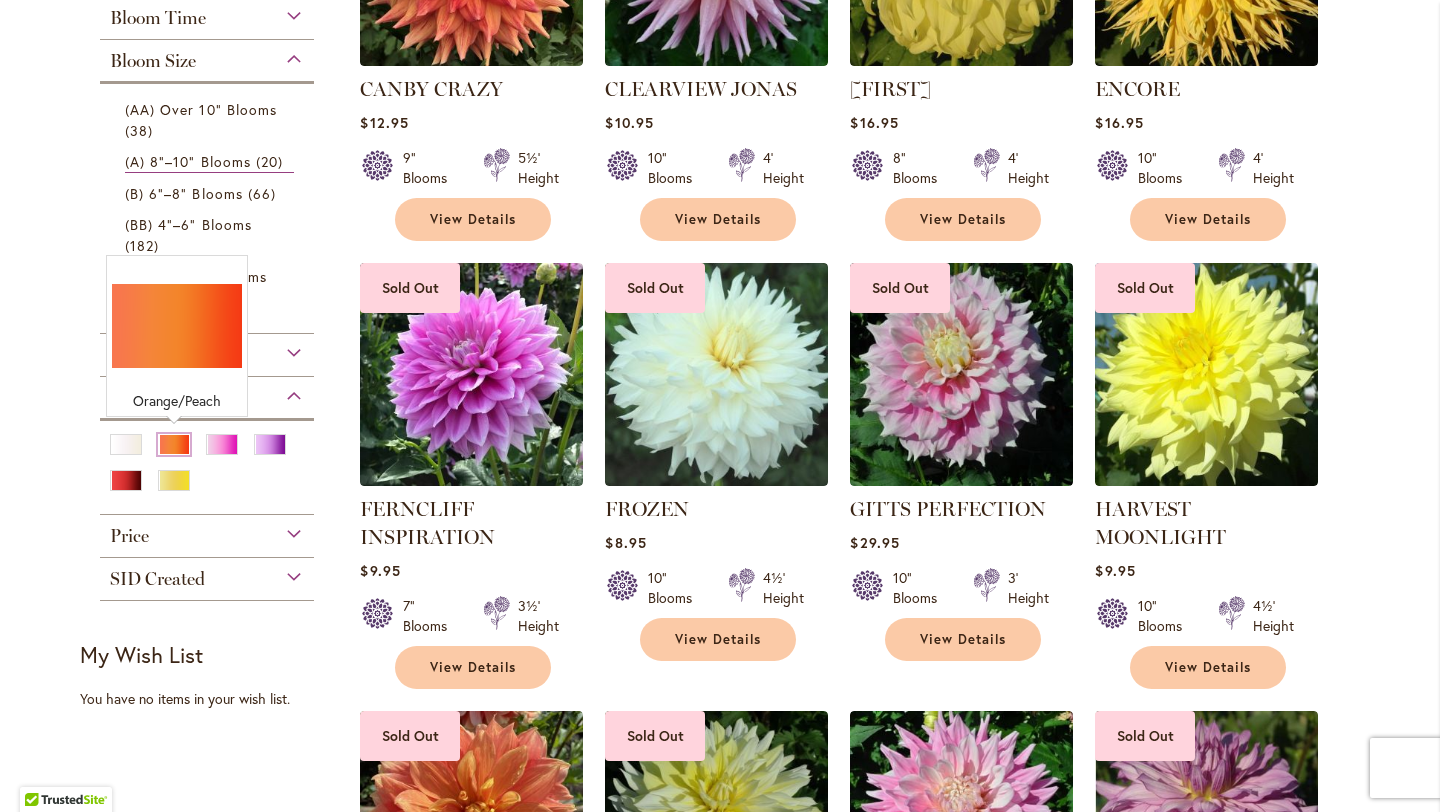 click at bounding box center (174, 444) 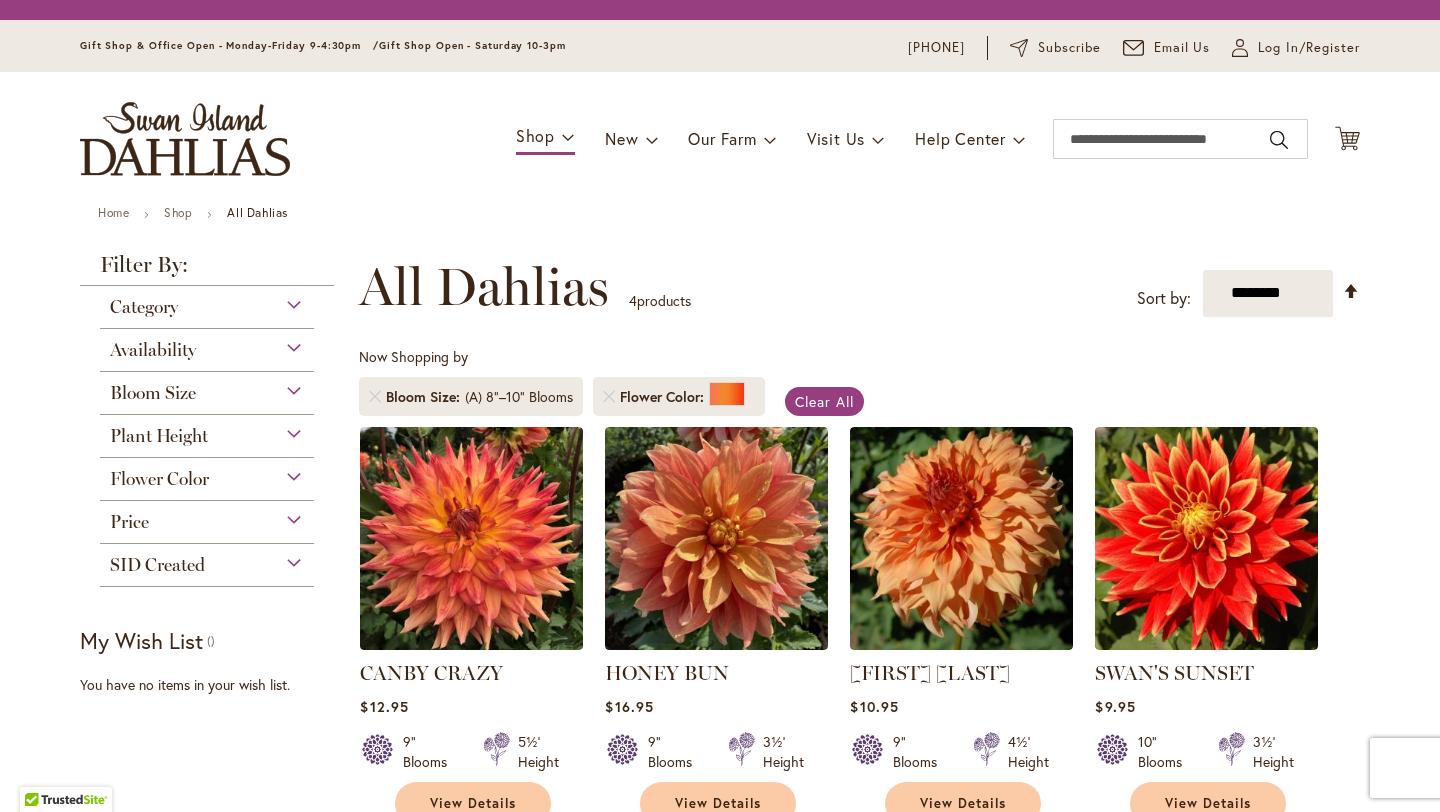 scroll, scrollTop: 0, scrollLeft: 0, axis: both 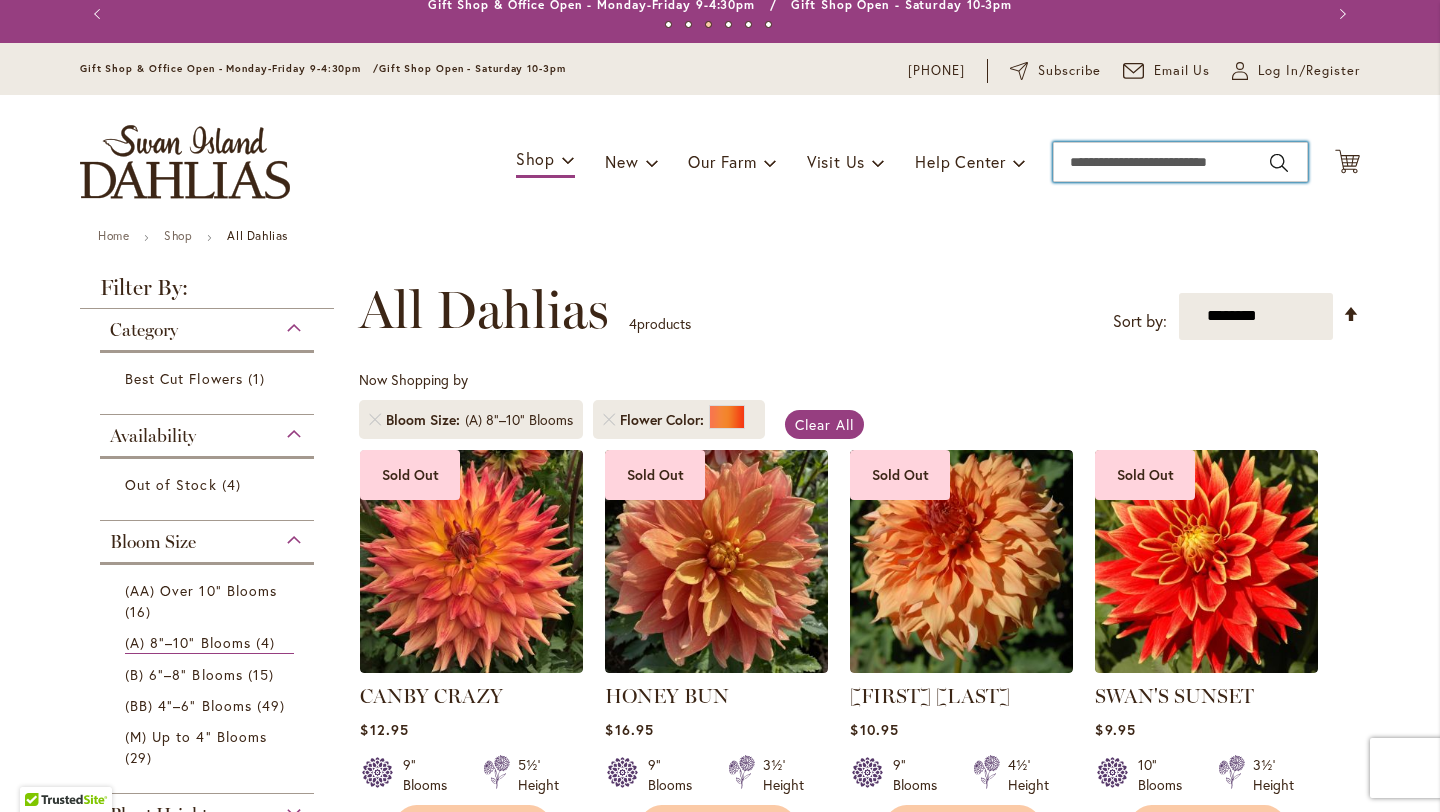 click on "Search" at bounding box center (1180, 162) 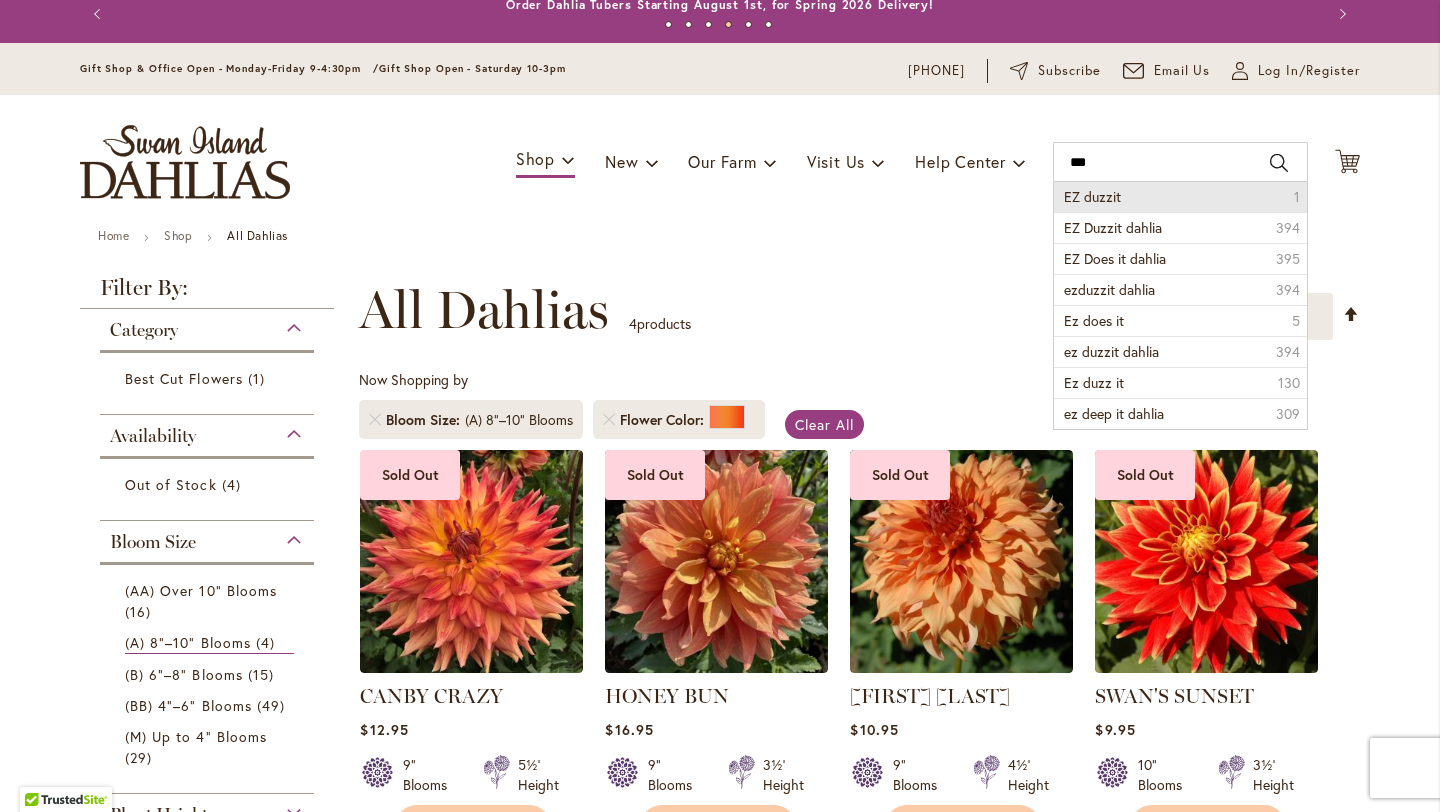 click on "EZ duzzit 1" at bounding box center (1180, 197) 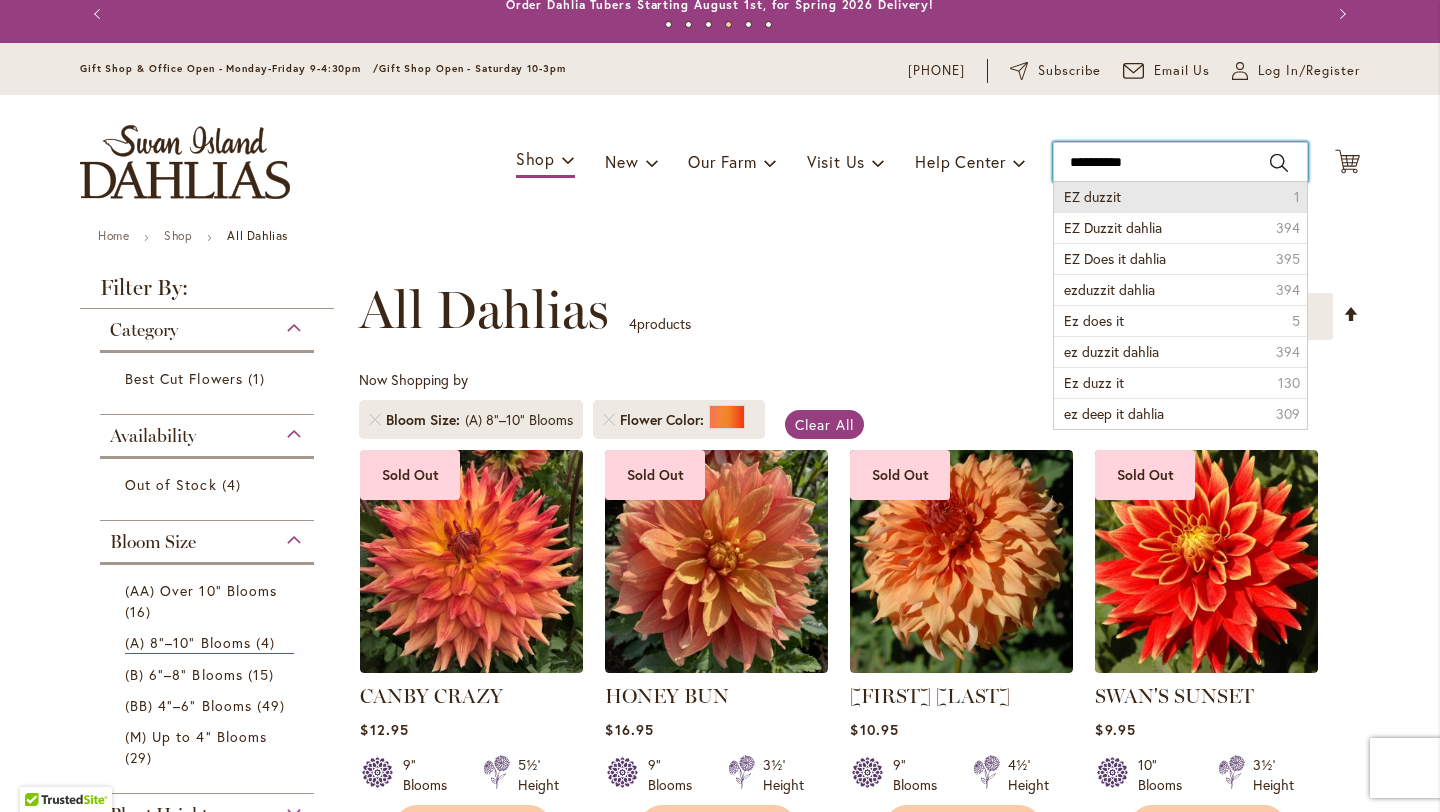 type on "*********" 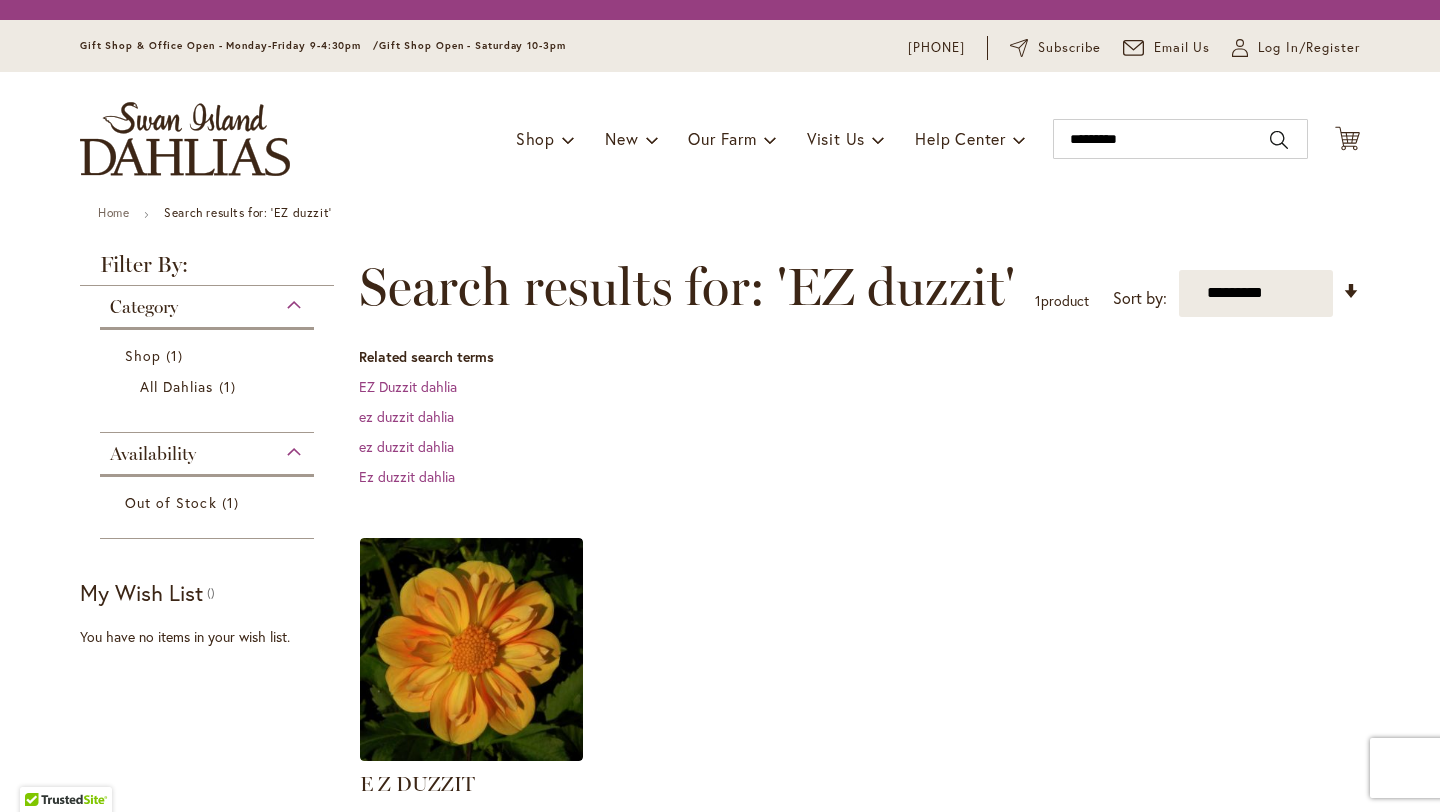 scroll, scrollTop: 0, scrollLeft: 0, axis: both 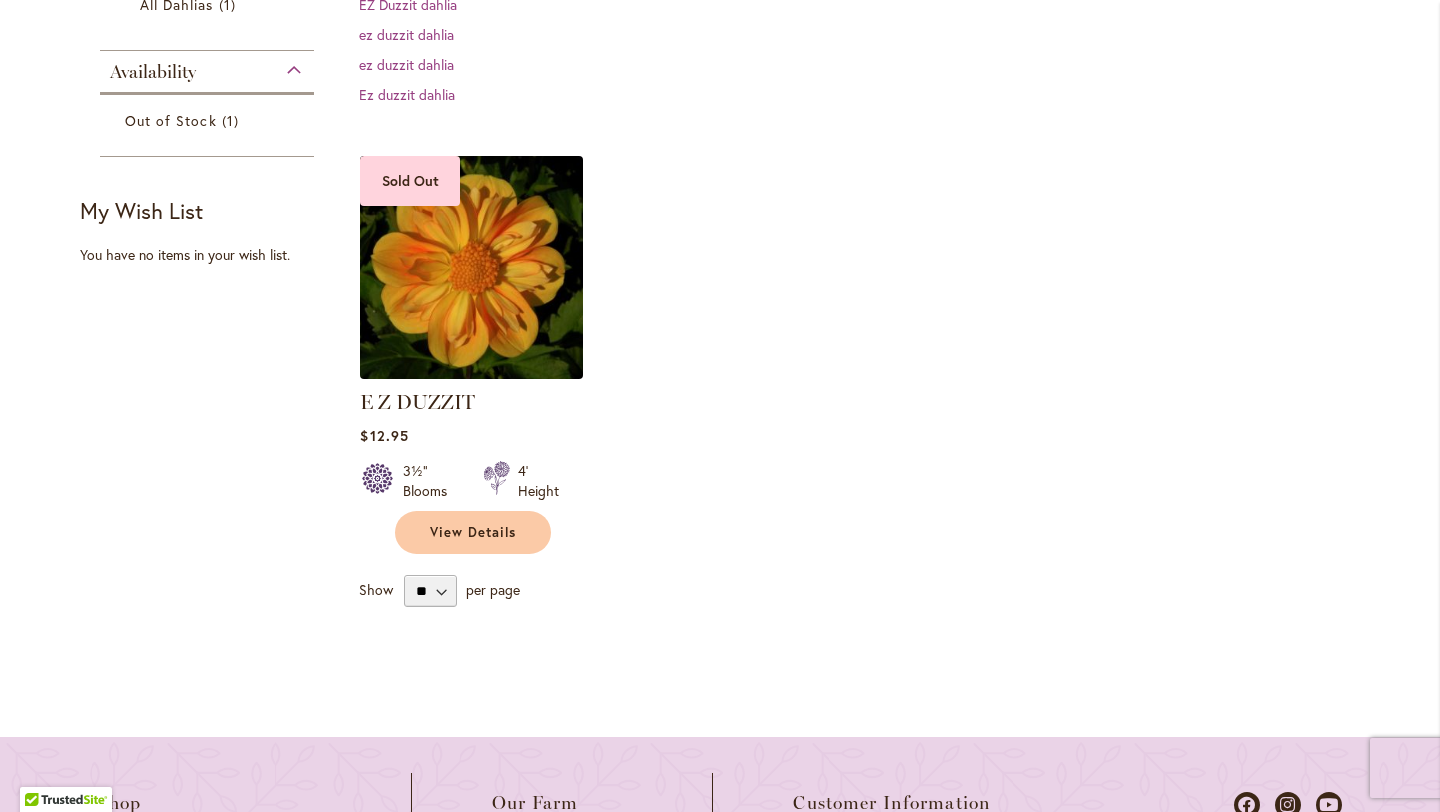 click at bounding box center [472, 267] 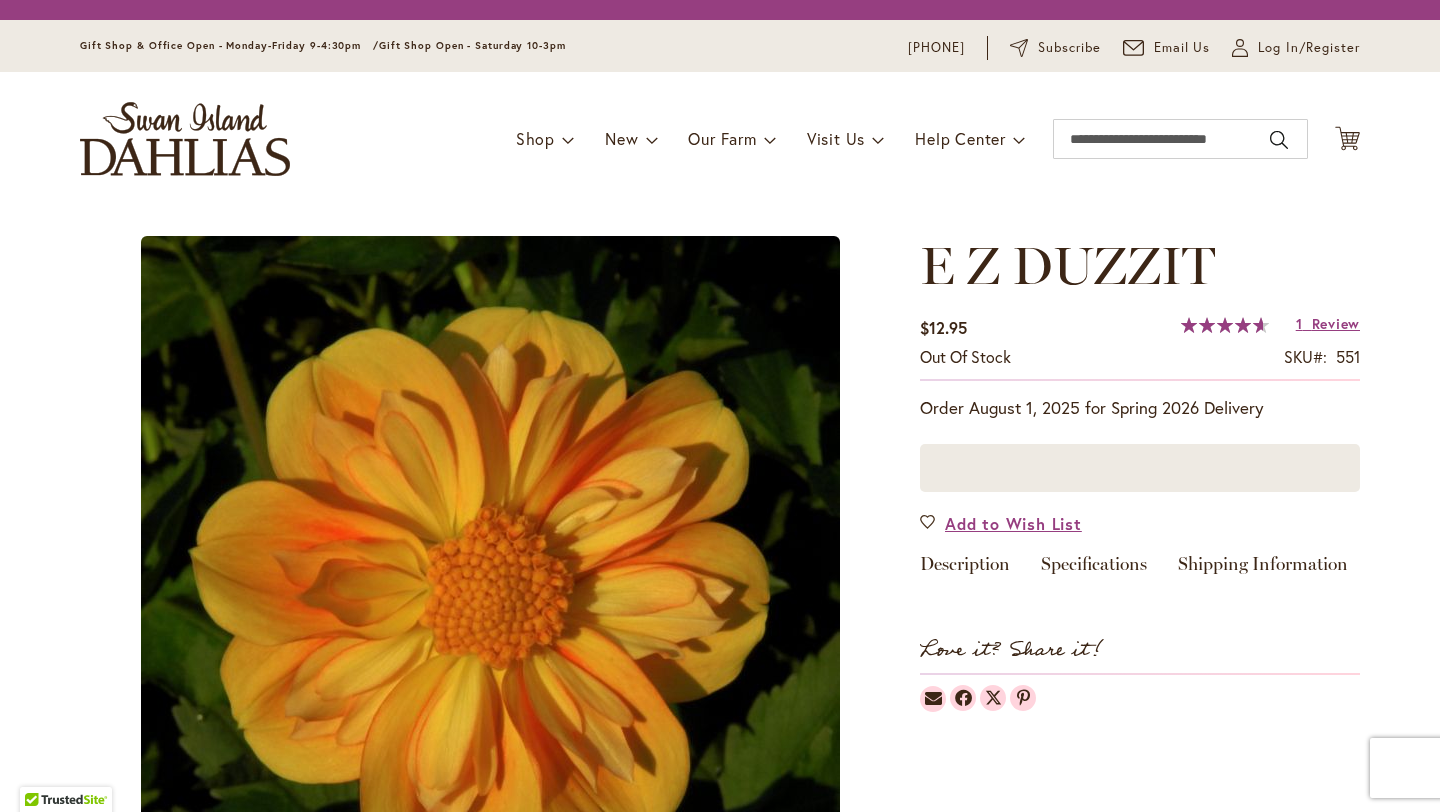 scroll, scrollTop: 0, scrollLeft: 0, axis: both 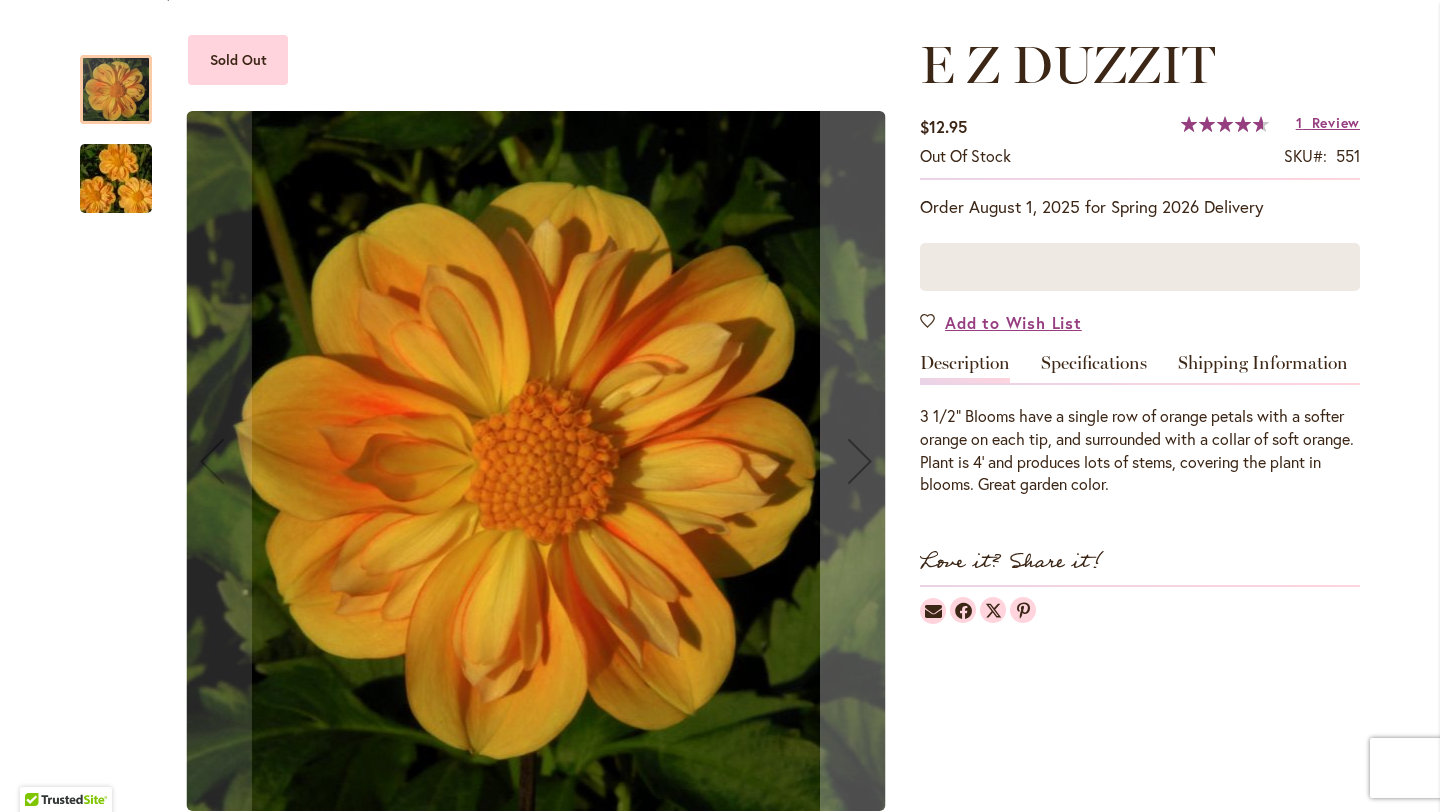 click at bounding box center [116, 179] 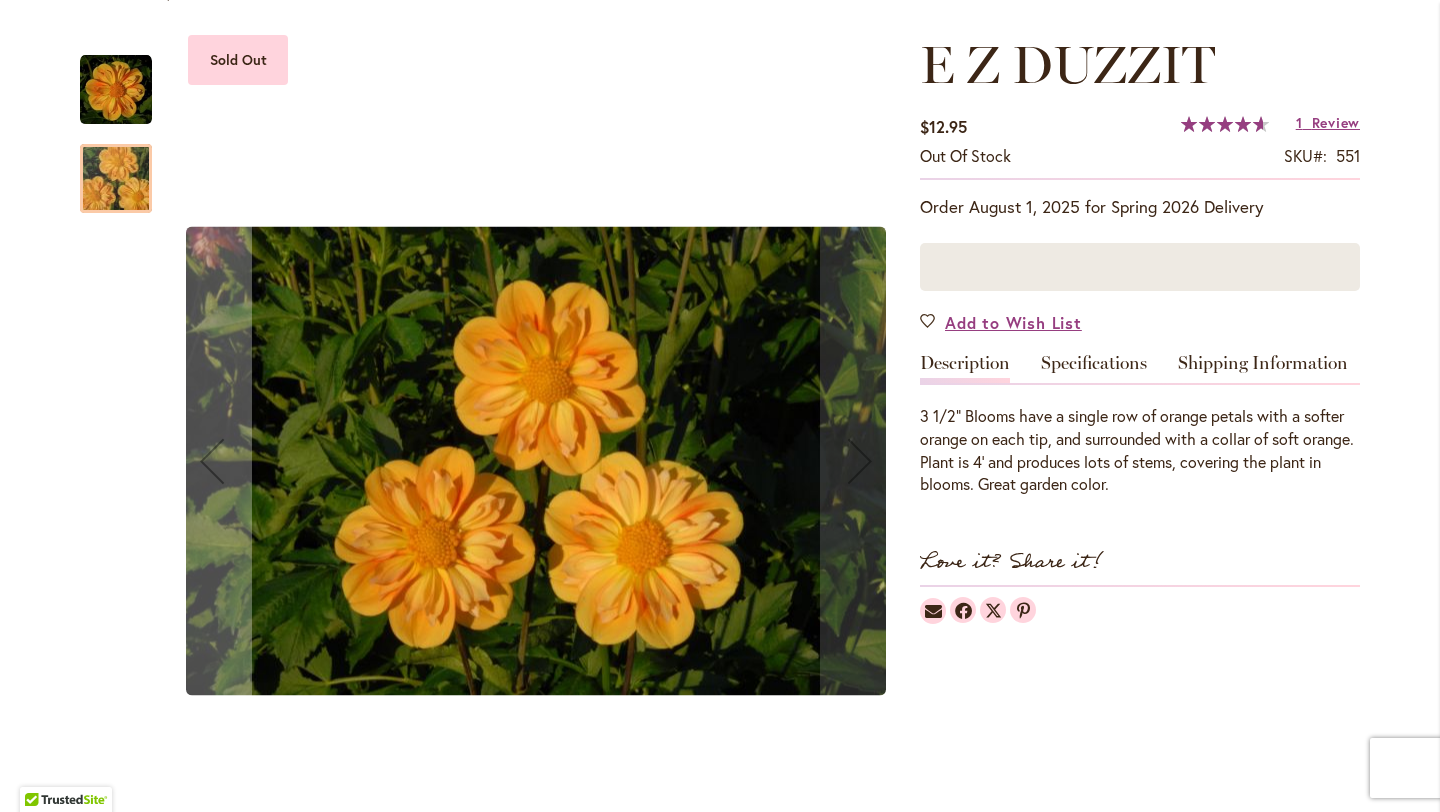 click at bounding box center (116, 90) 